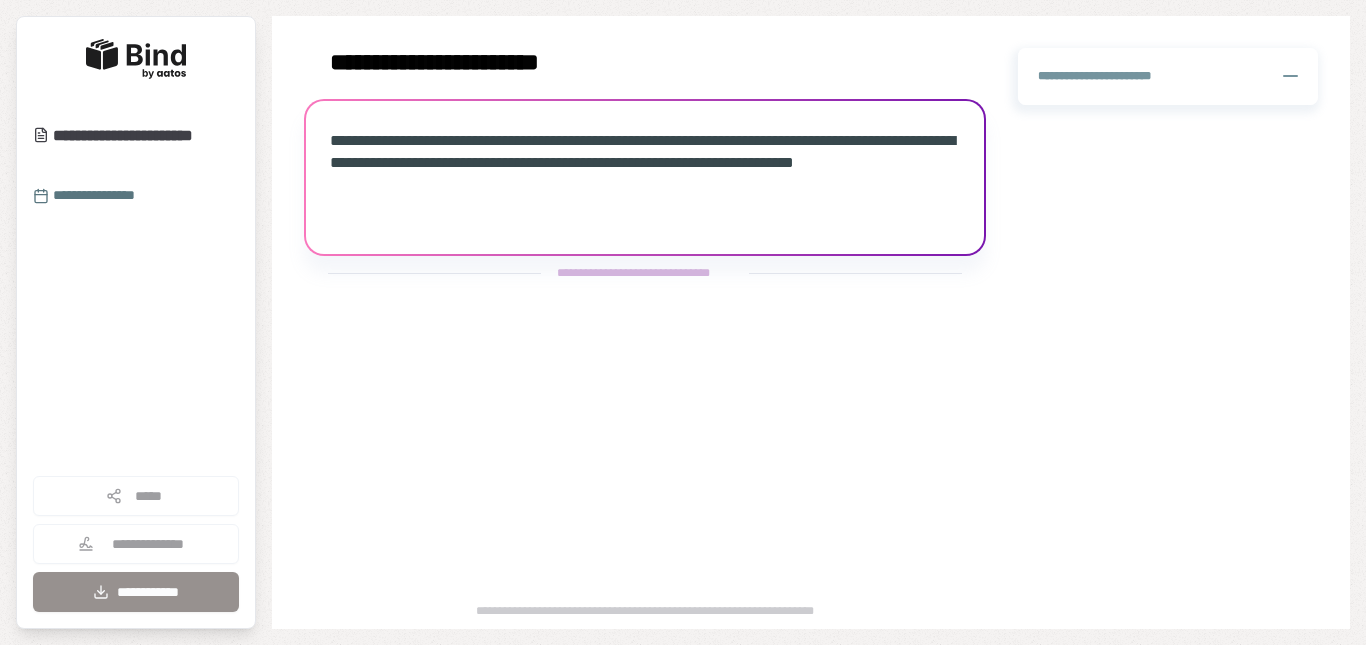 scroll, scrollTop: 0, scrollLeft: 0, axis: both 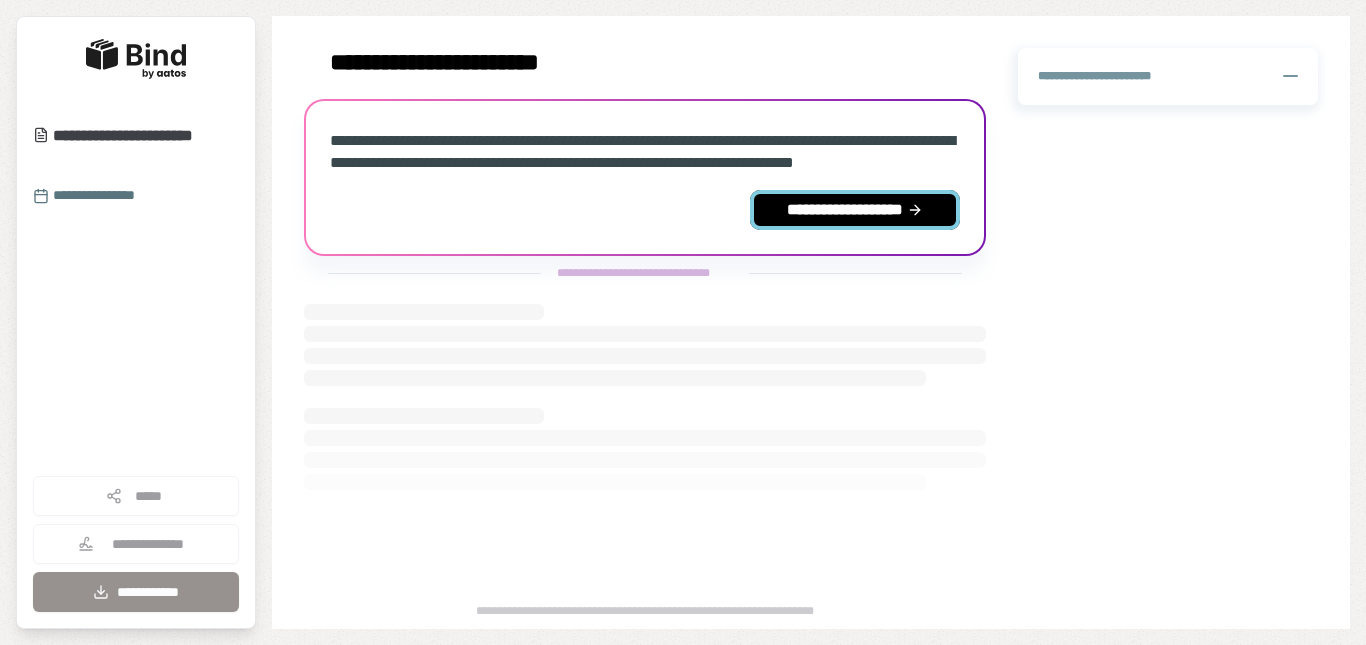 click on "**********" at bounding box center [855, 210] 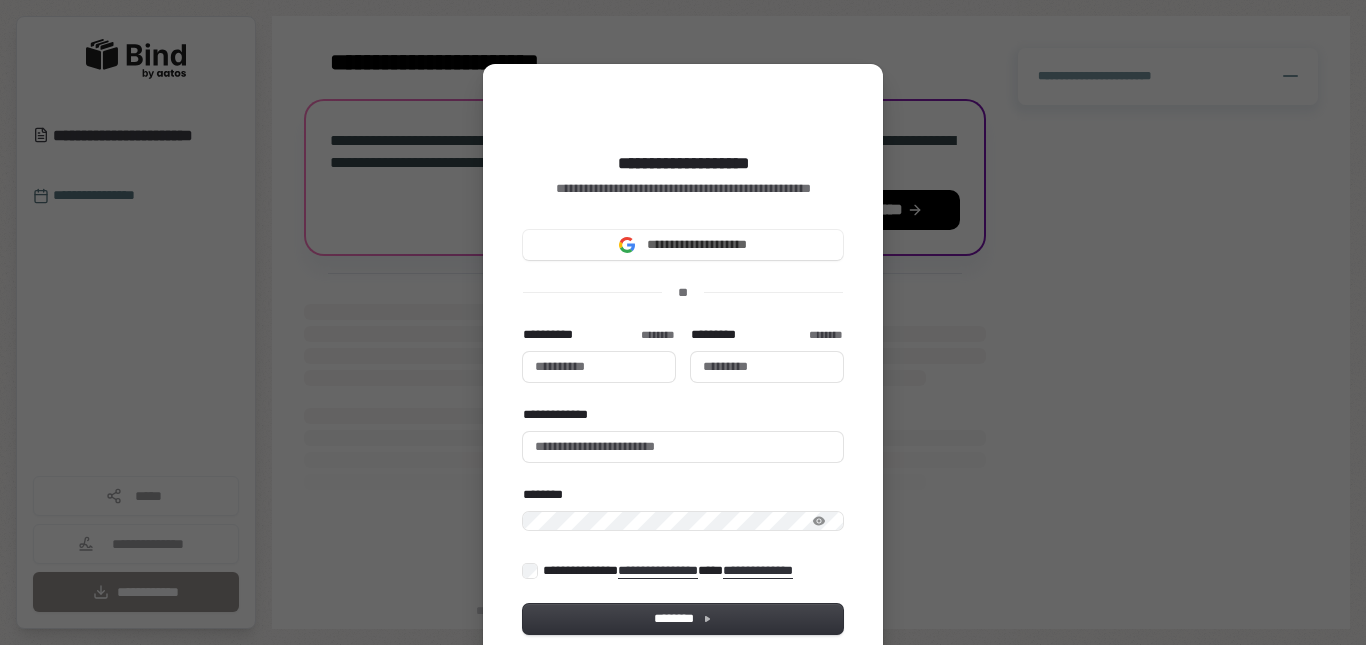 type 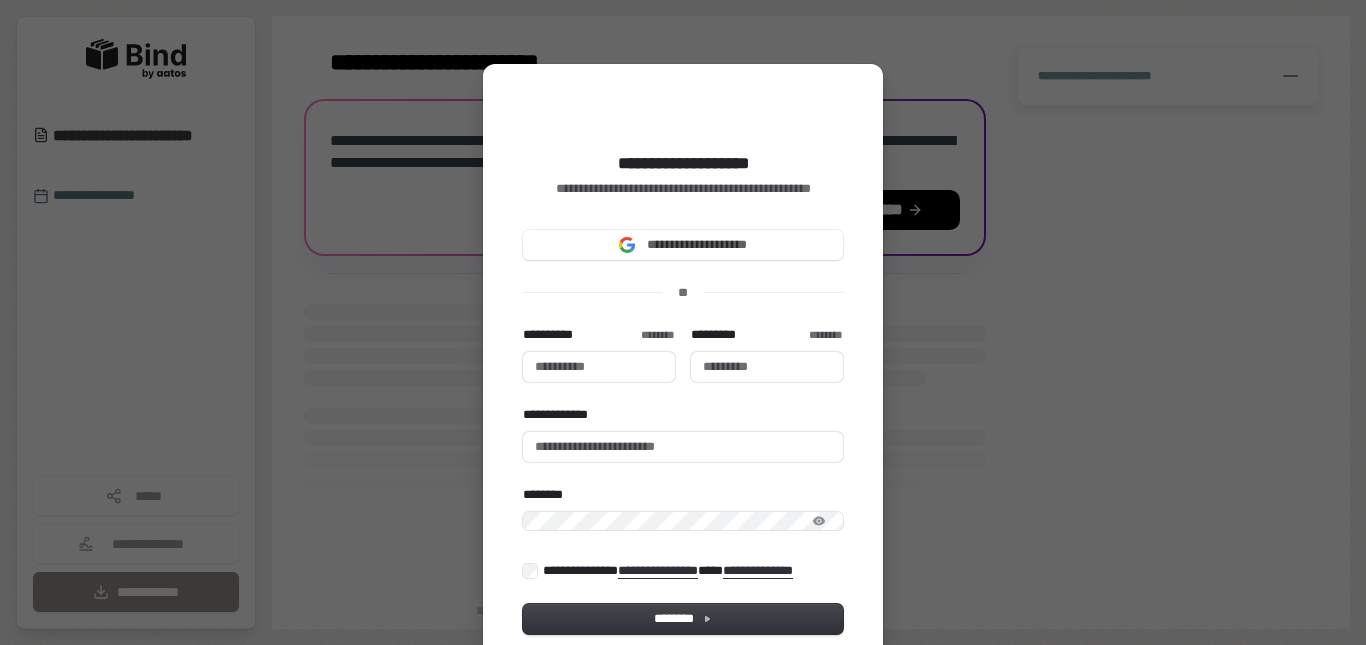 type 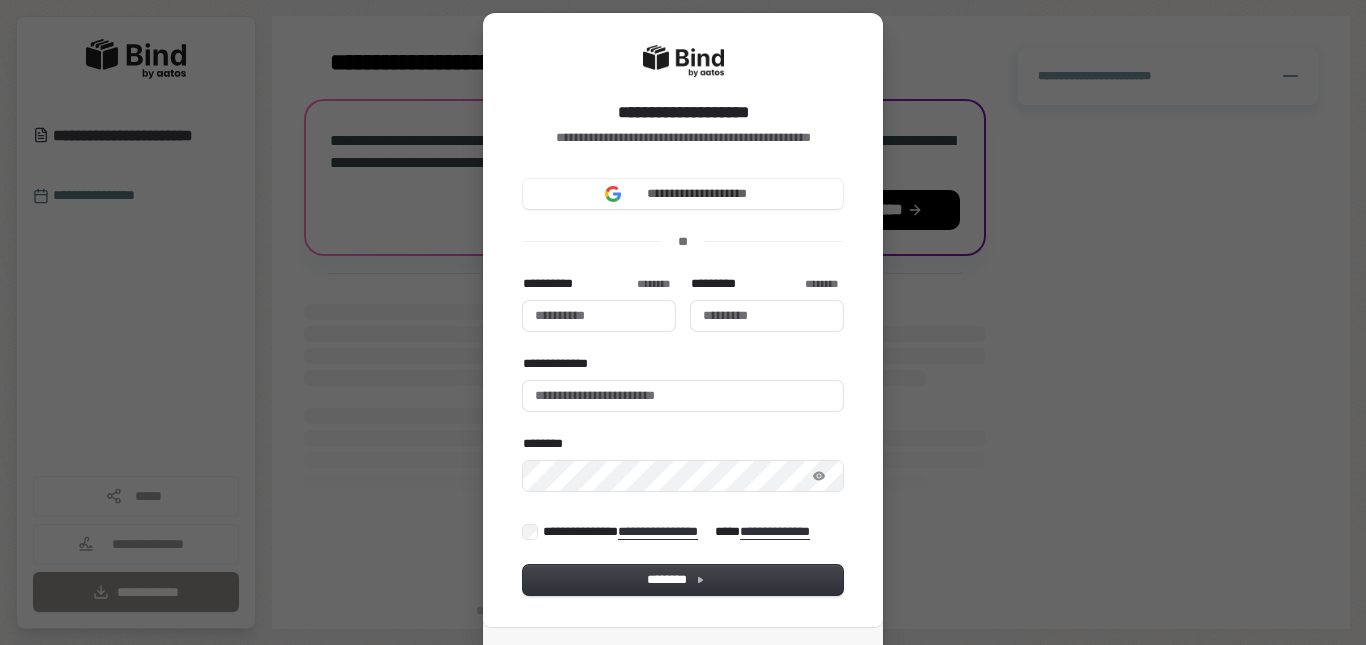 scroll, scrollTop: 47, scrollLeft: 0, axis: vertical 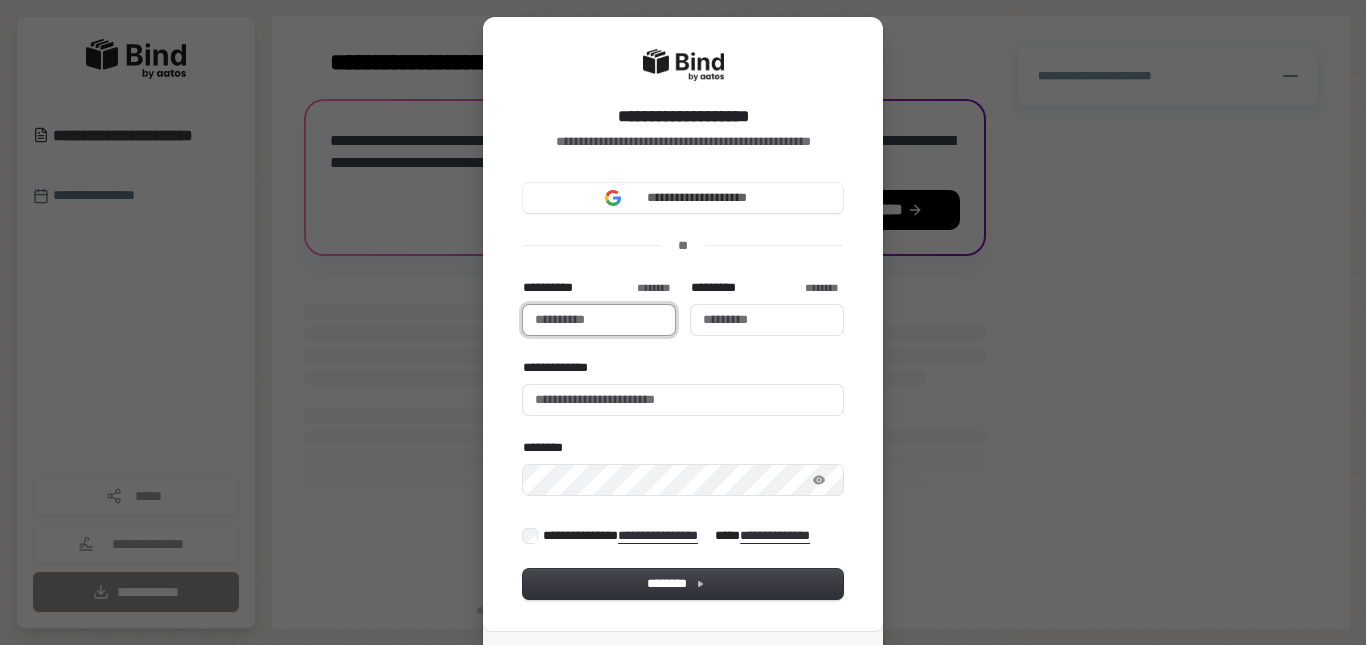 type 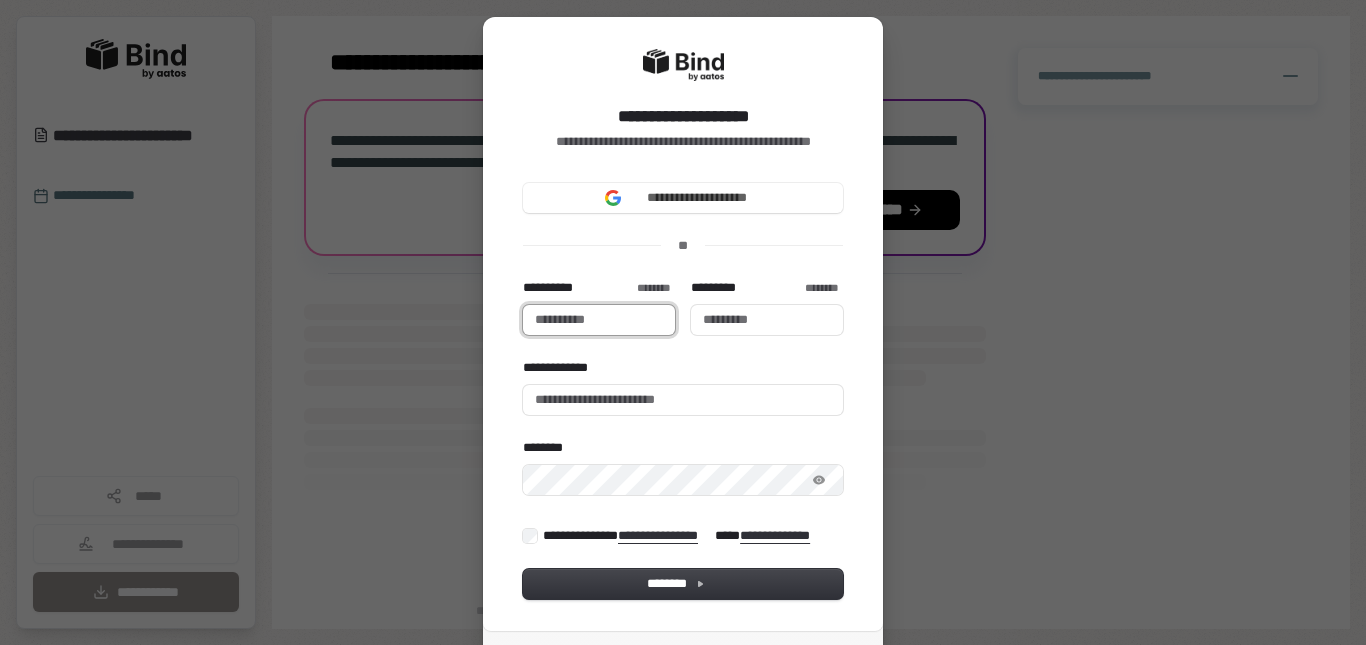 type 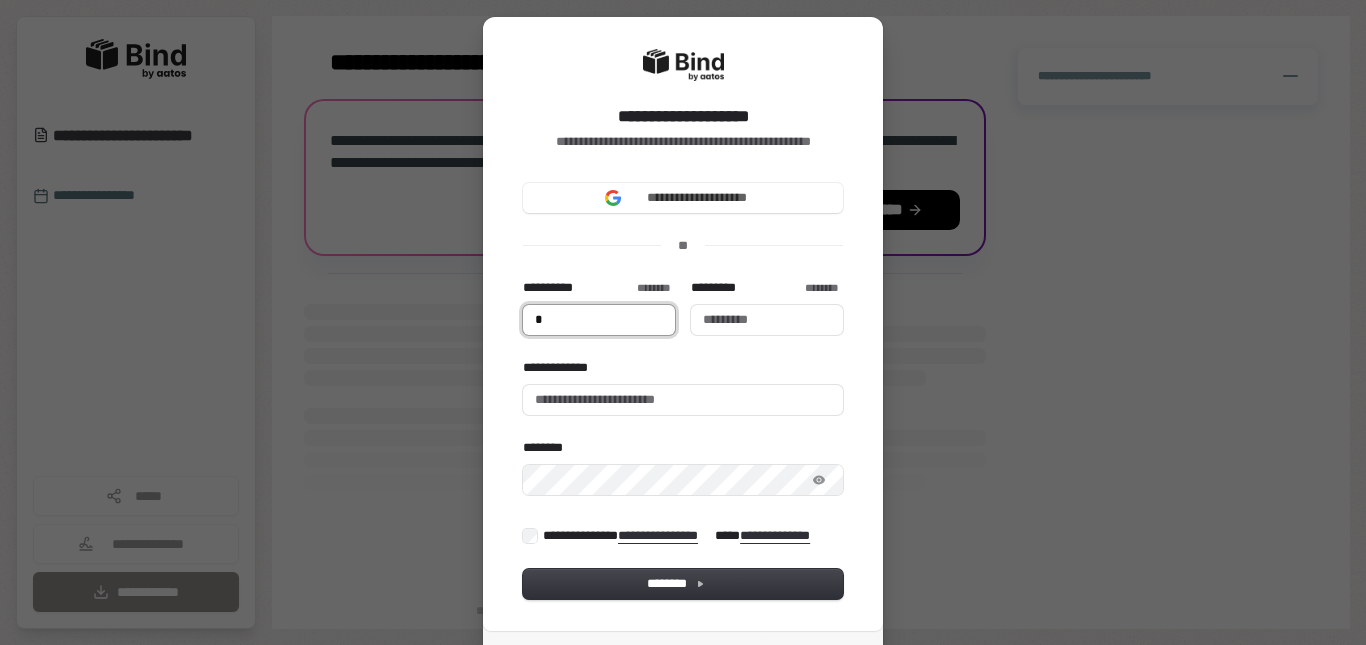 type on "*" 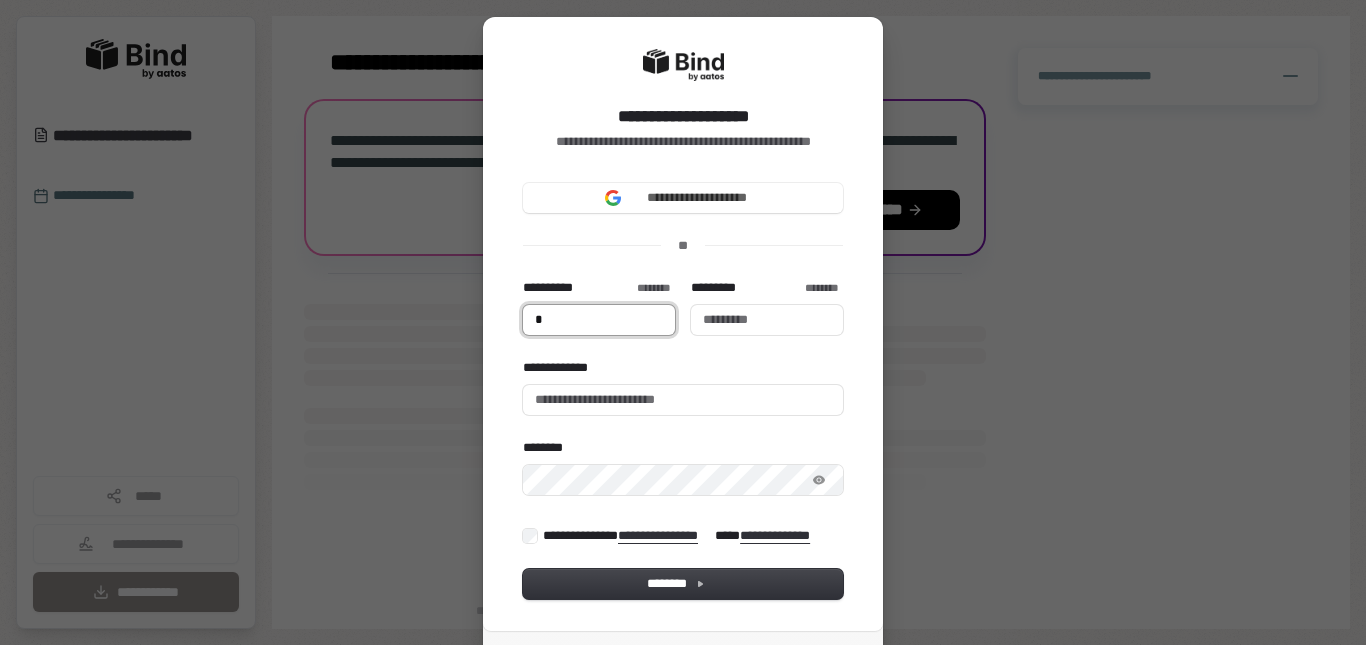 type 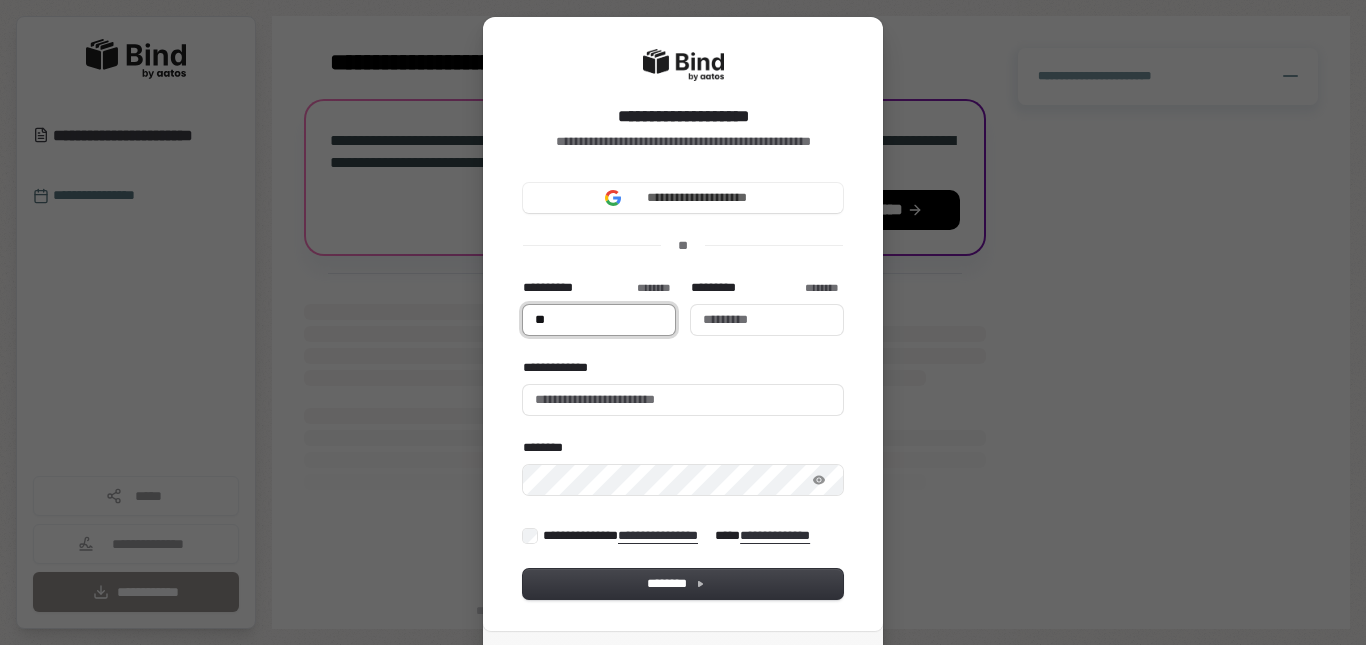 type on "***" 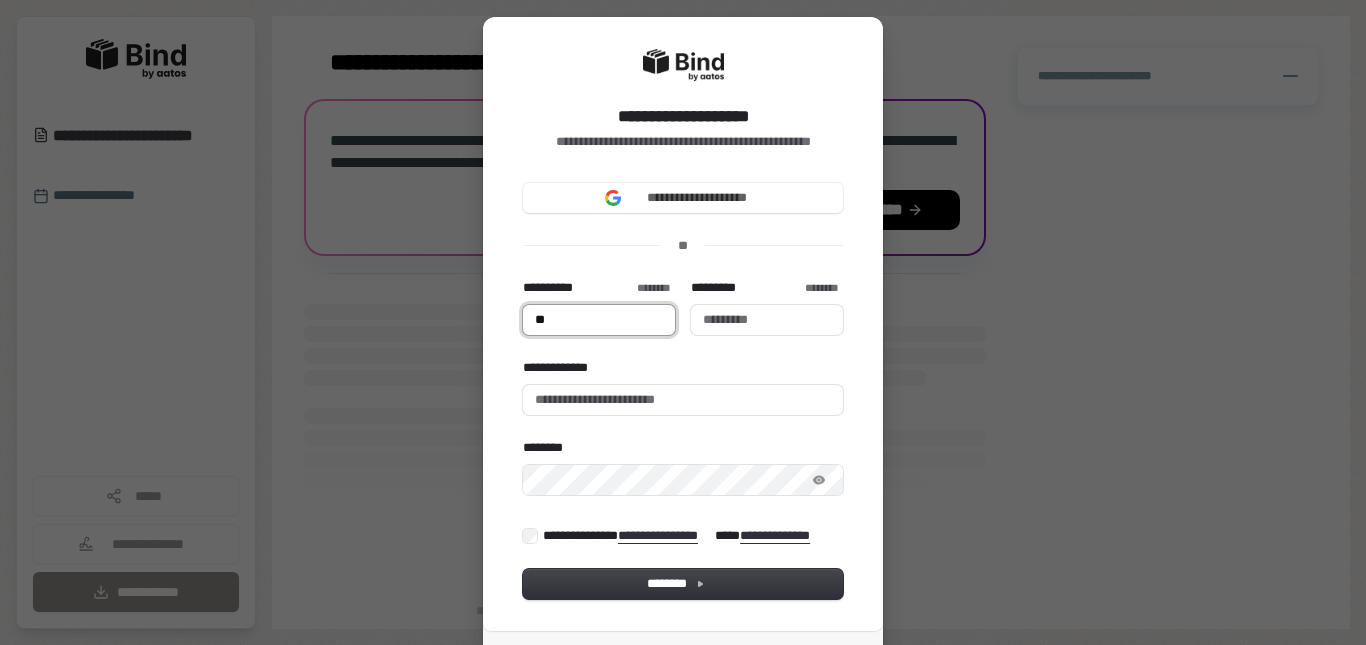 type 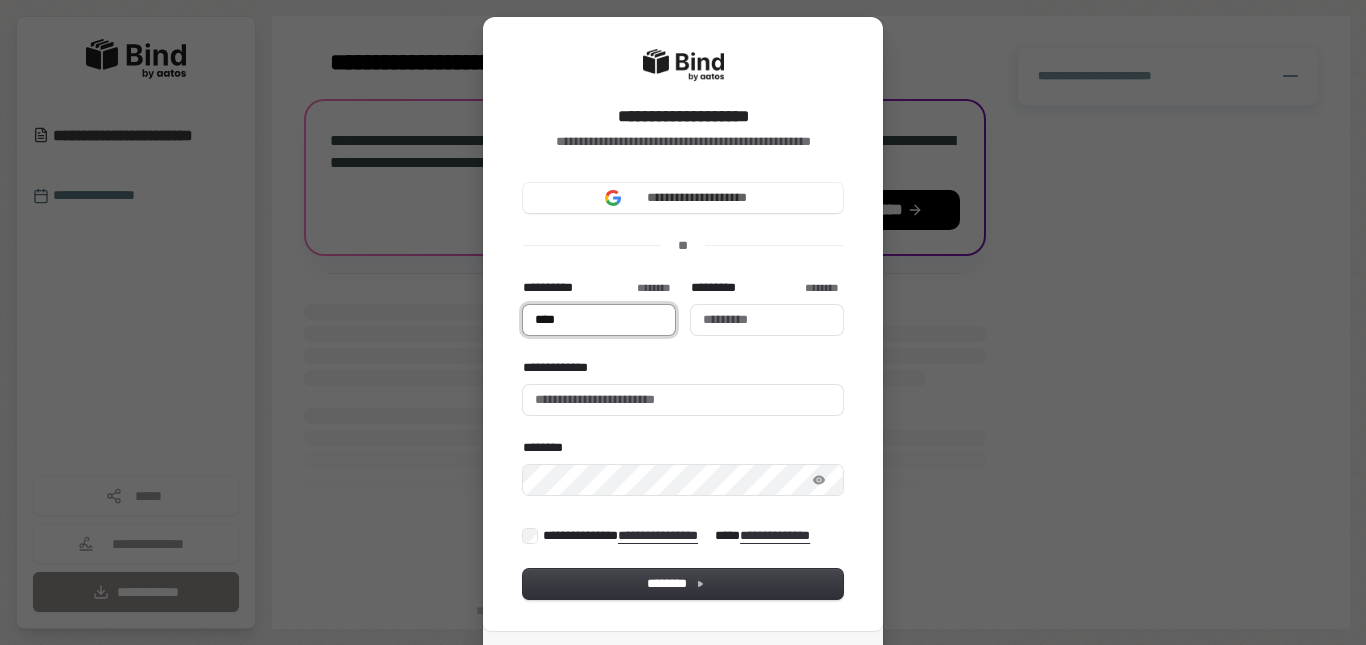 type on "****" 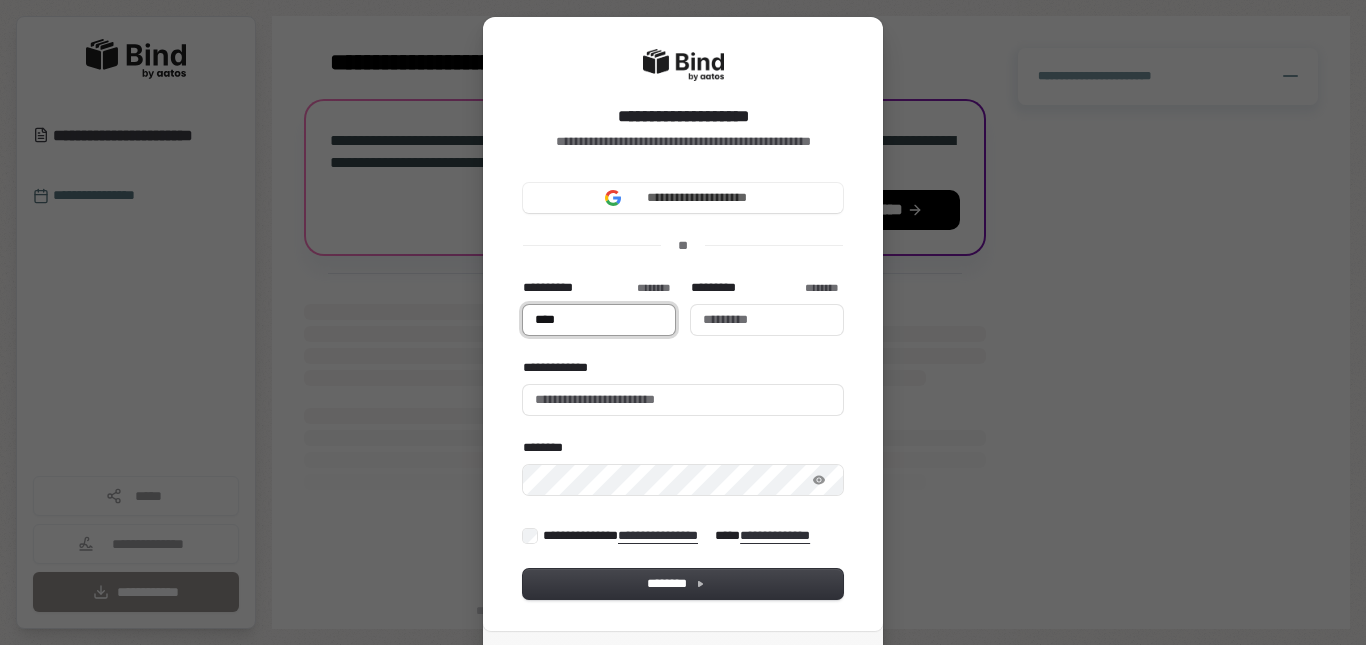 type 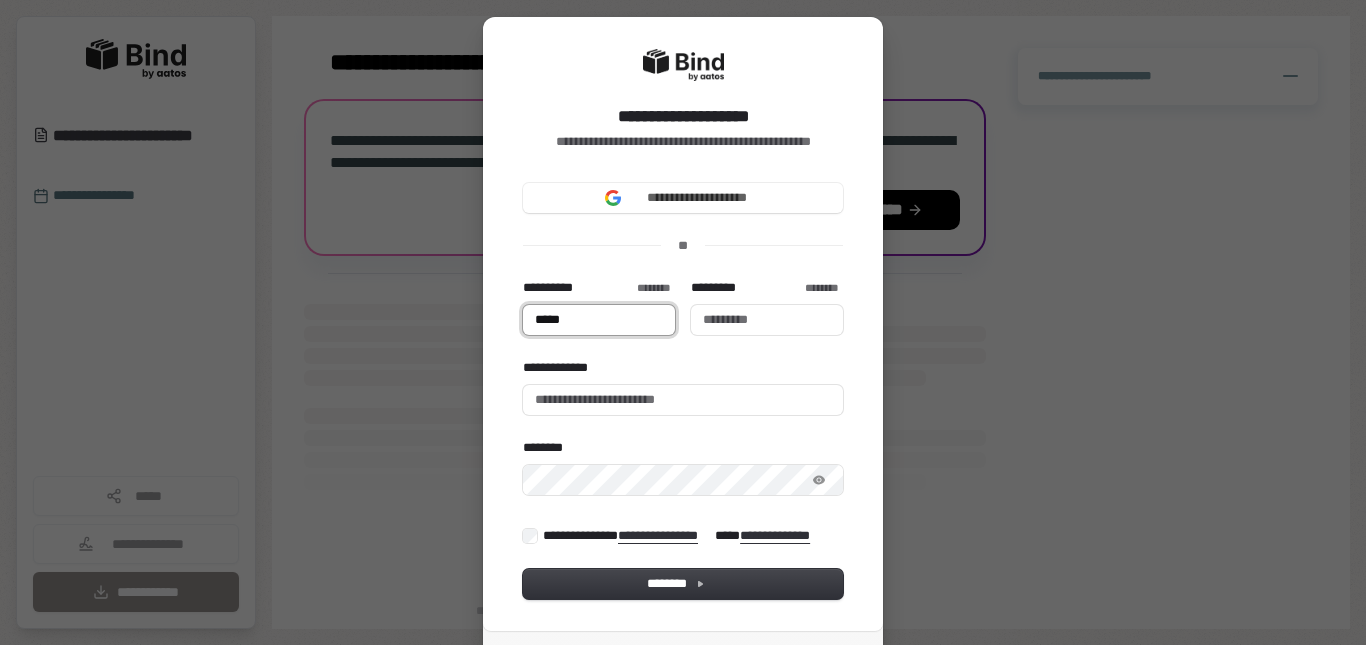 type on "******" 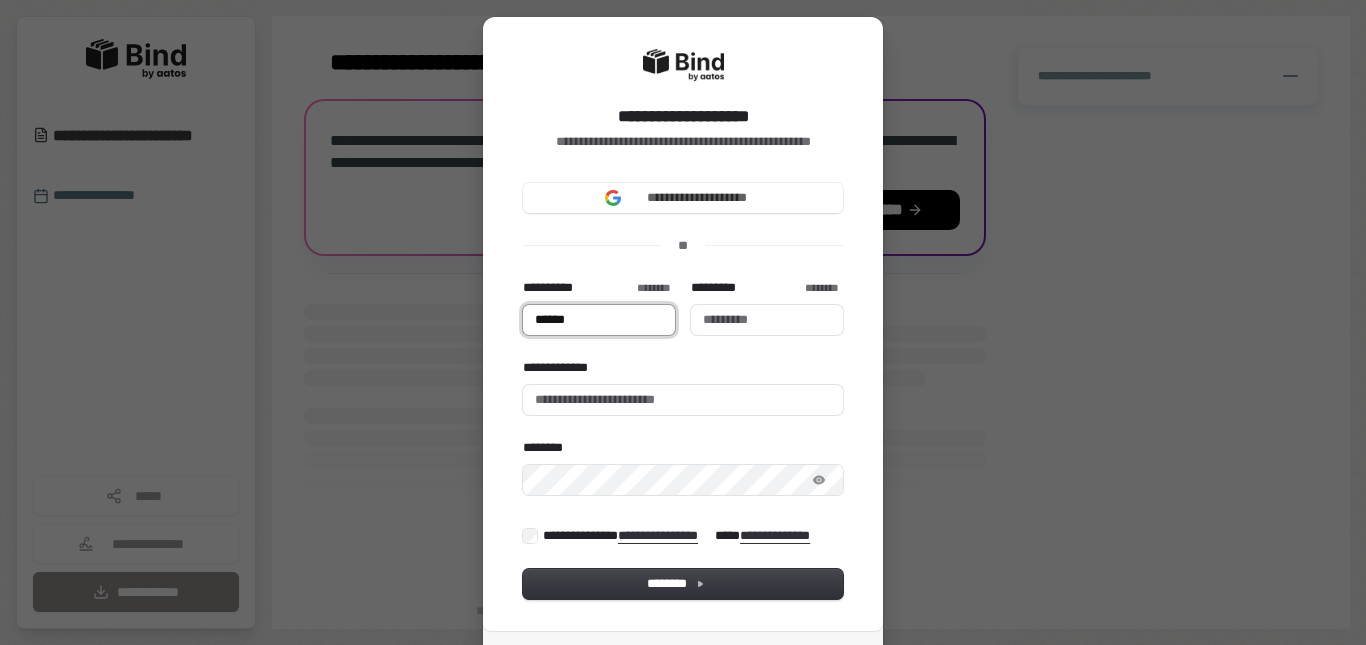 type on "*******" 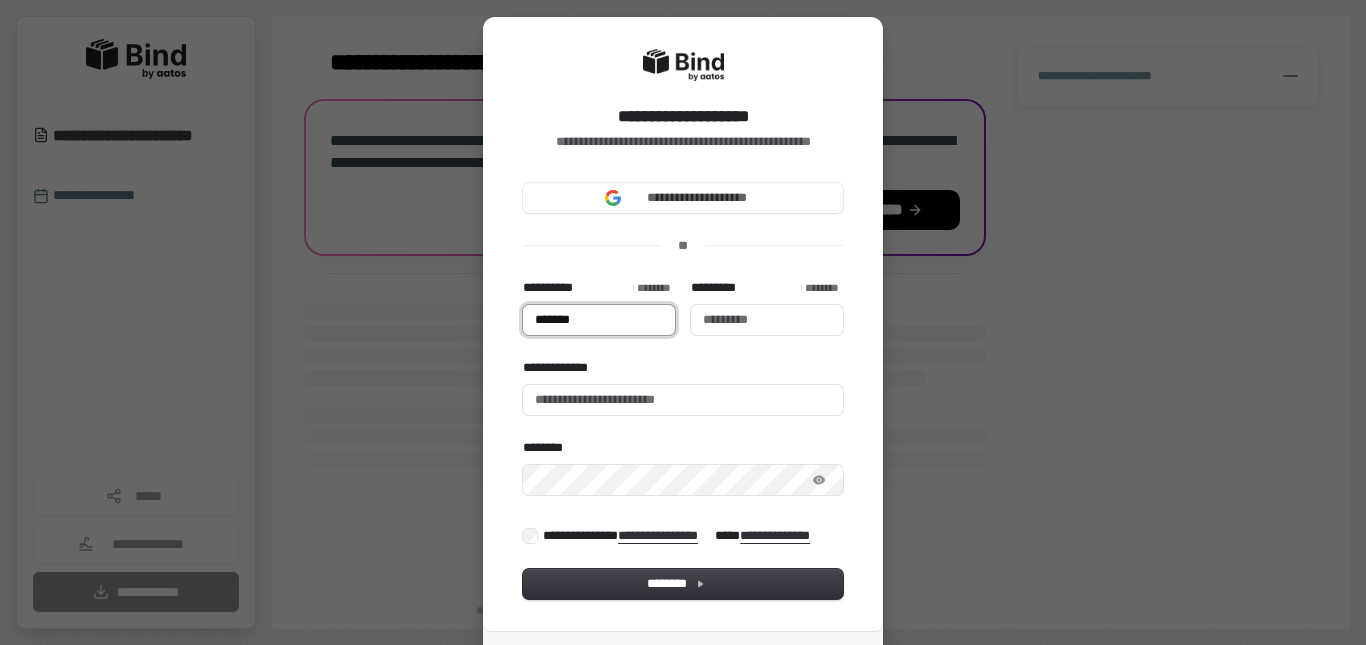 type on "********" 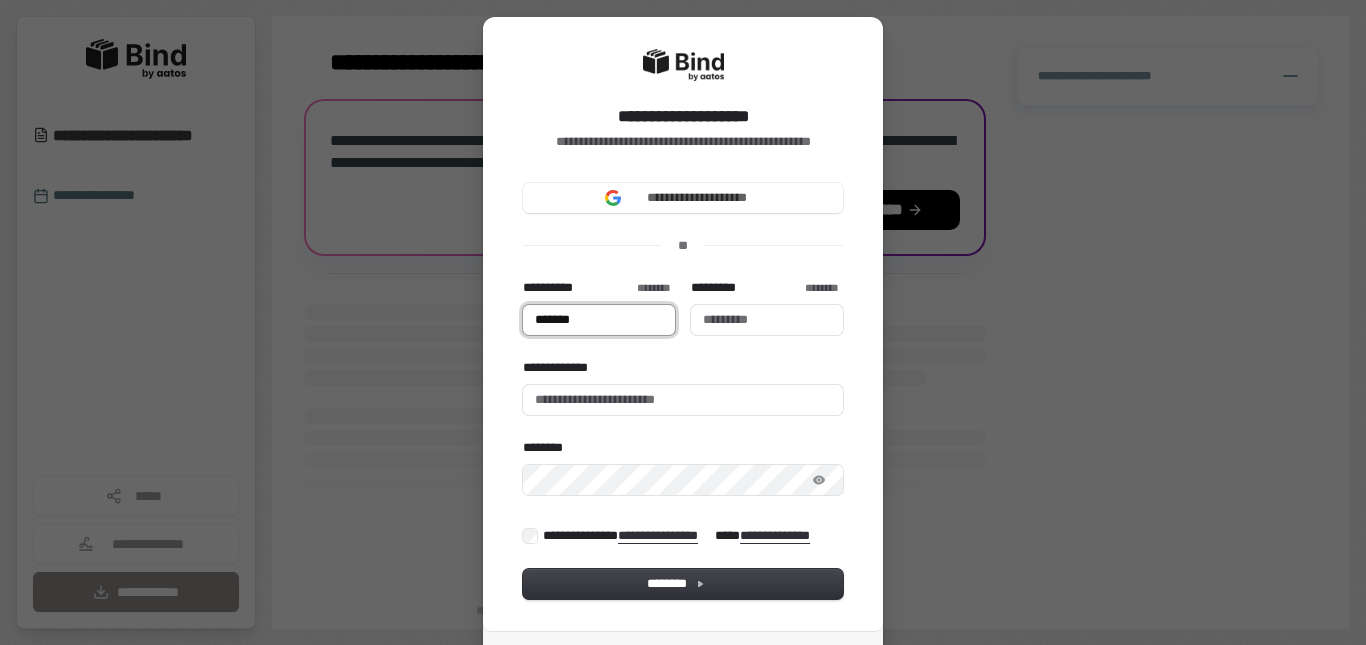 type 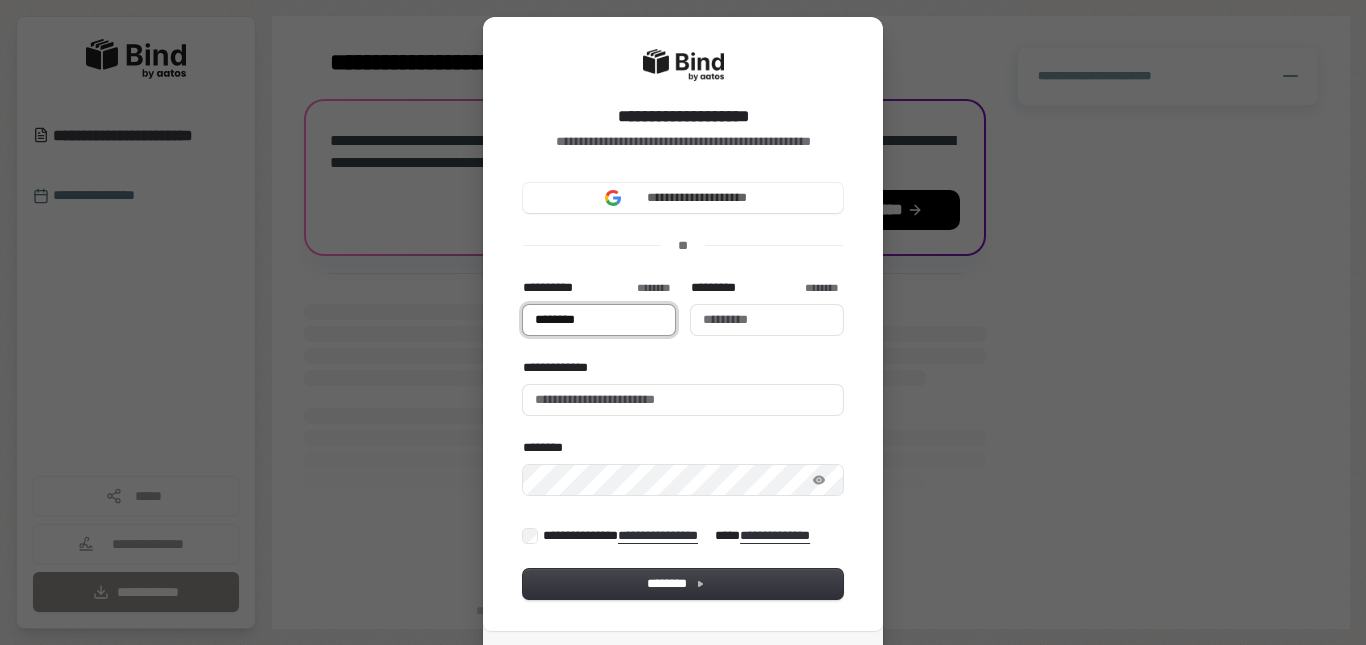 type on "*********" 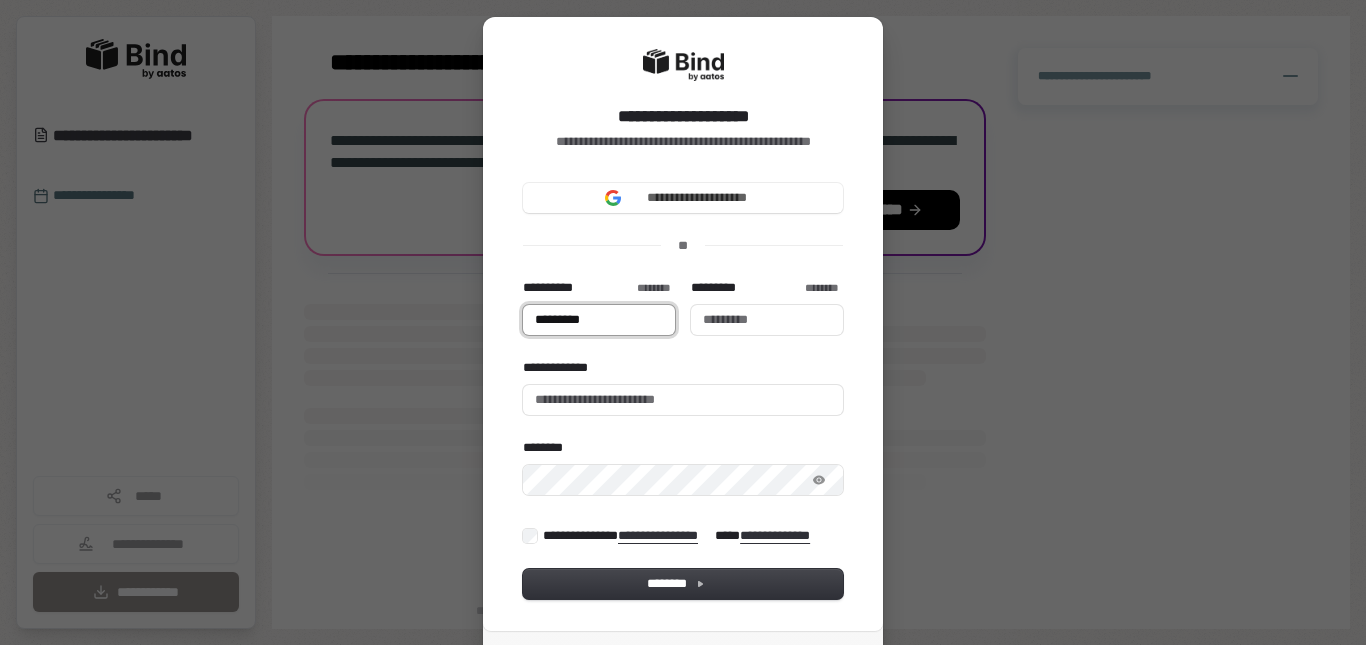 type on "**********" 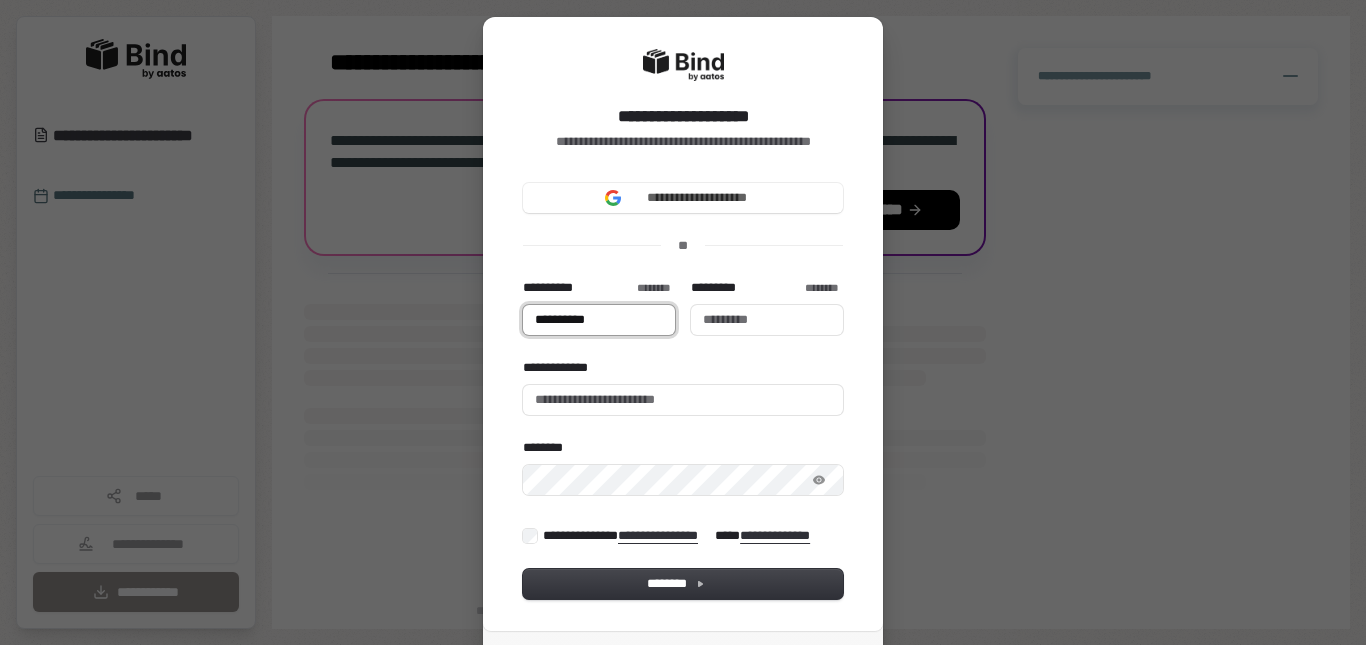 type on "**********" 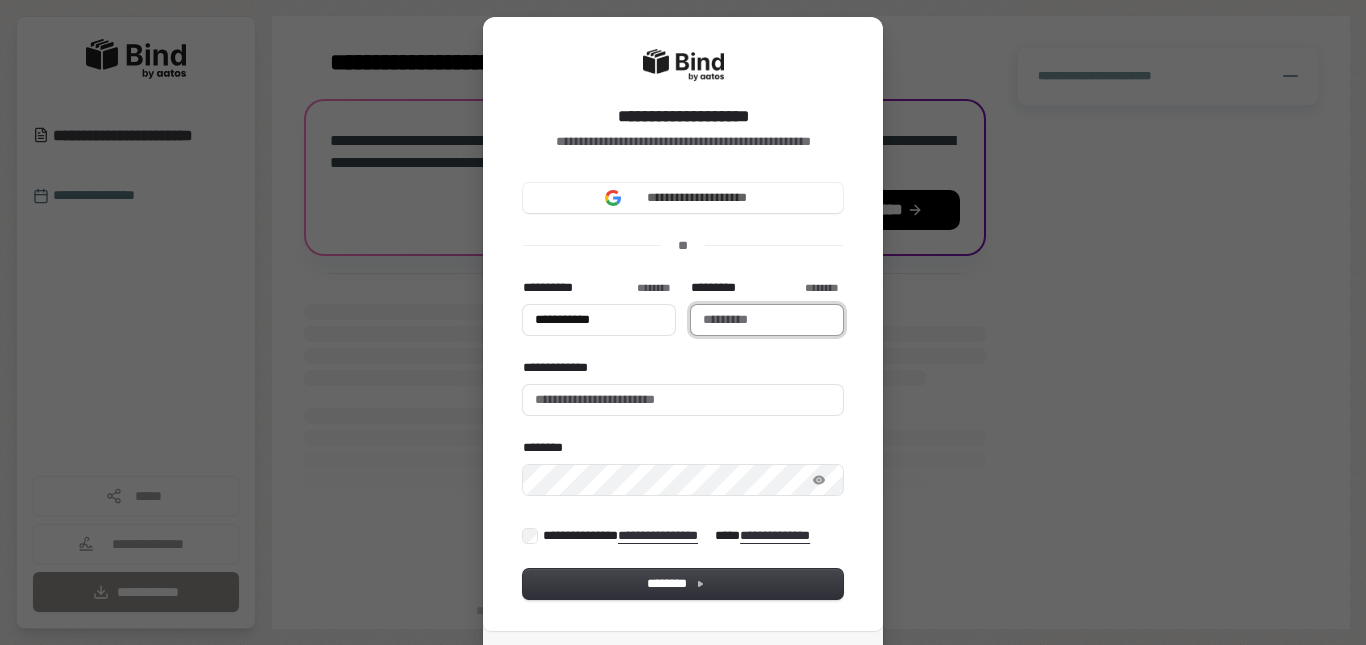 click on "*********" at bounding box center [767, 320] 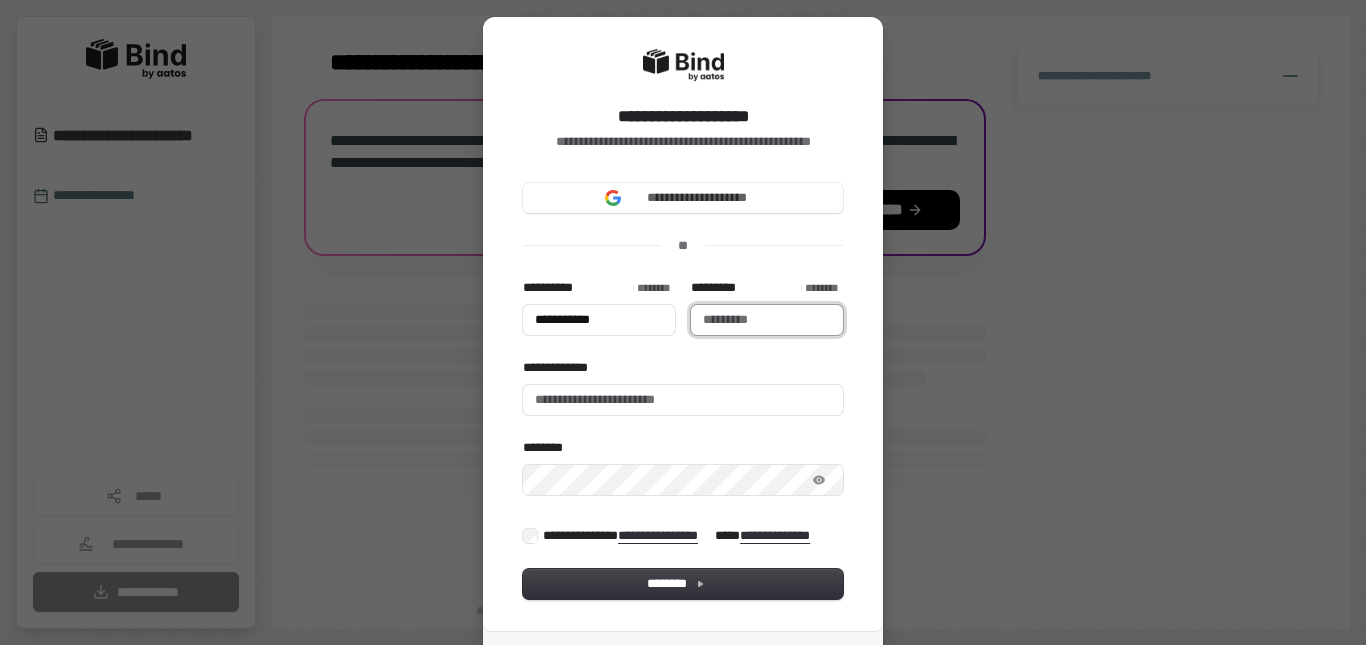 click on "*********" at bounding box center [767, 320] 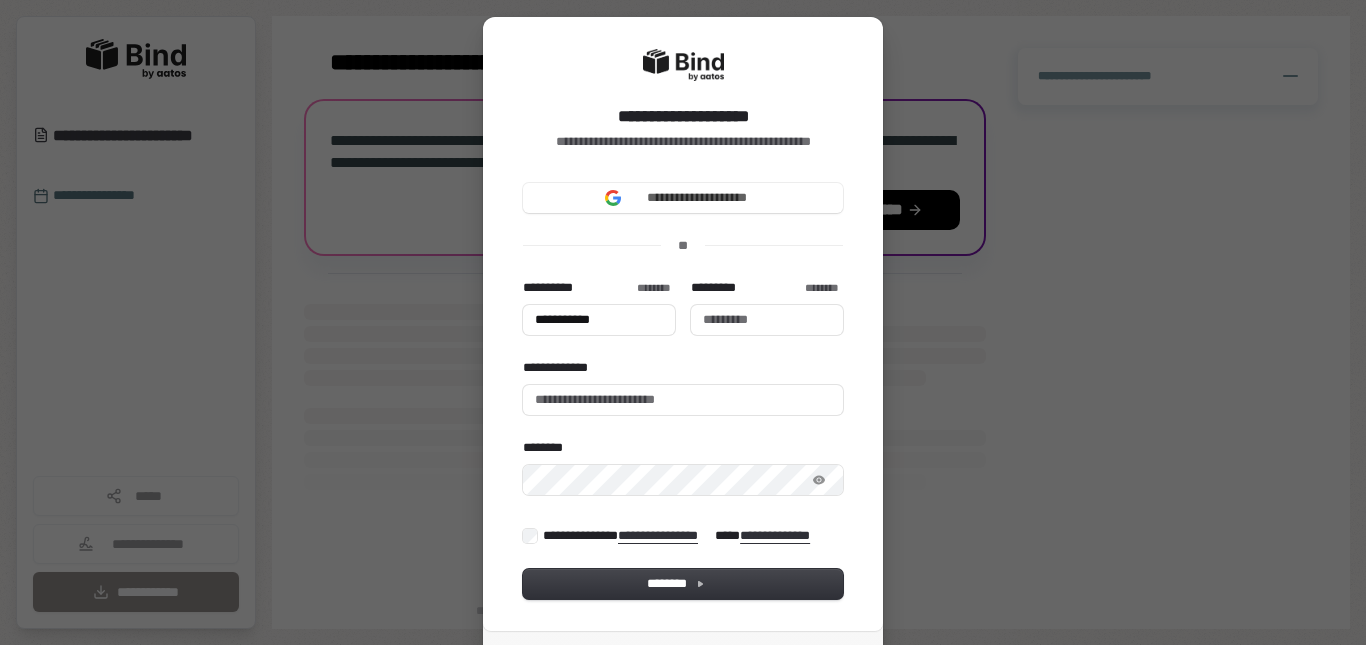 type on "**********" 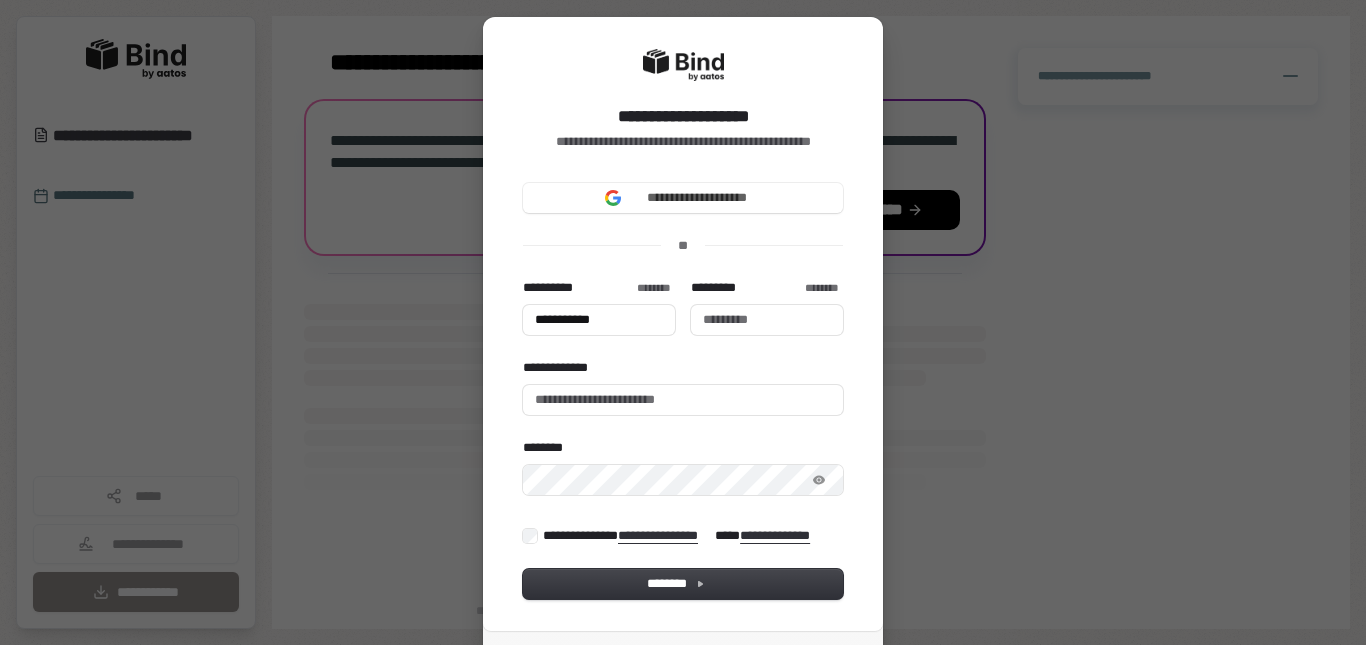 type 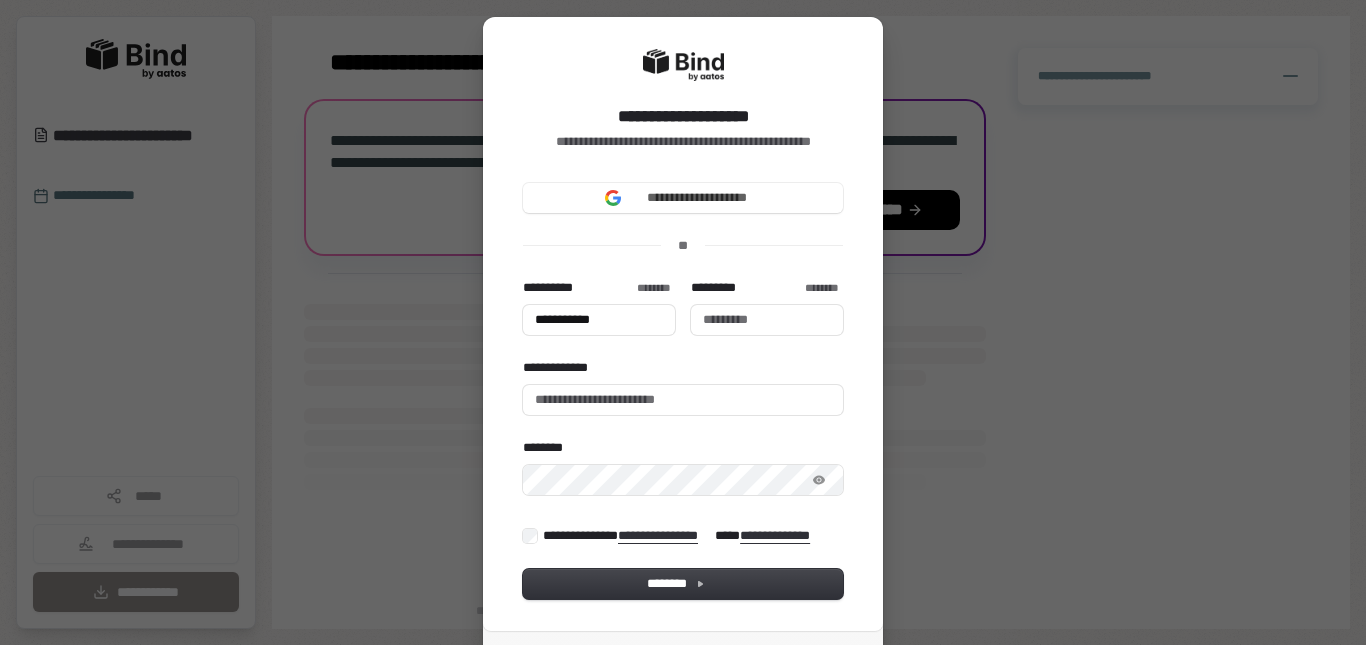 click on "**********" at bounding box center [683, 387] 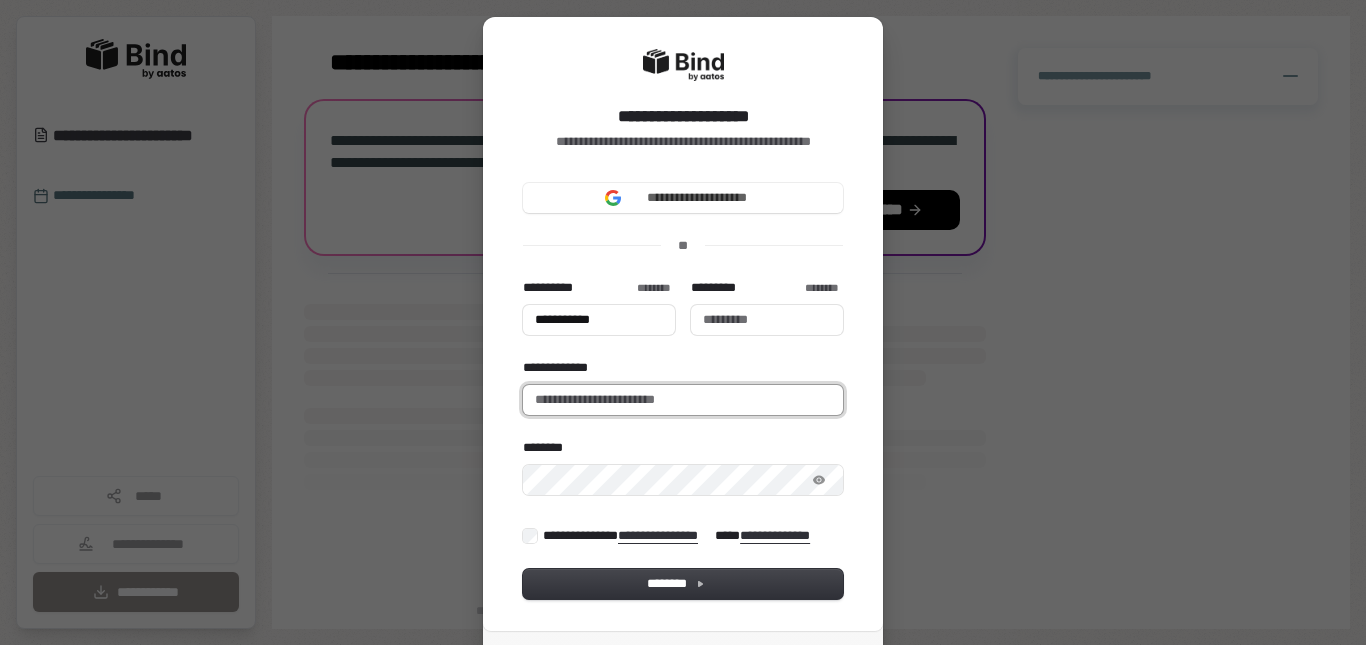 type on "**********" 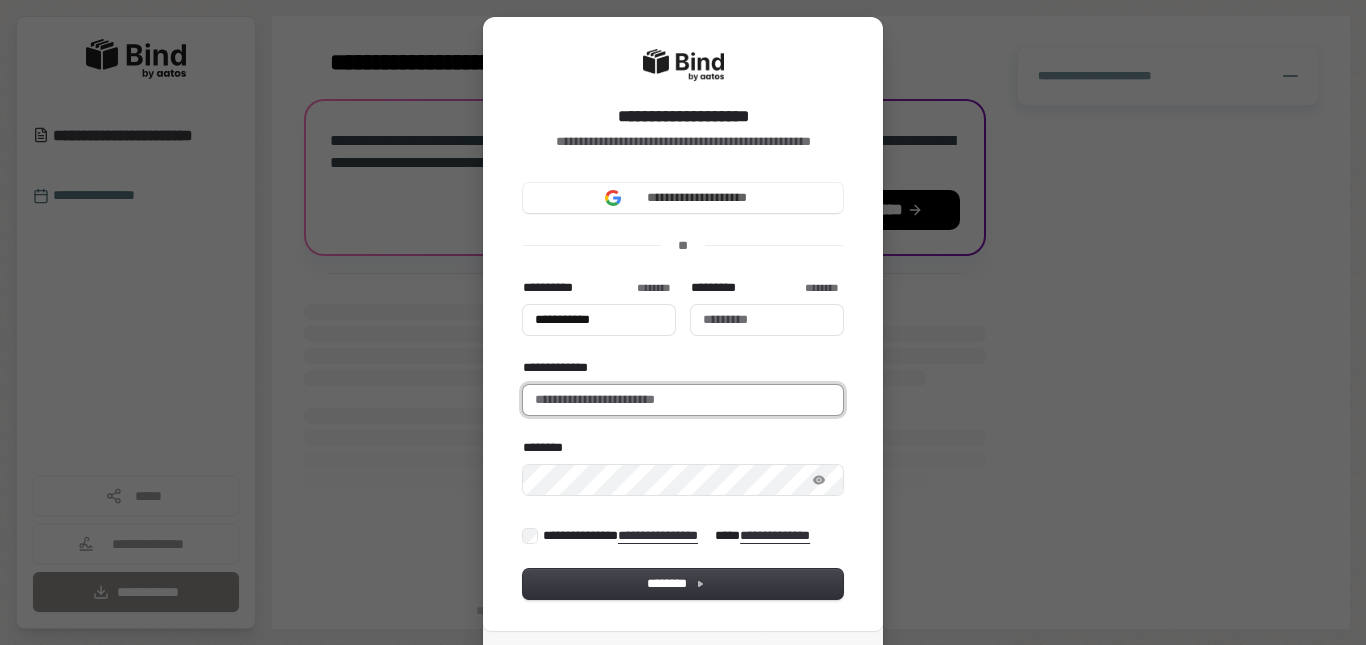 type 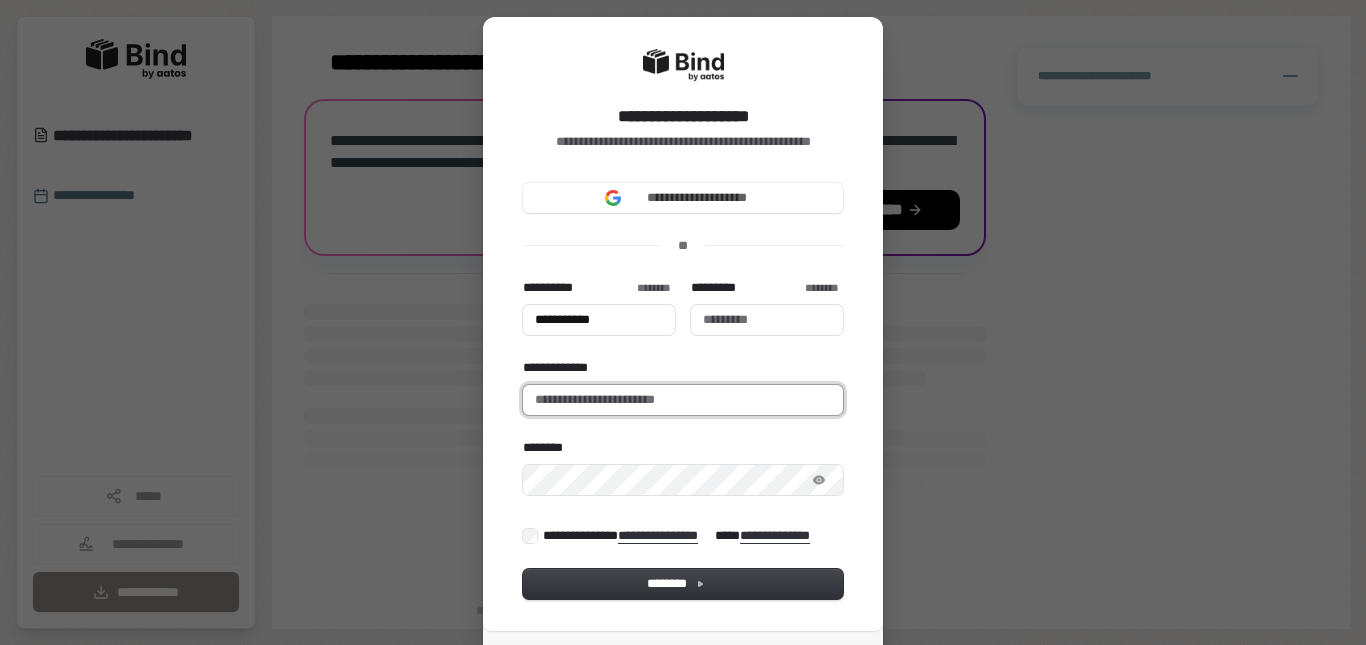 paste on "**********" 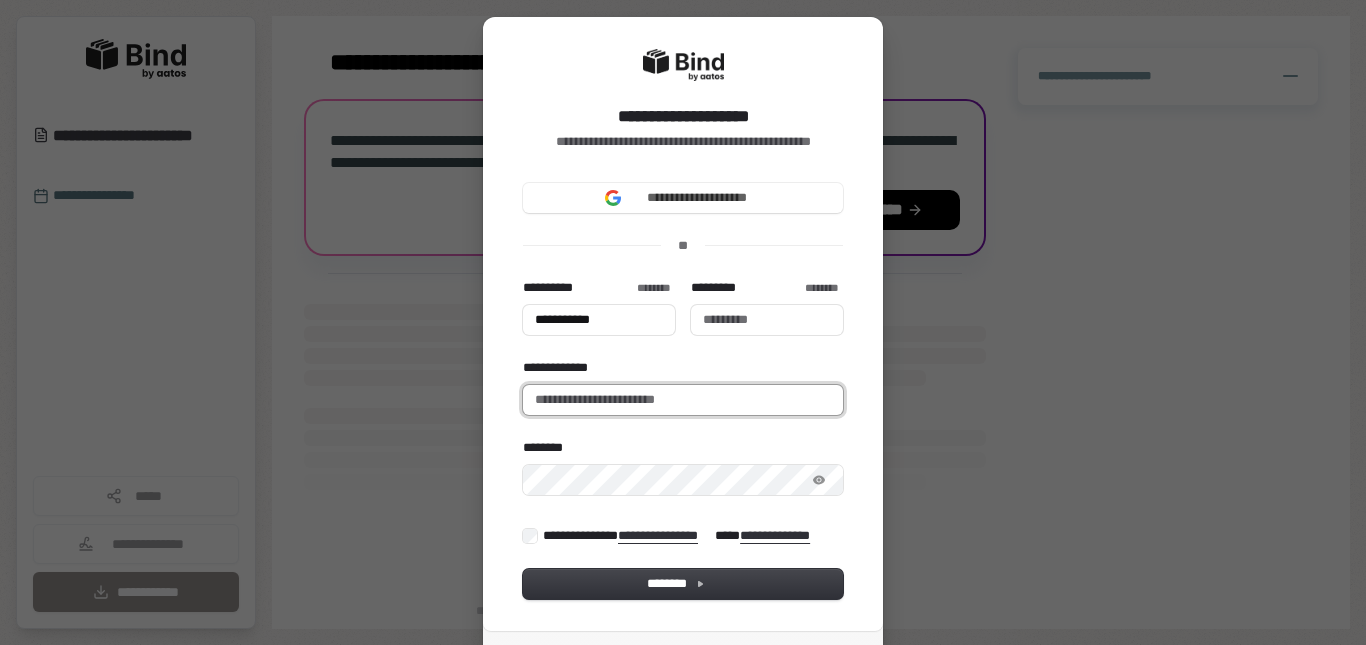 type on "**********" 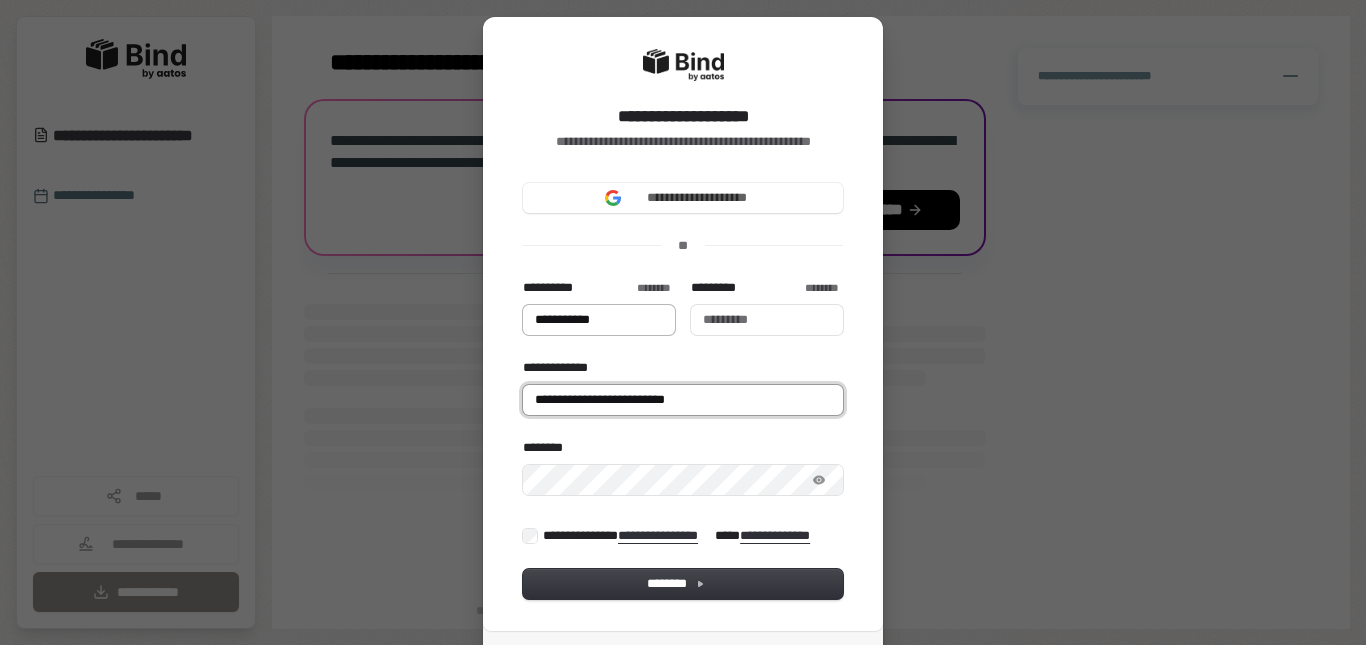 type on "**********" 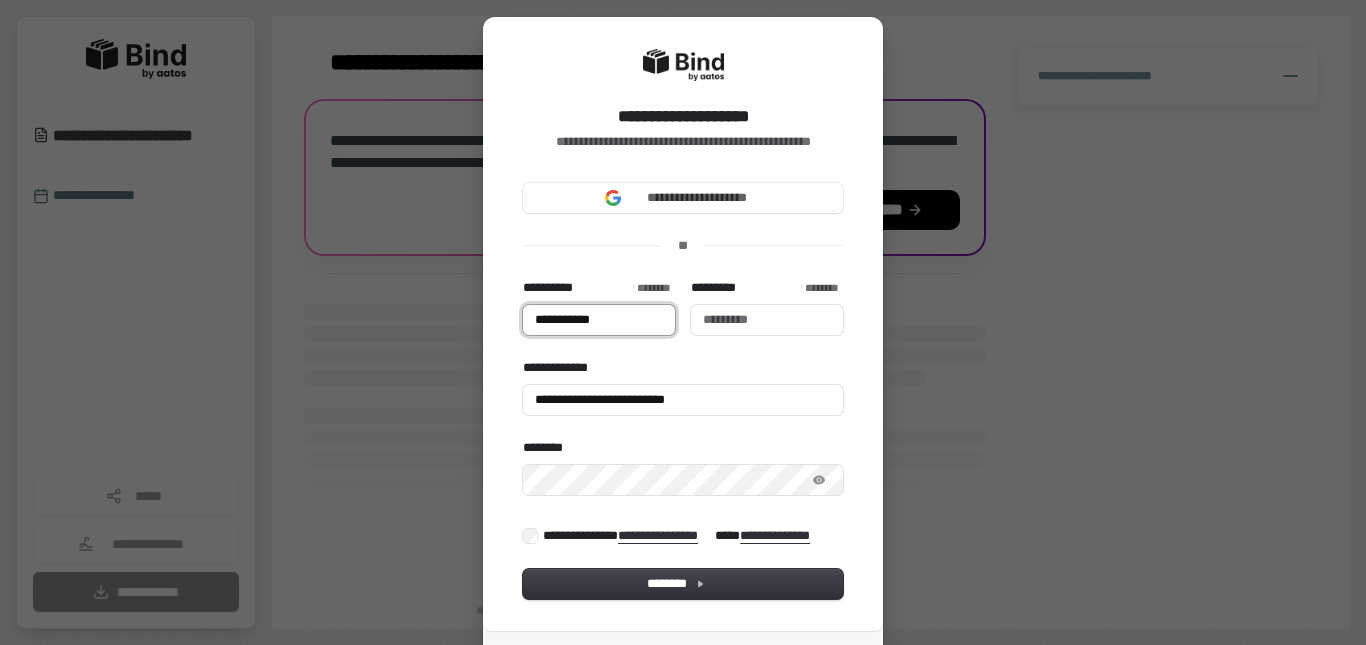 type on "**********" 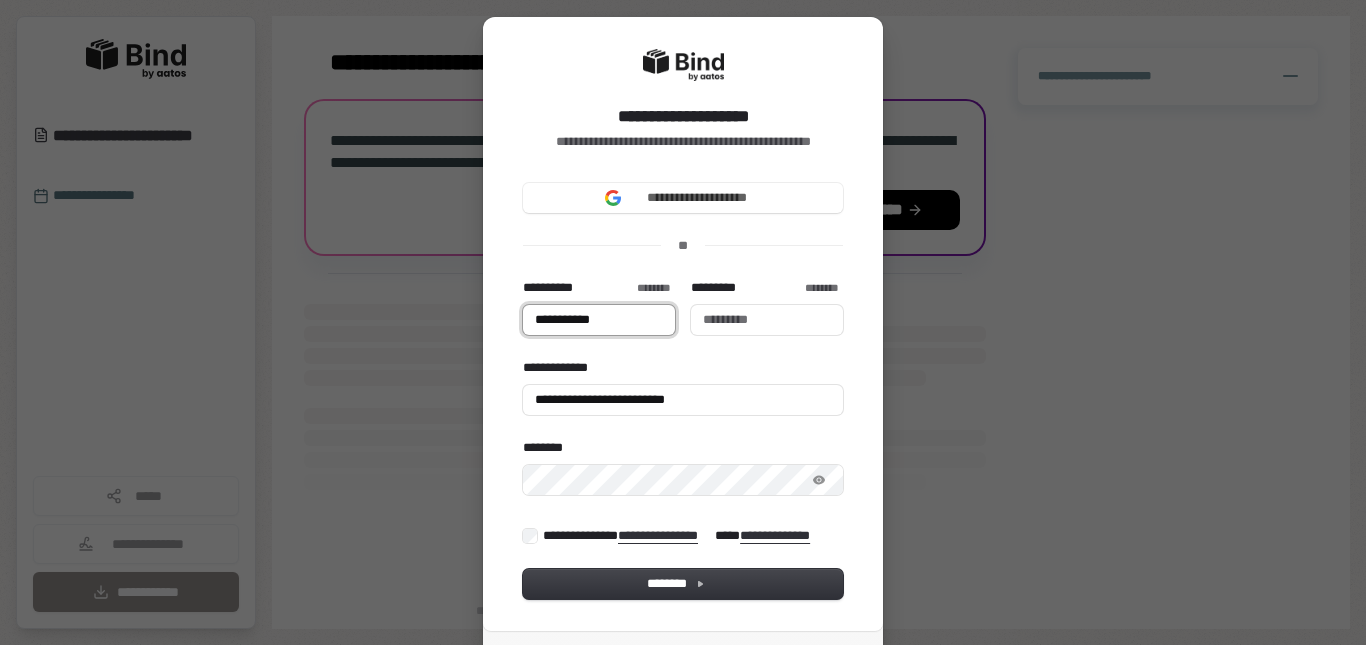 type 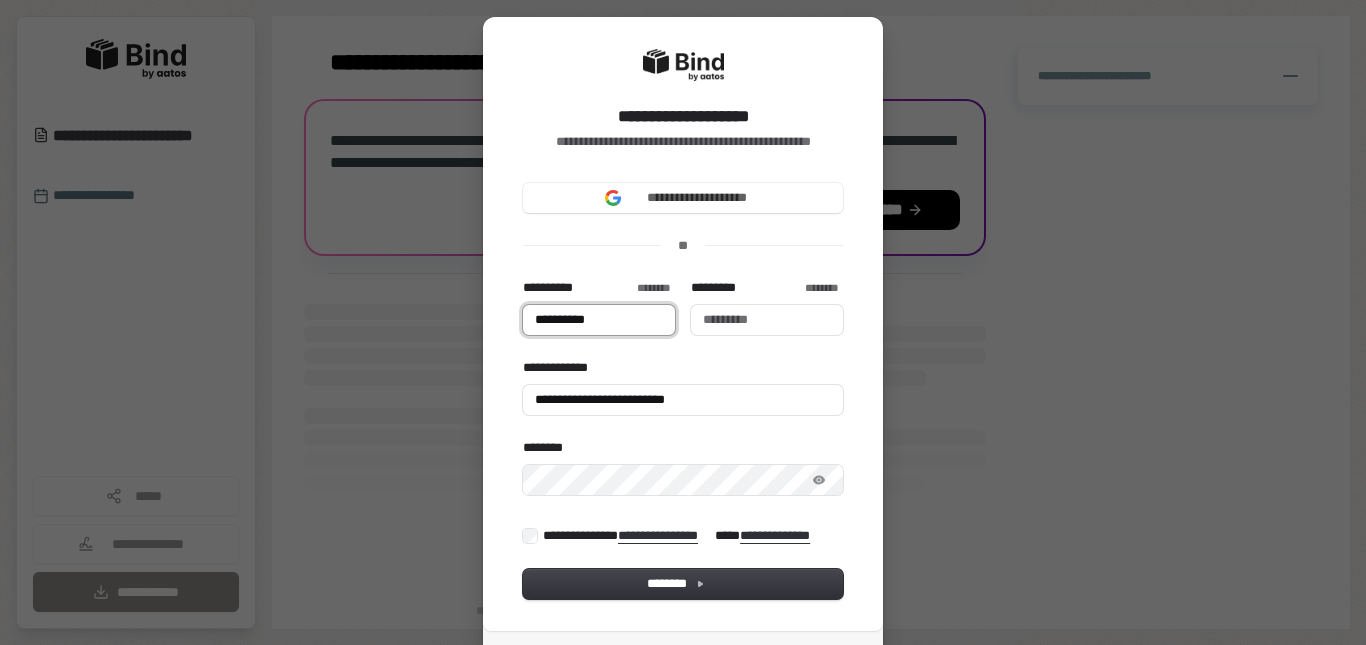 type on "*********" 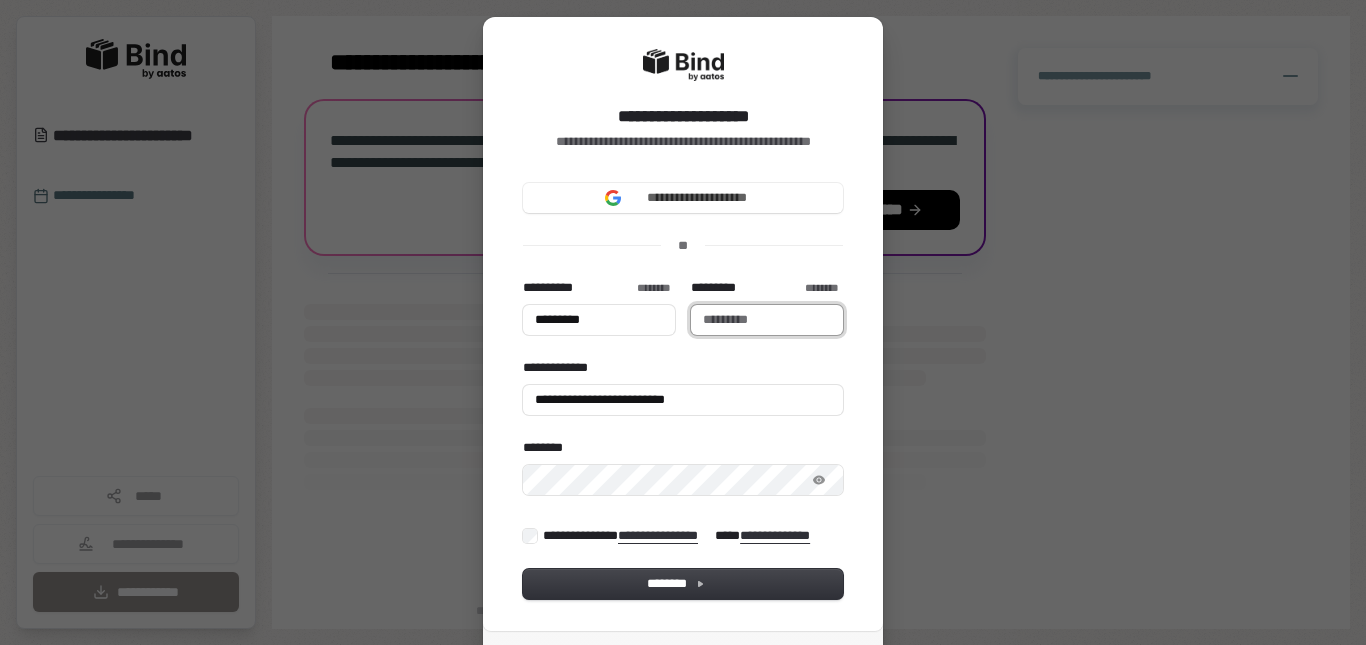 type on "*********" 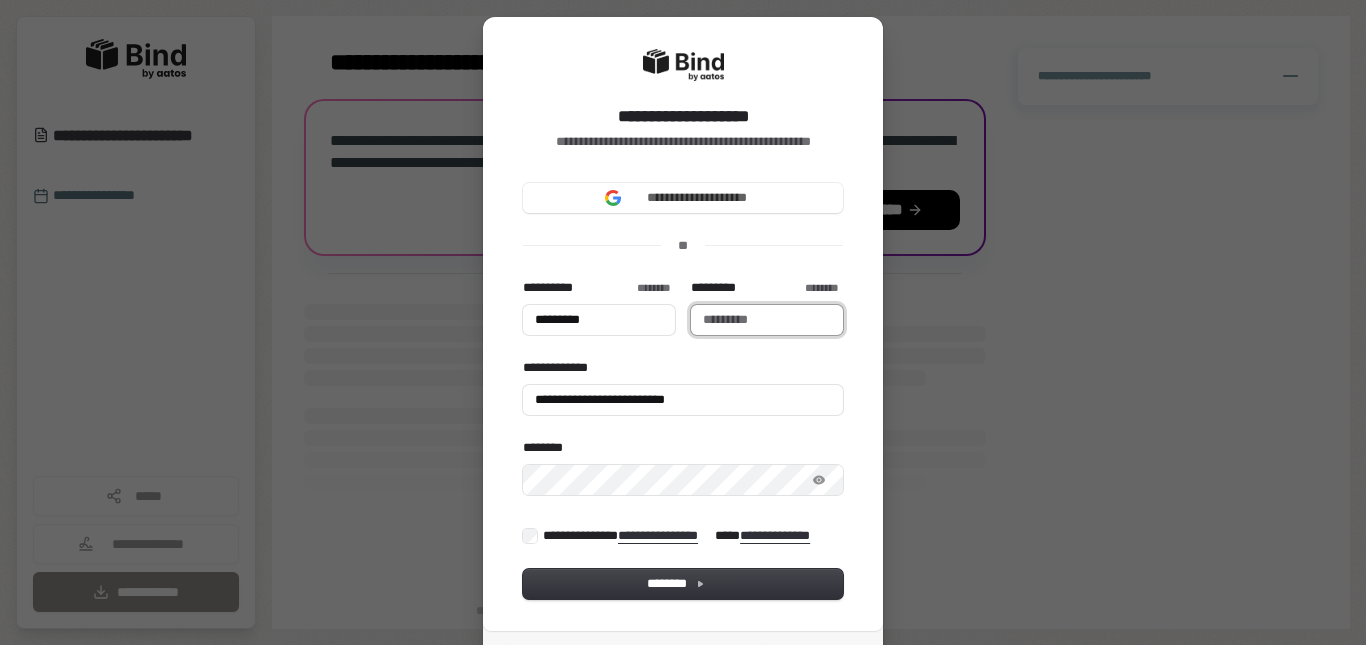 type on "*********" 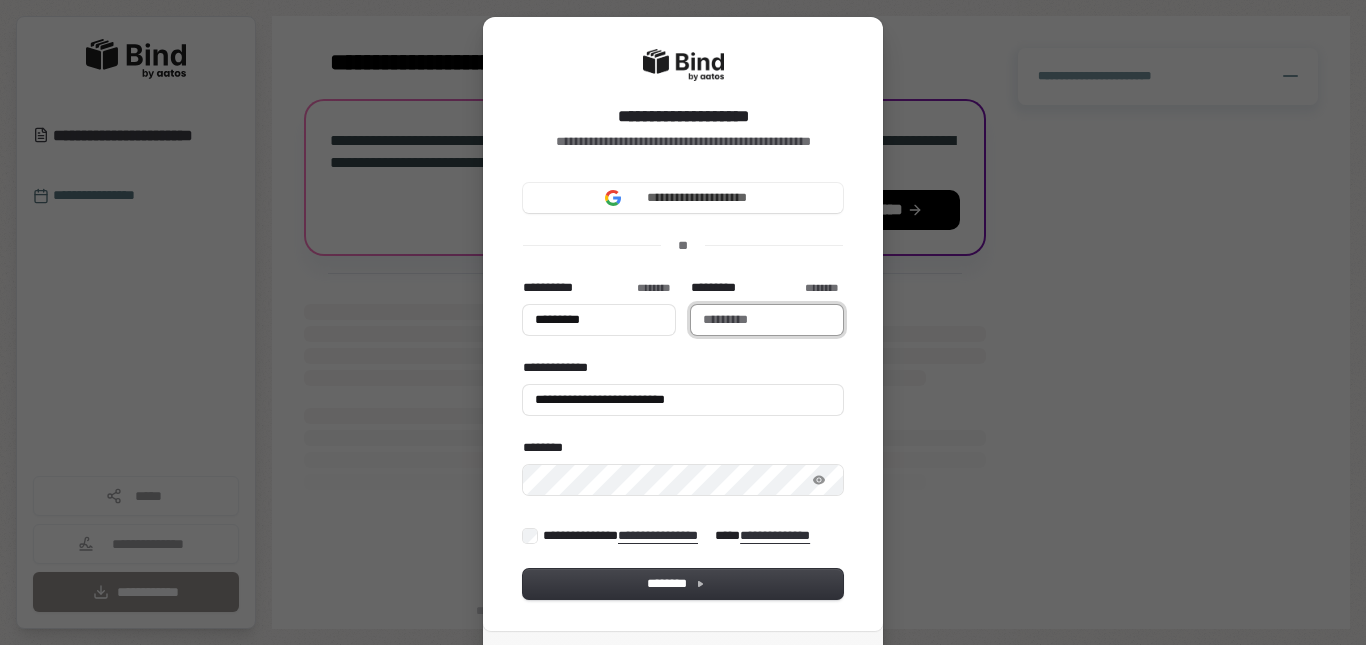 type on "*" 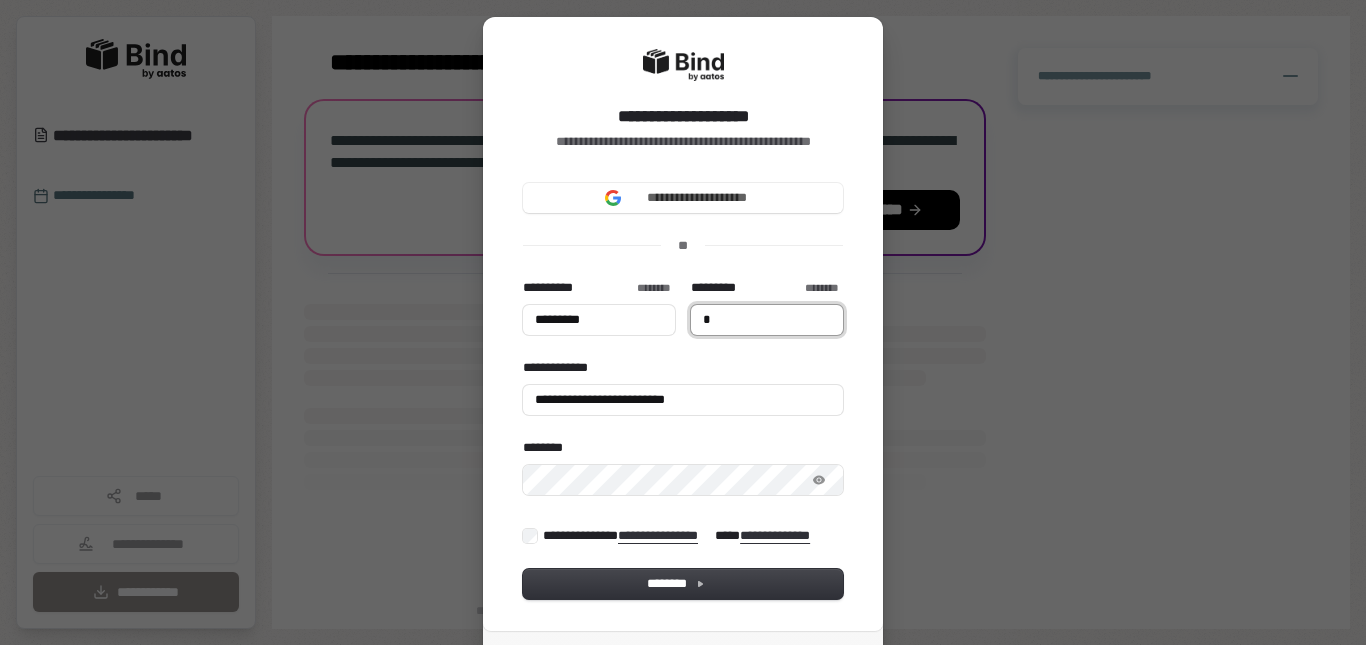 type on "*********" 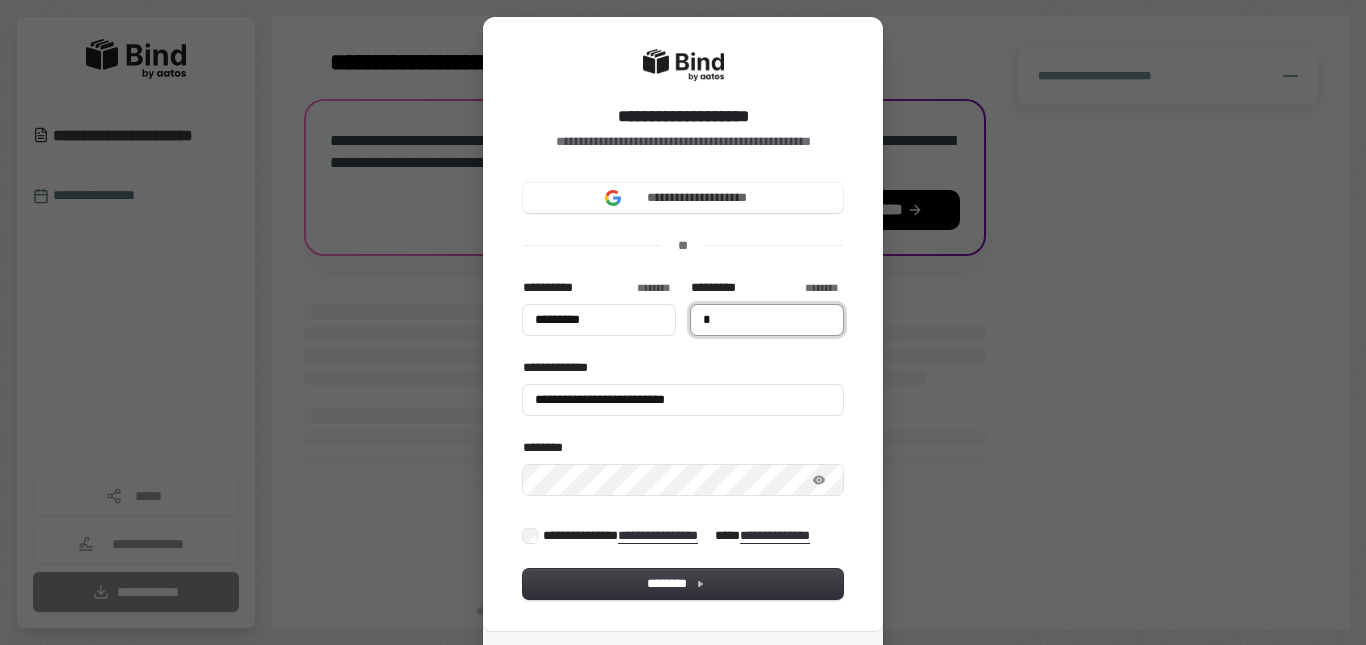 type 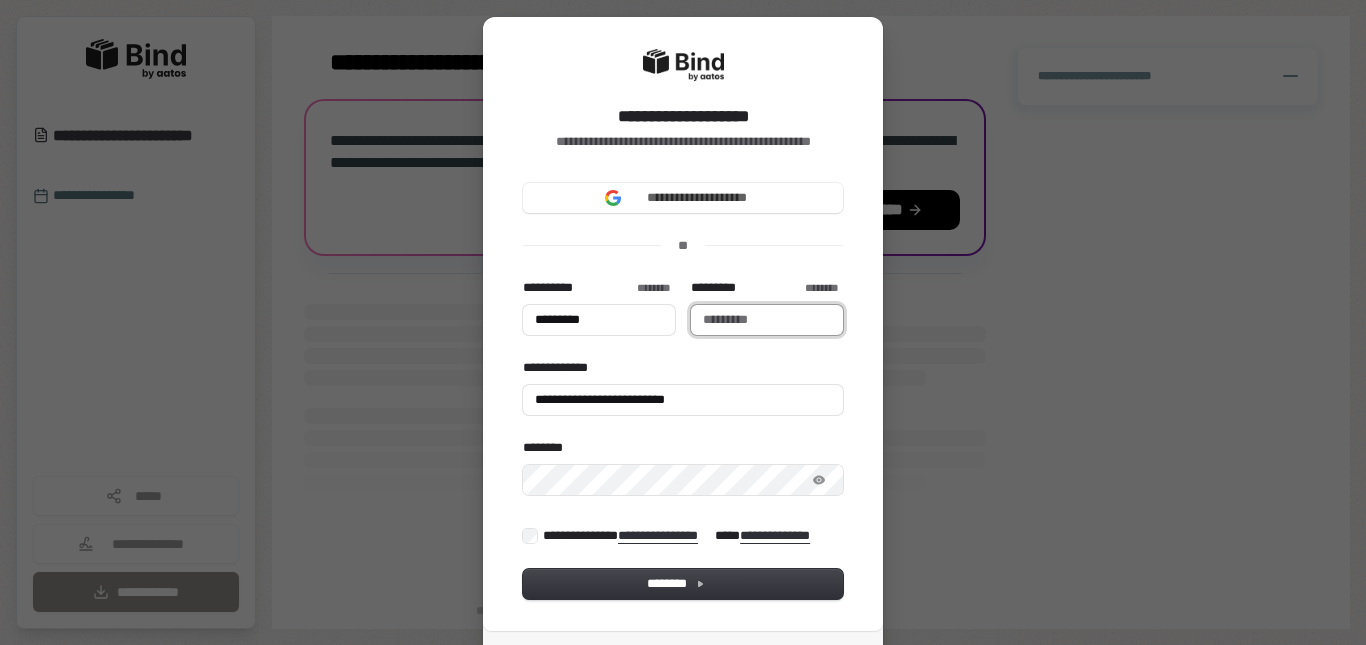 type on "*" 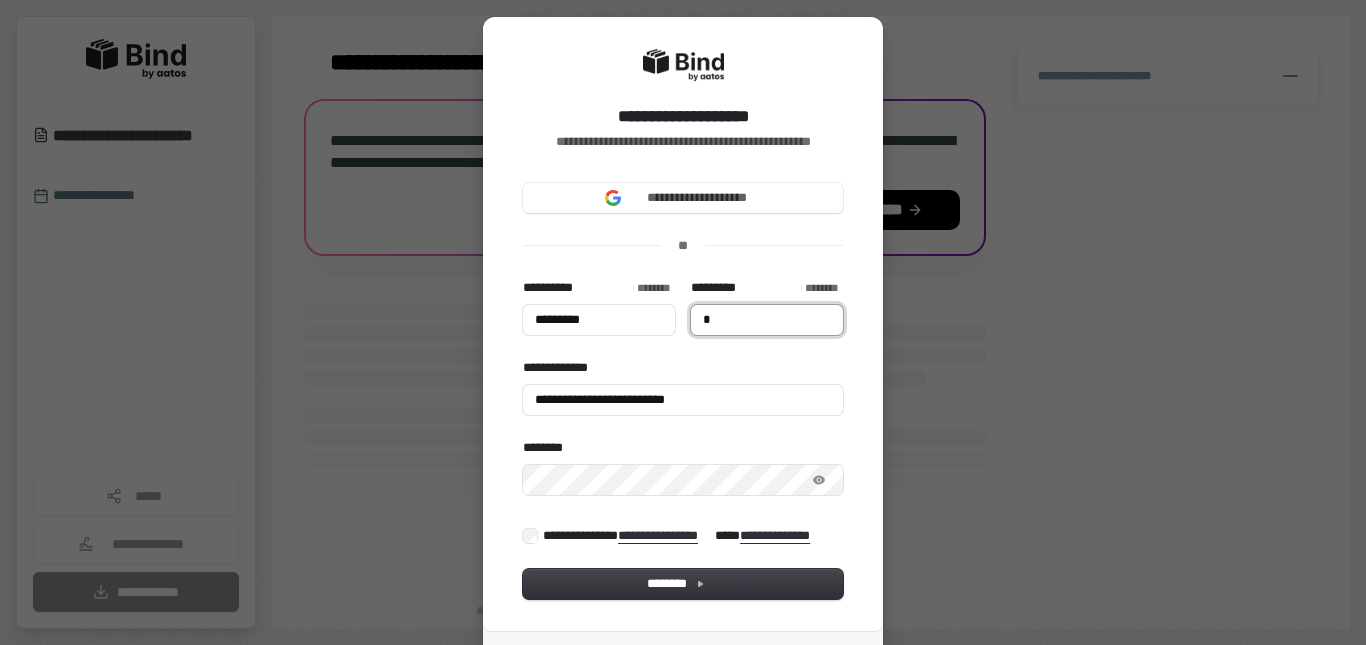 type on "*********" 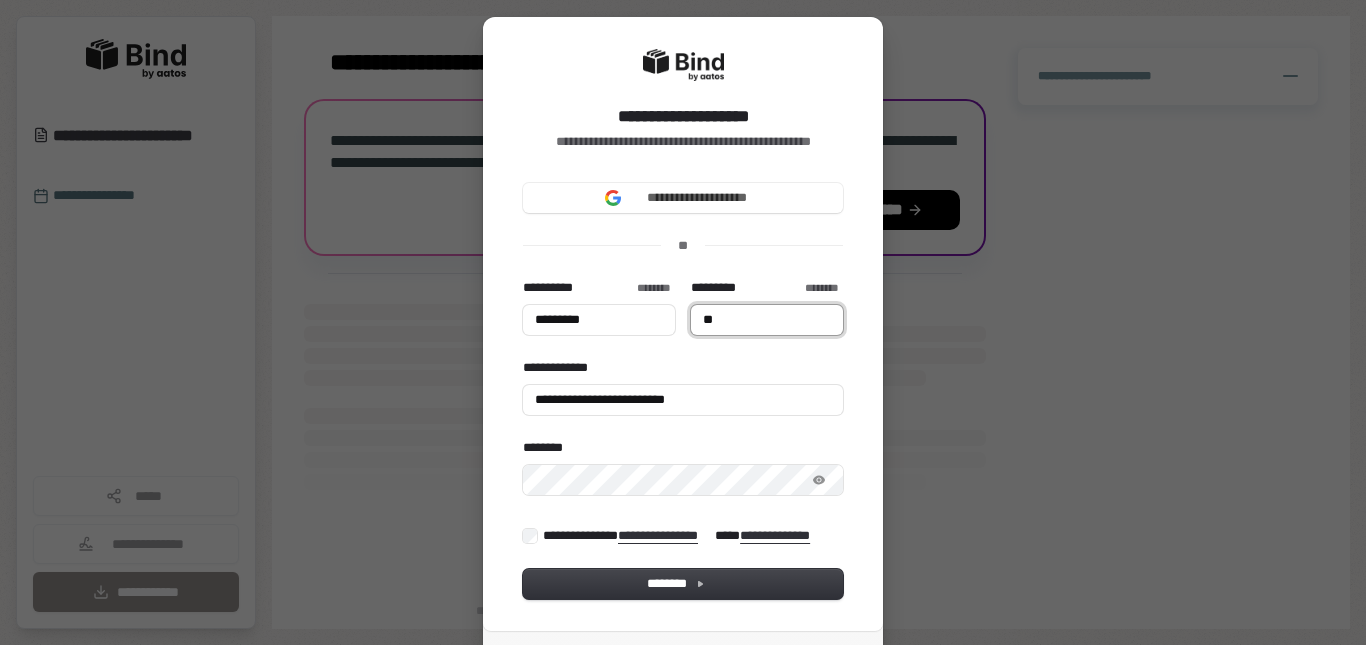 type on "*********" 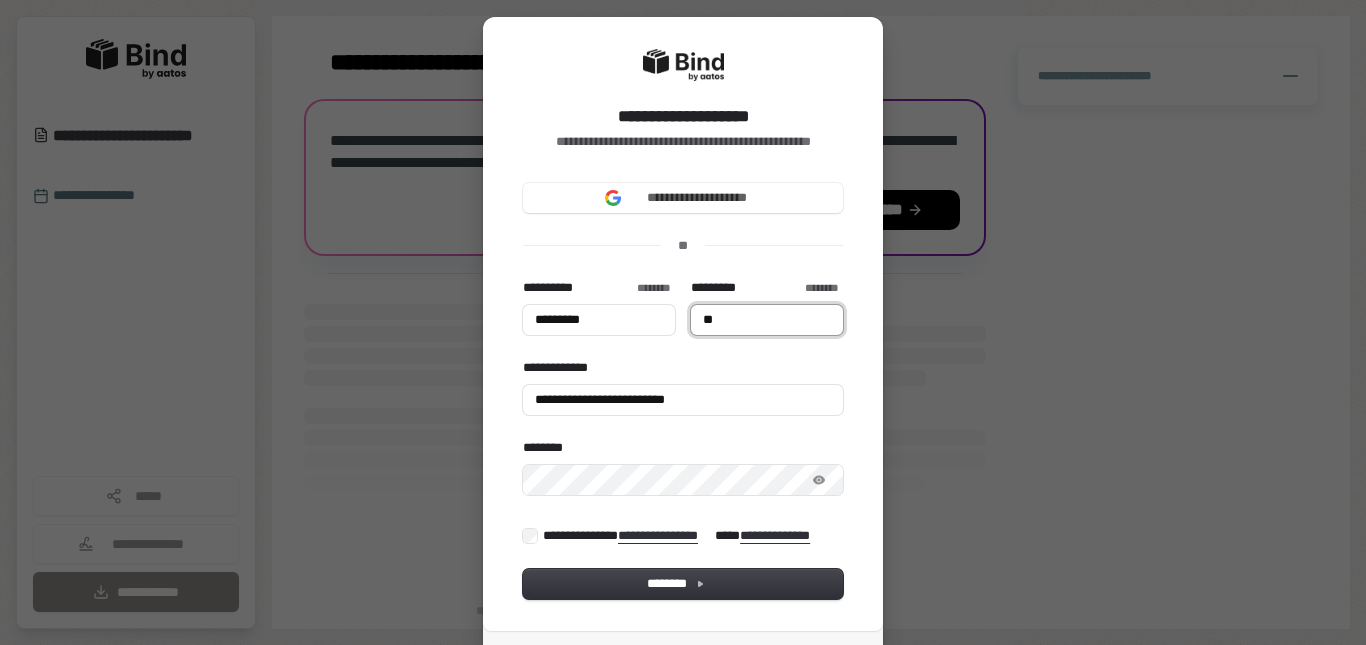 type on "***" 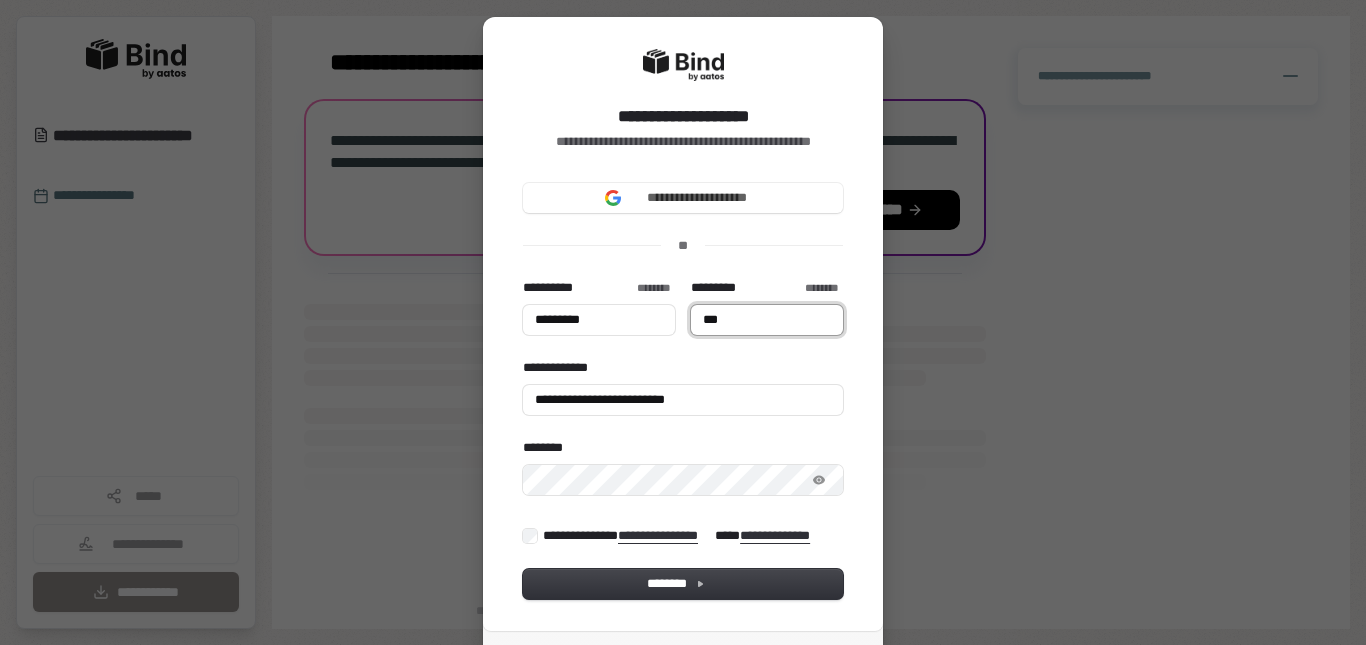 type on "*********" 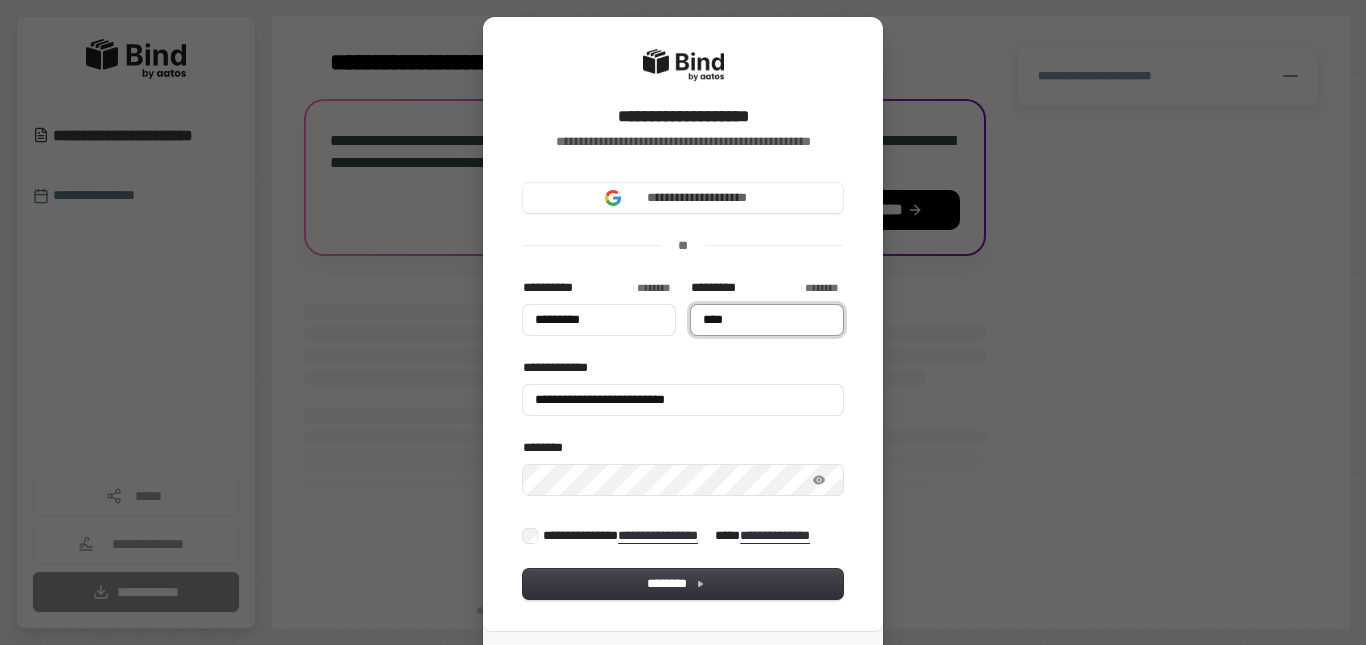 type on "*********" 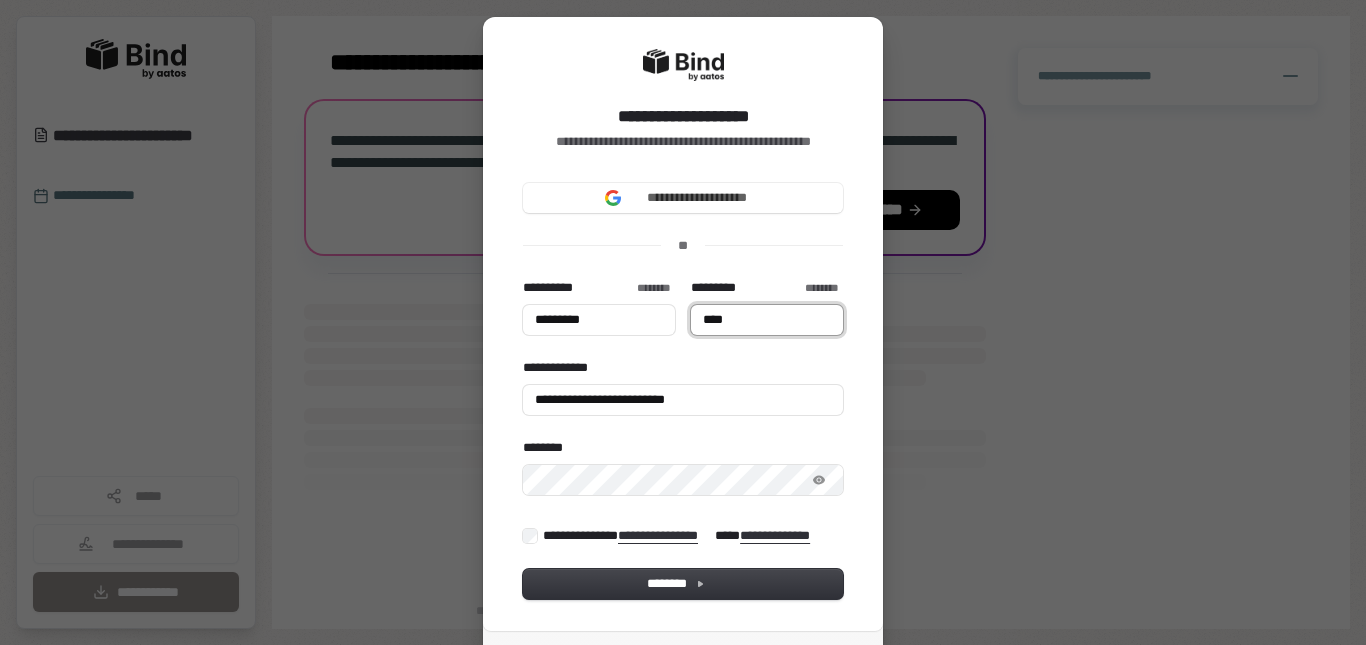 type on "*****" 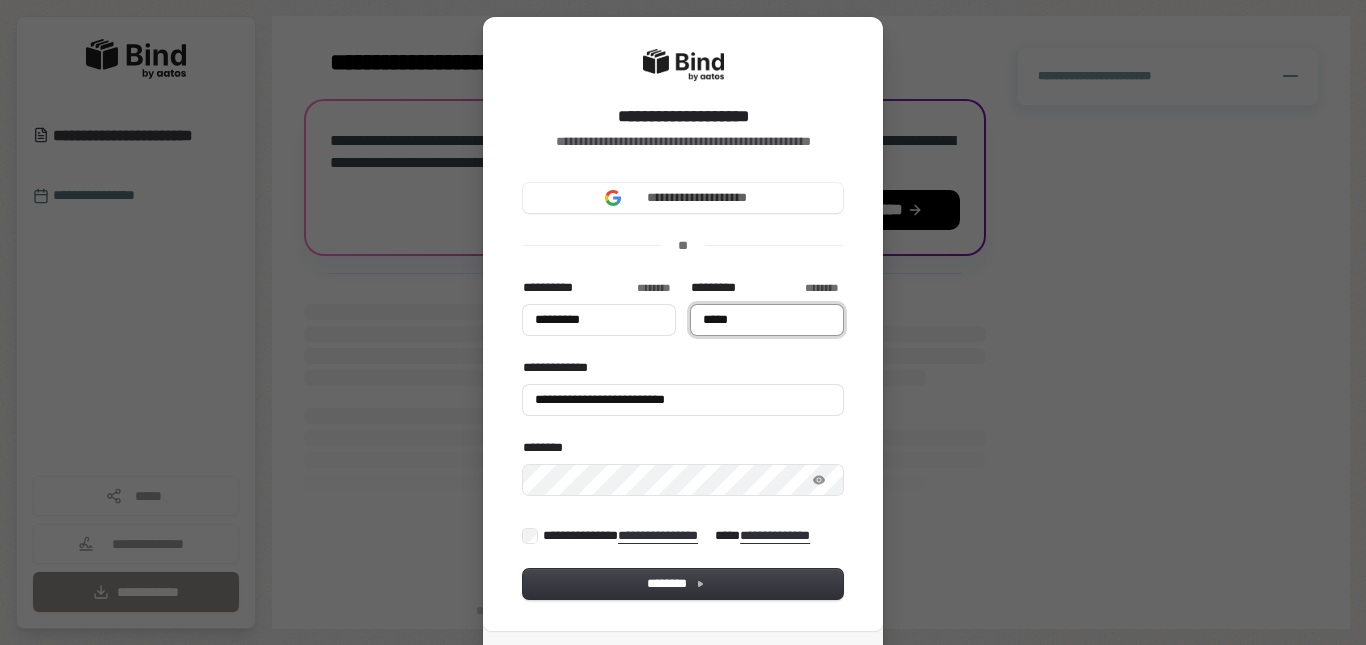 type on "*********" 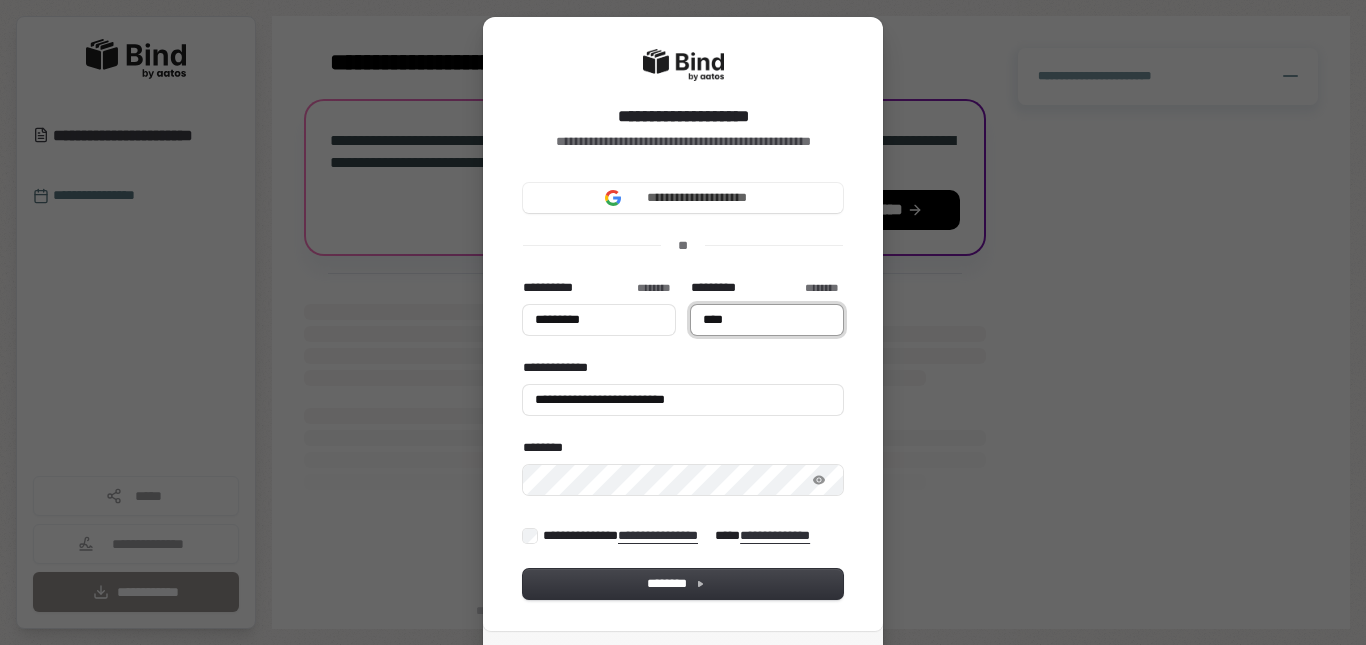 type on "*********" 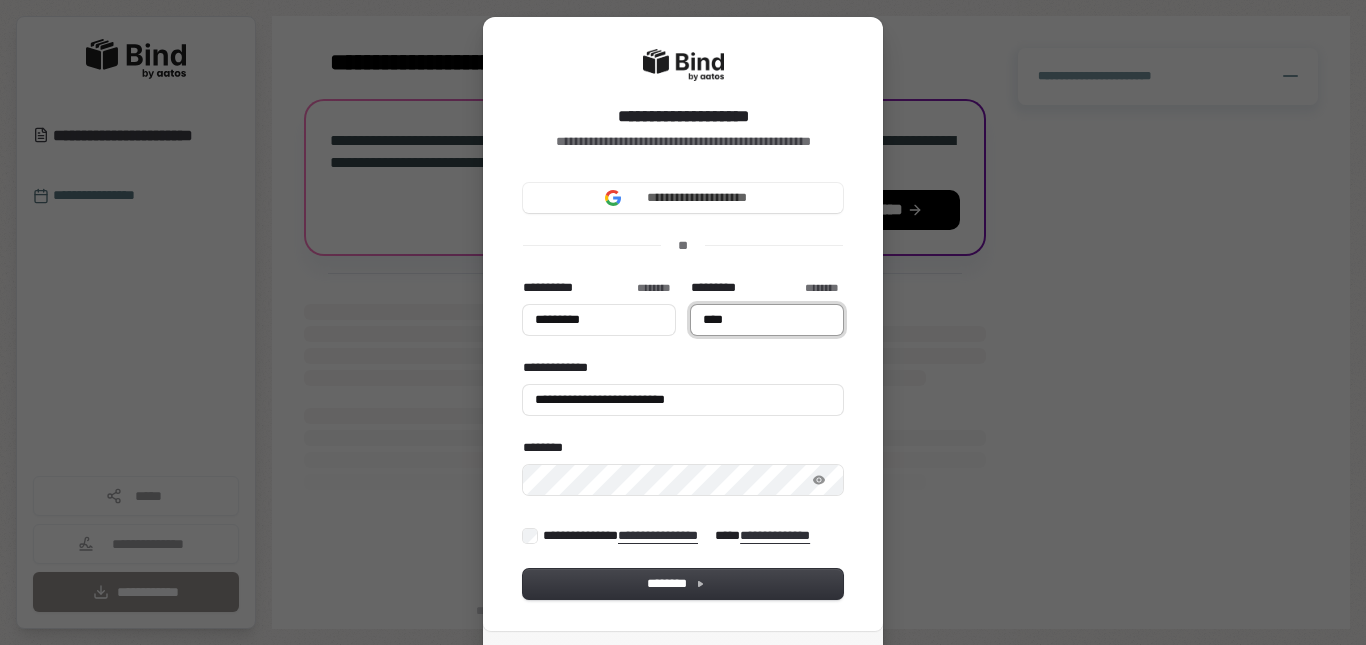 type on "*****" 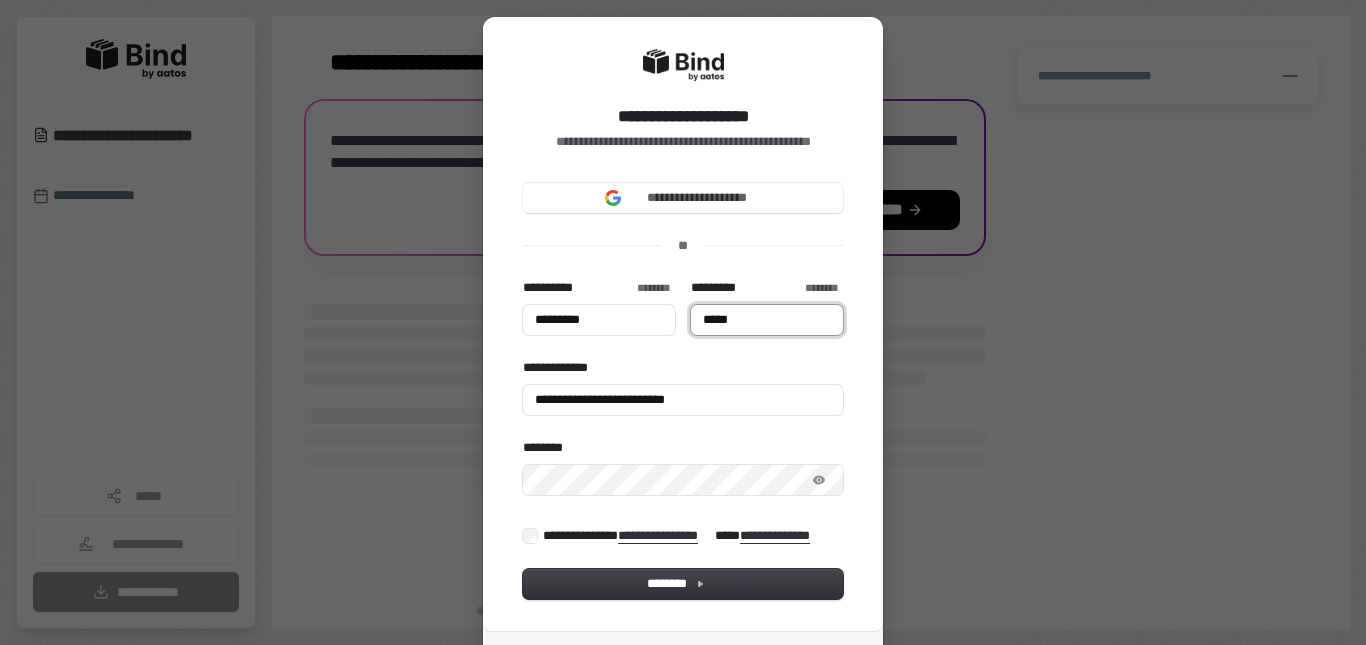 type on "**********" 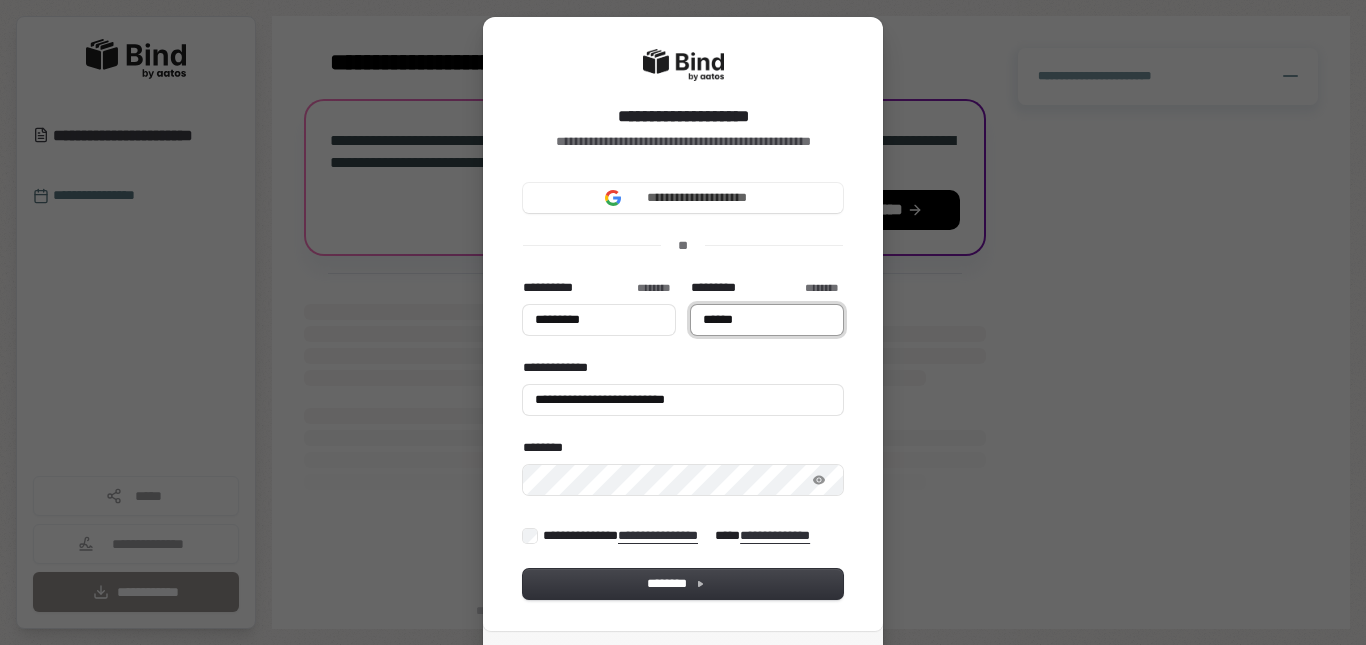 type on "*********" 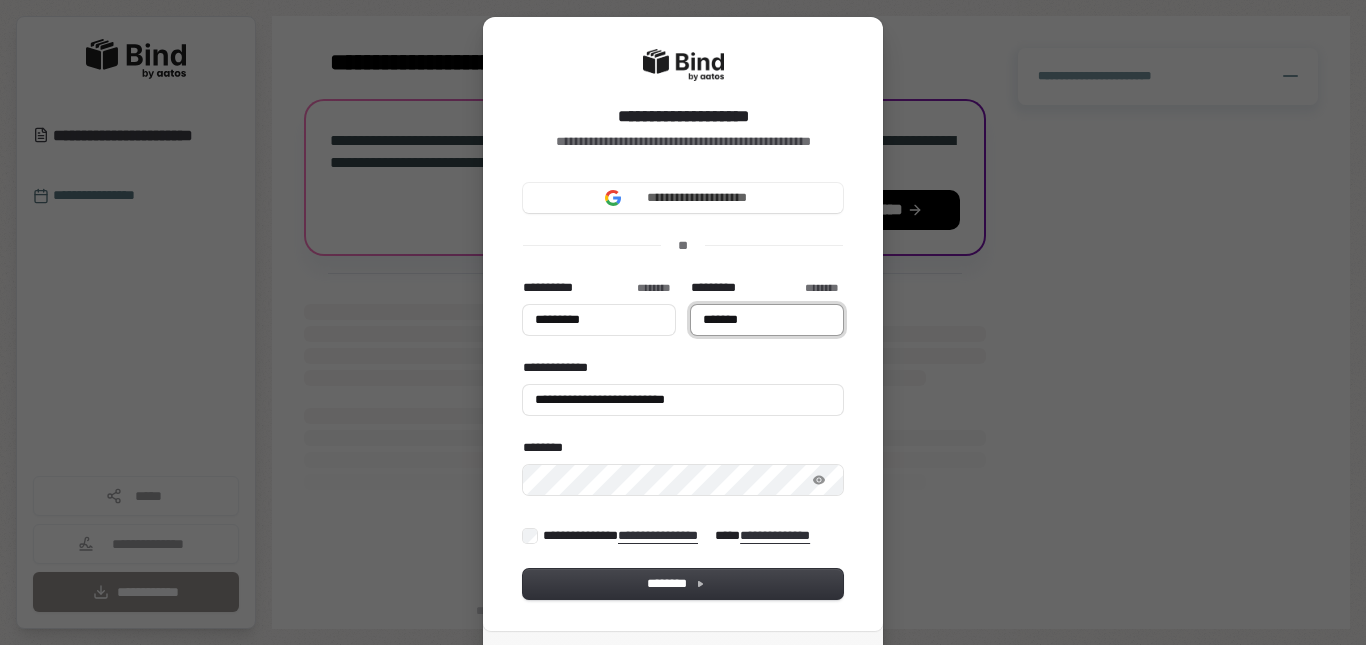 type on "*******" 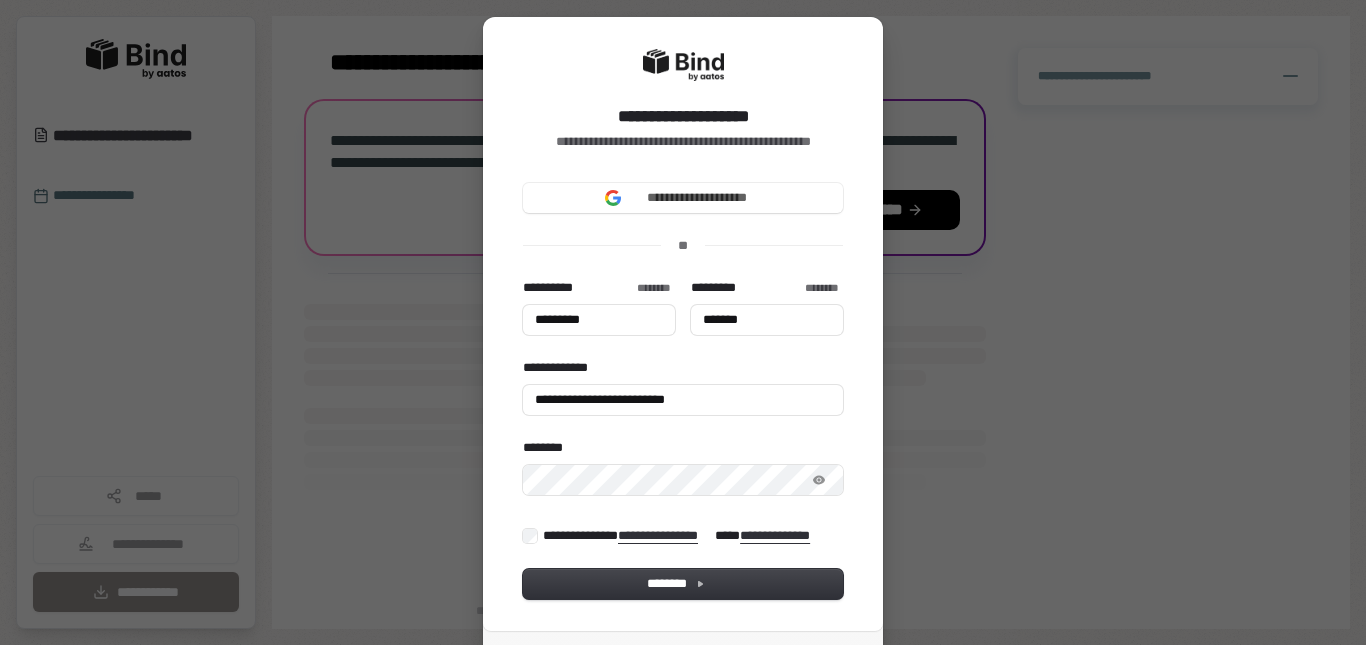 type on "*********" 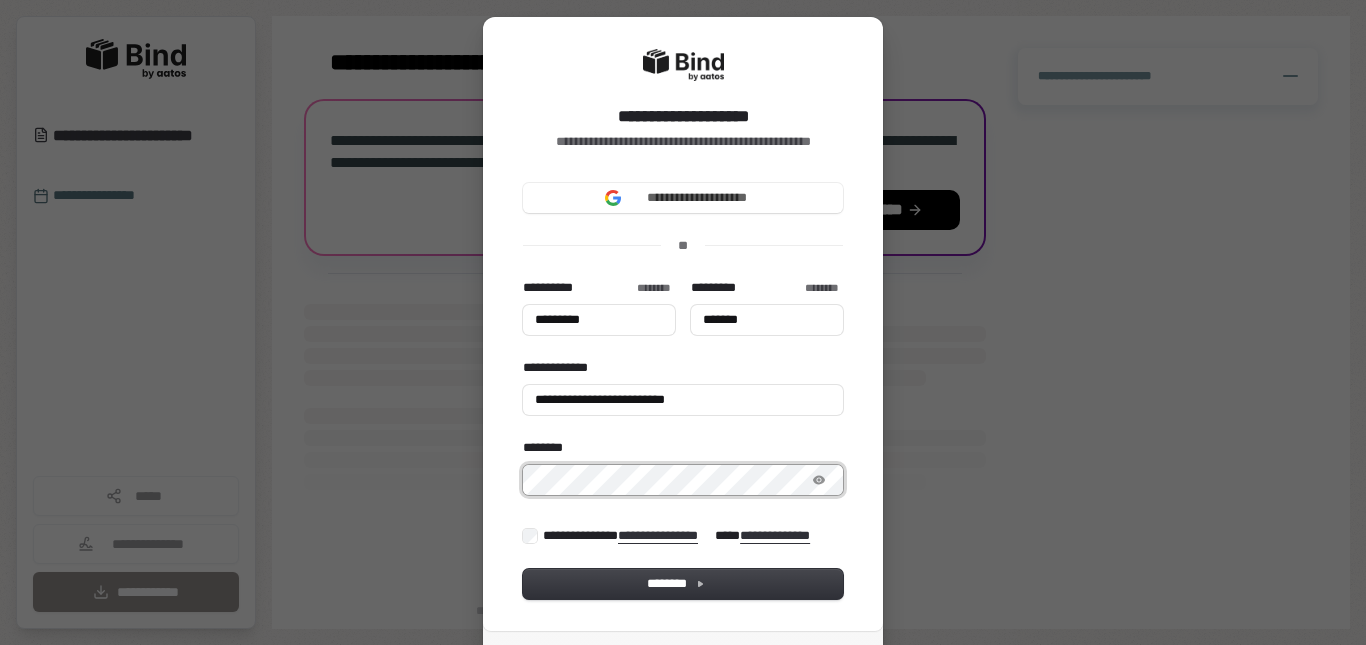 type on "*********" 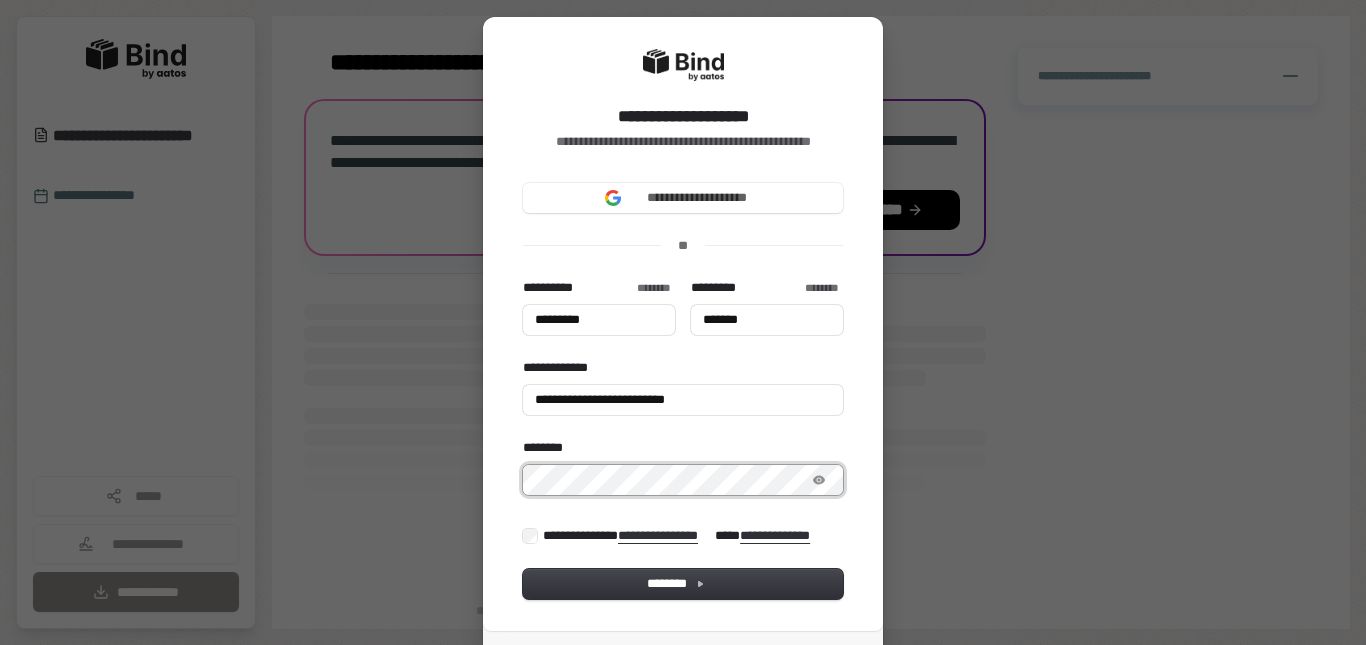 type on "*******" 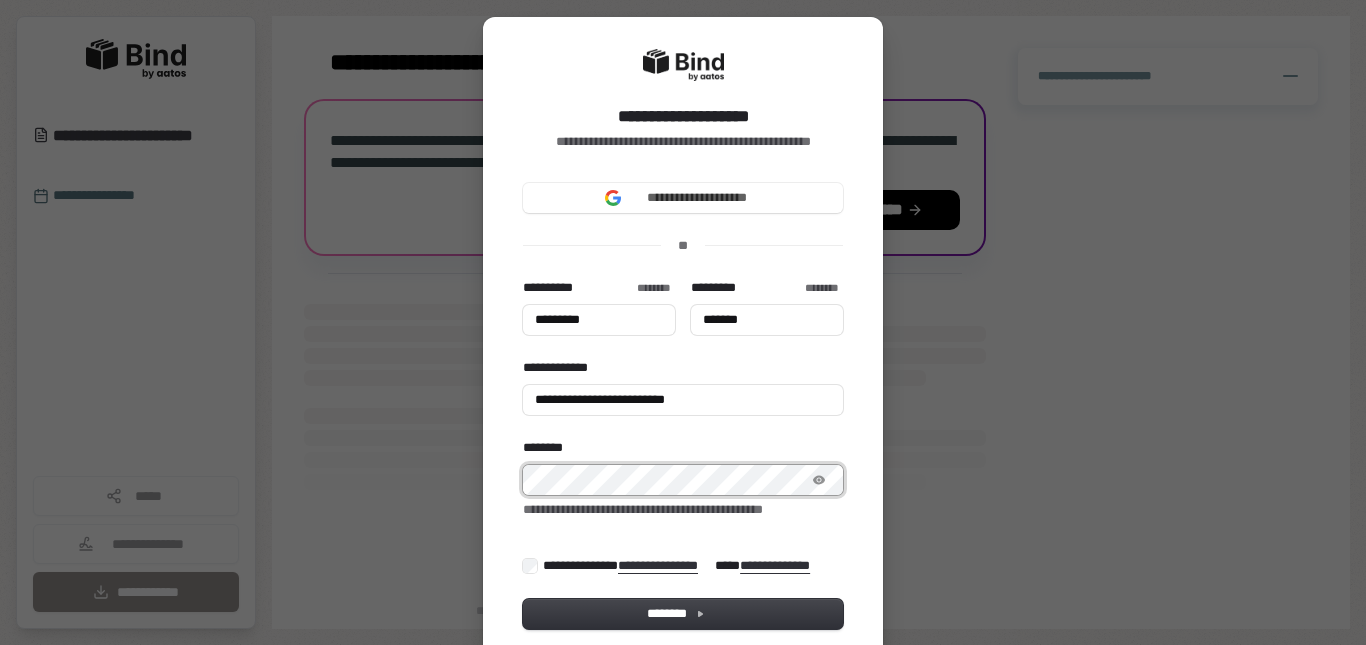 type on "*********" 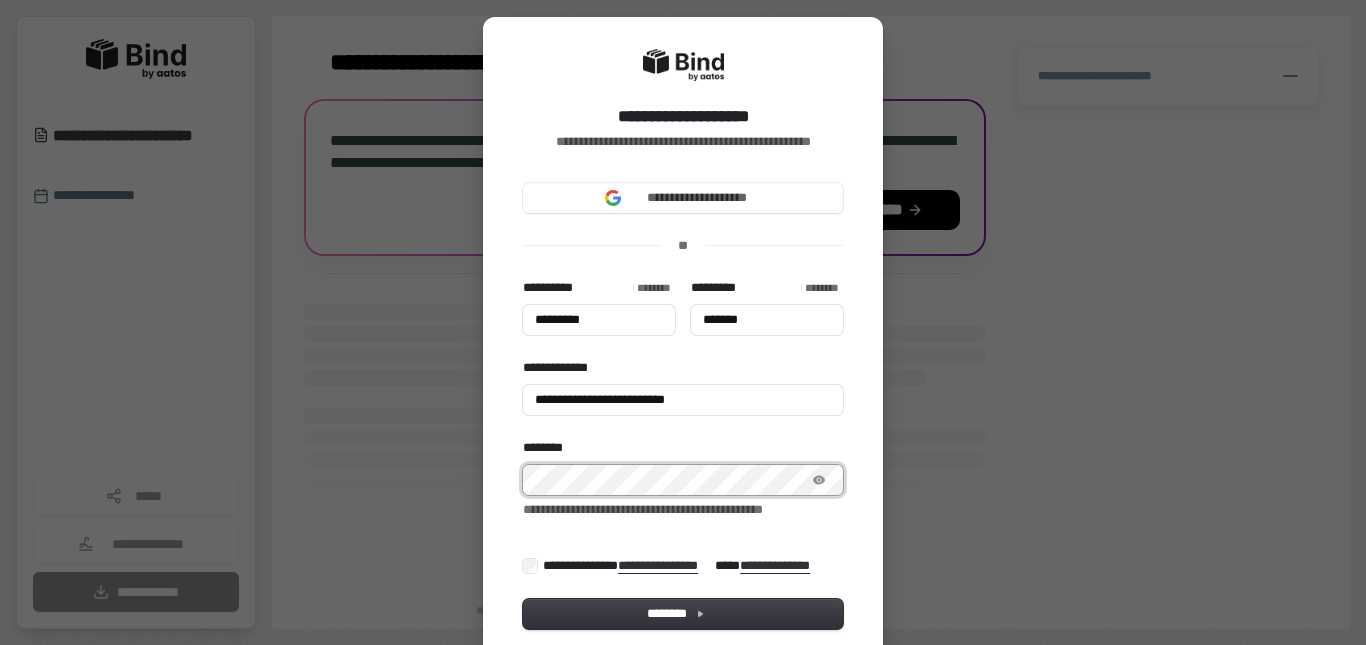 type on "*******" 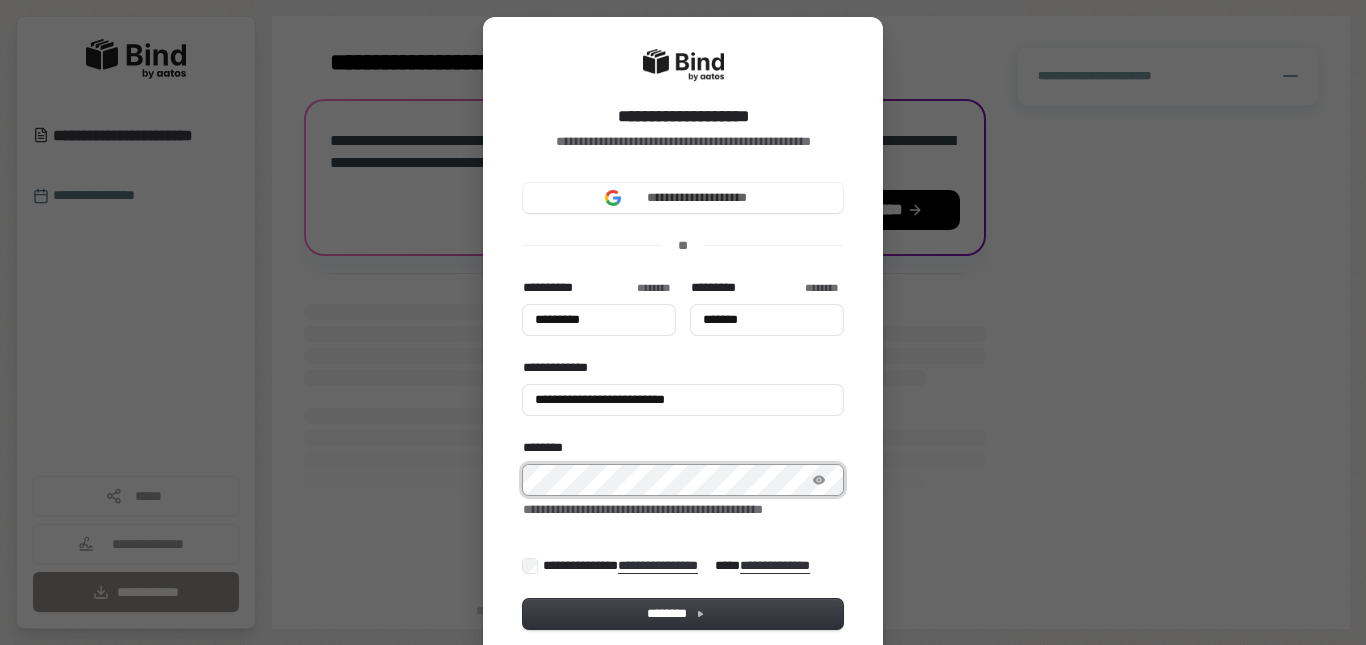 type on "*********" 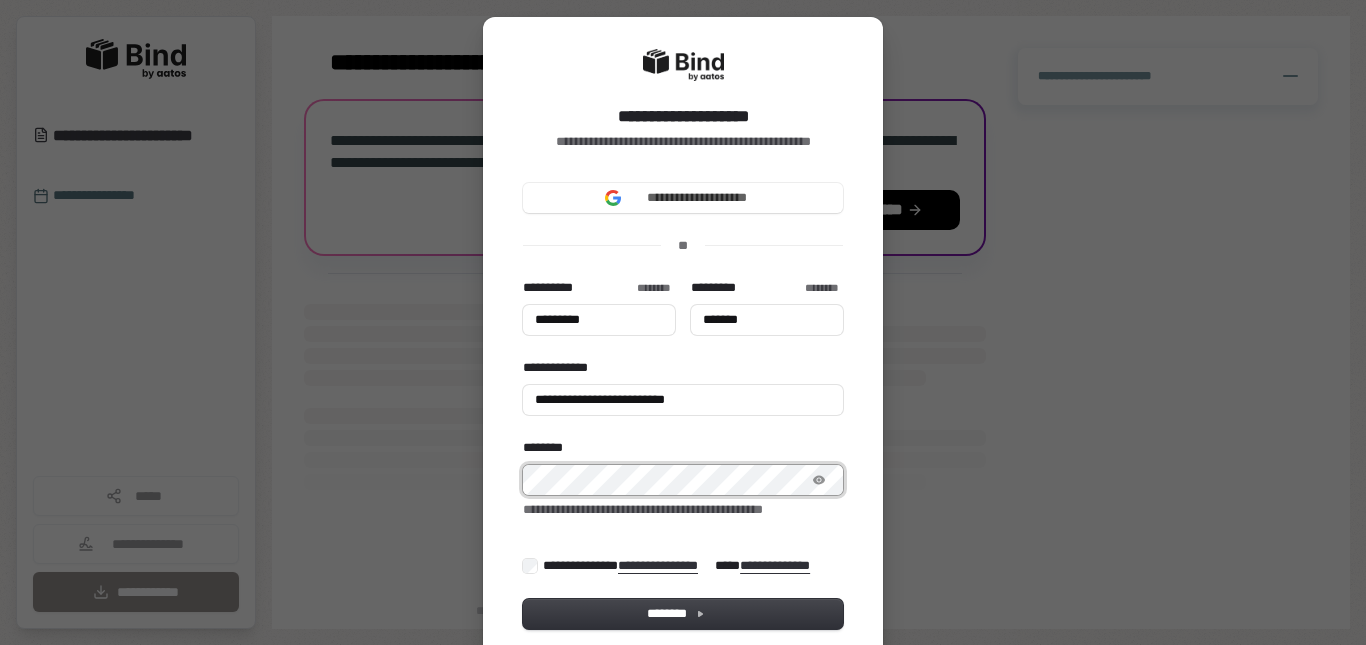 type on "*******" 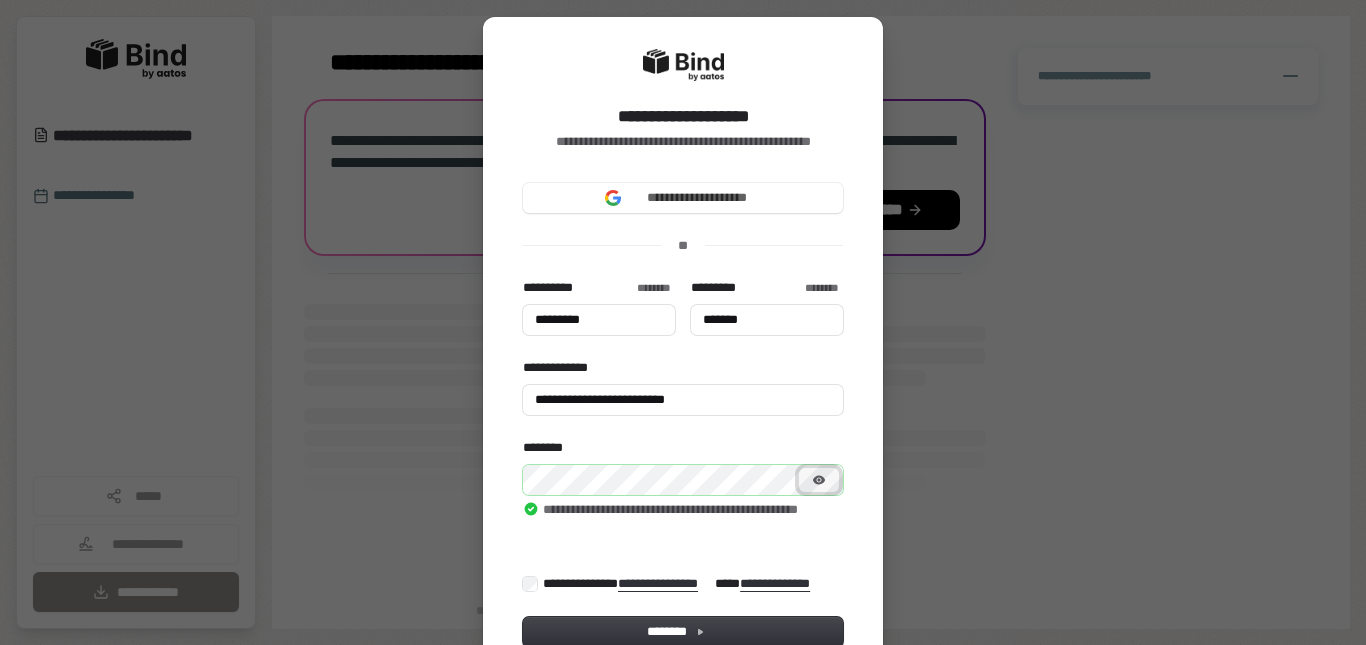 type on "*********" 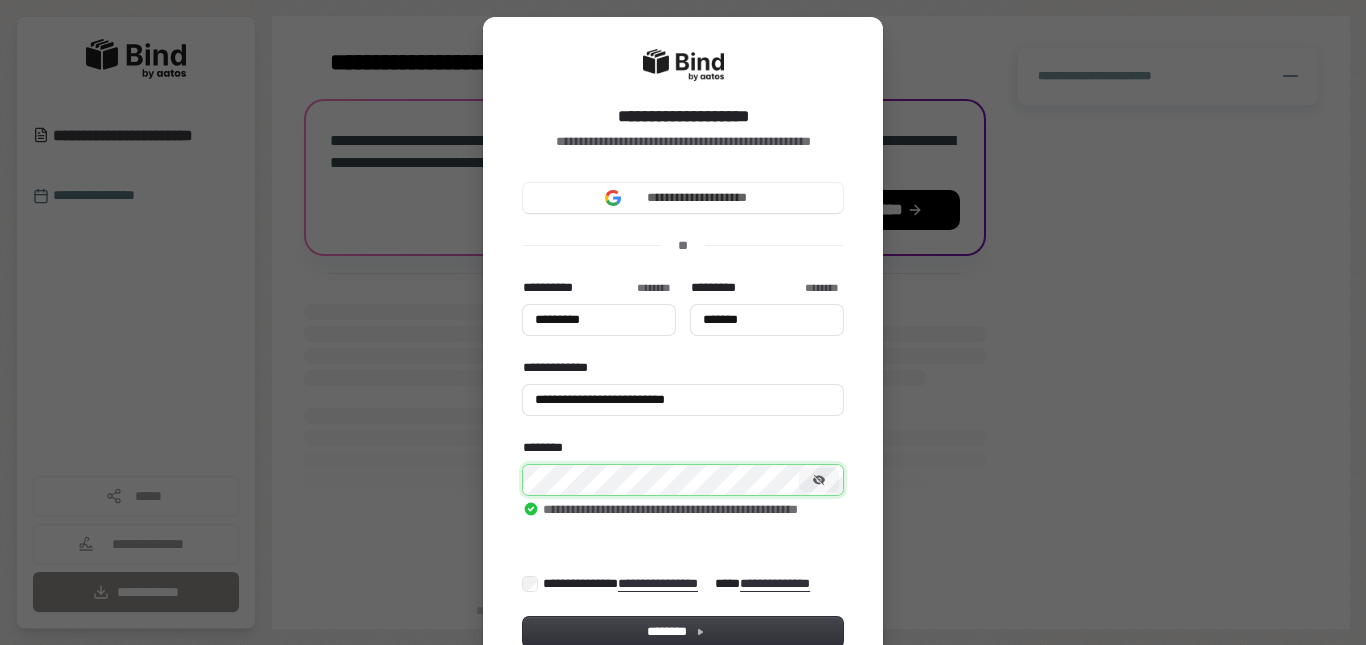 type on "*********" 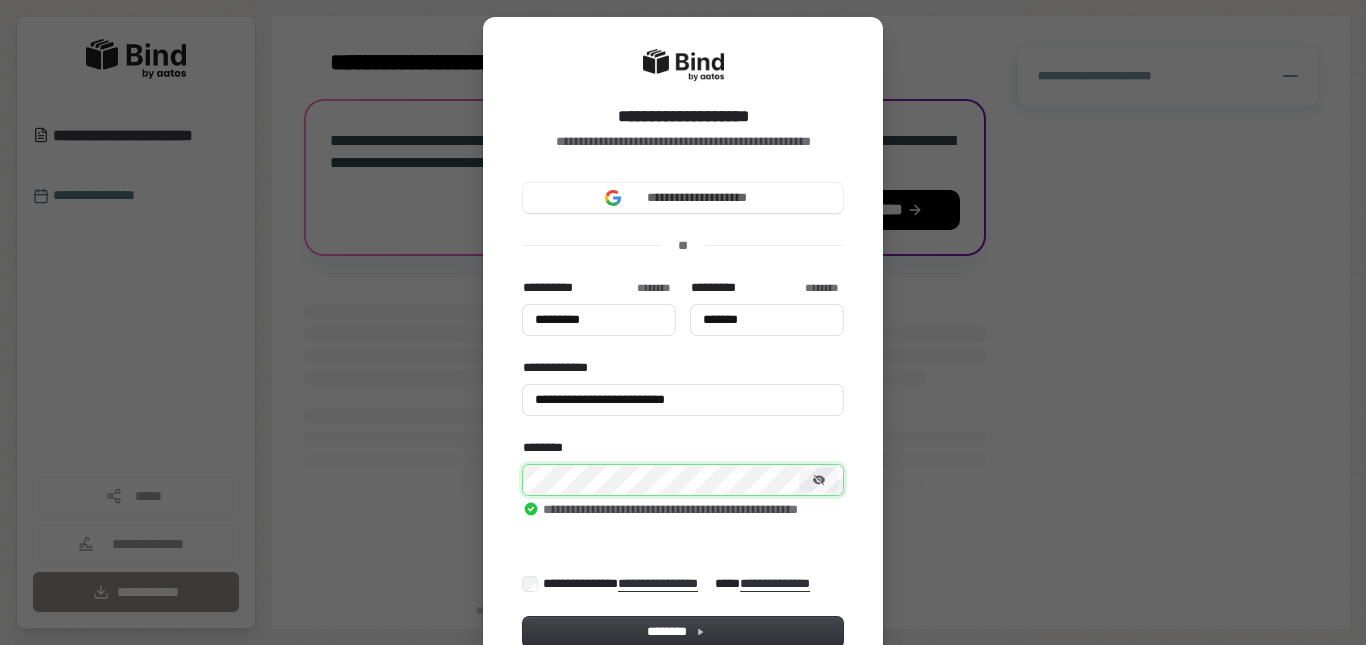 type on "*******" 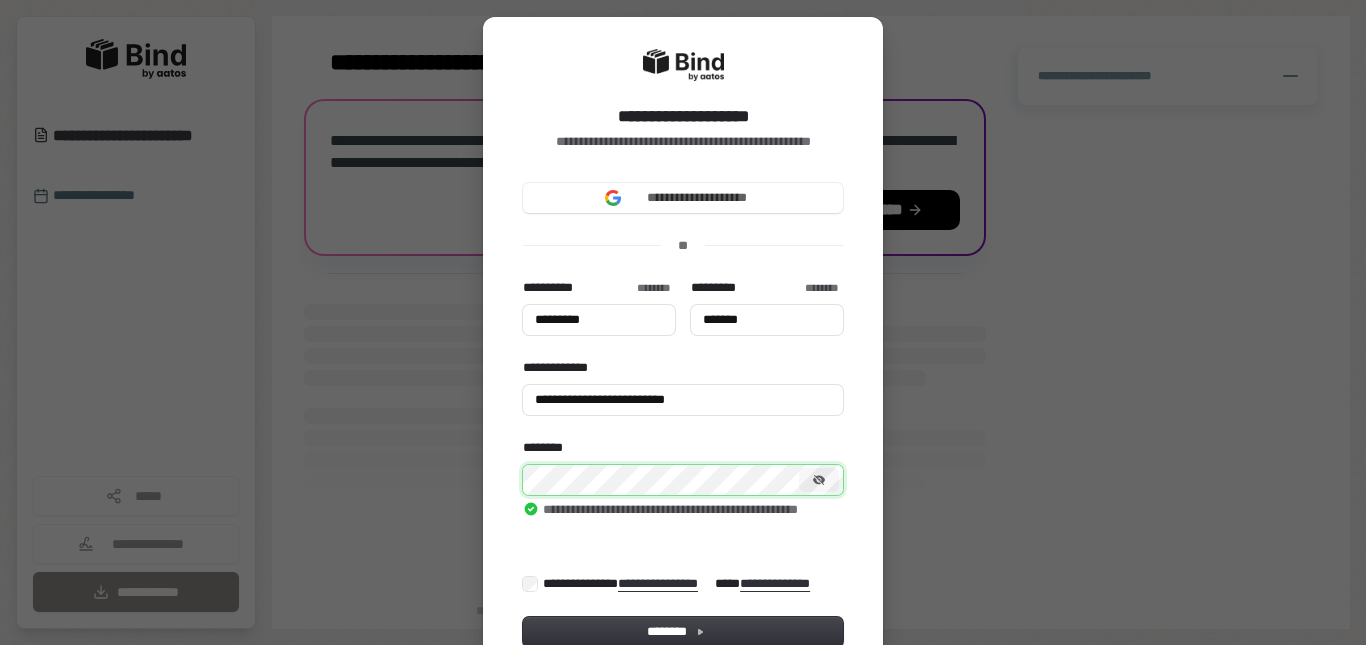 type on "*********" 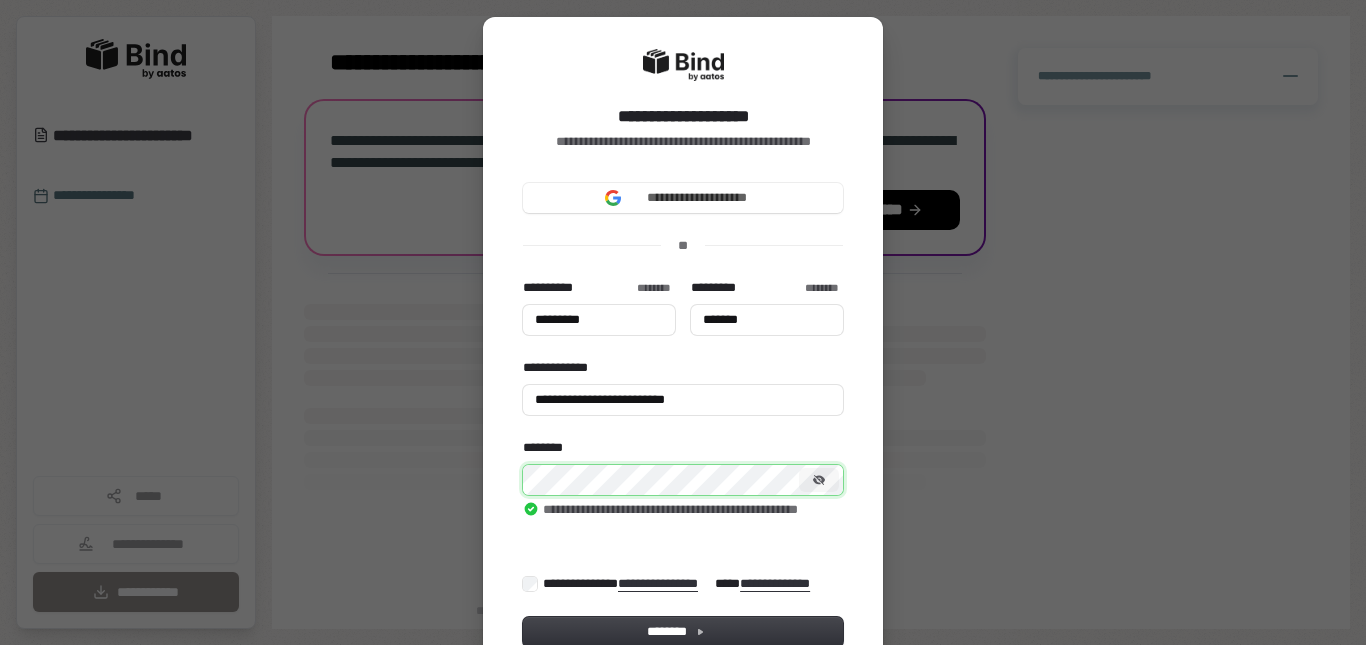 type on "*******" 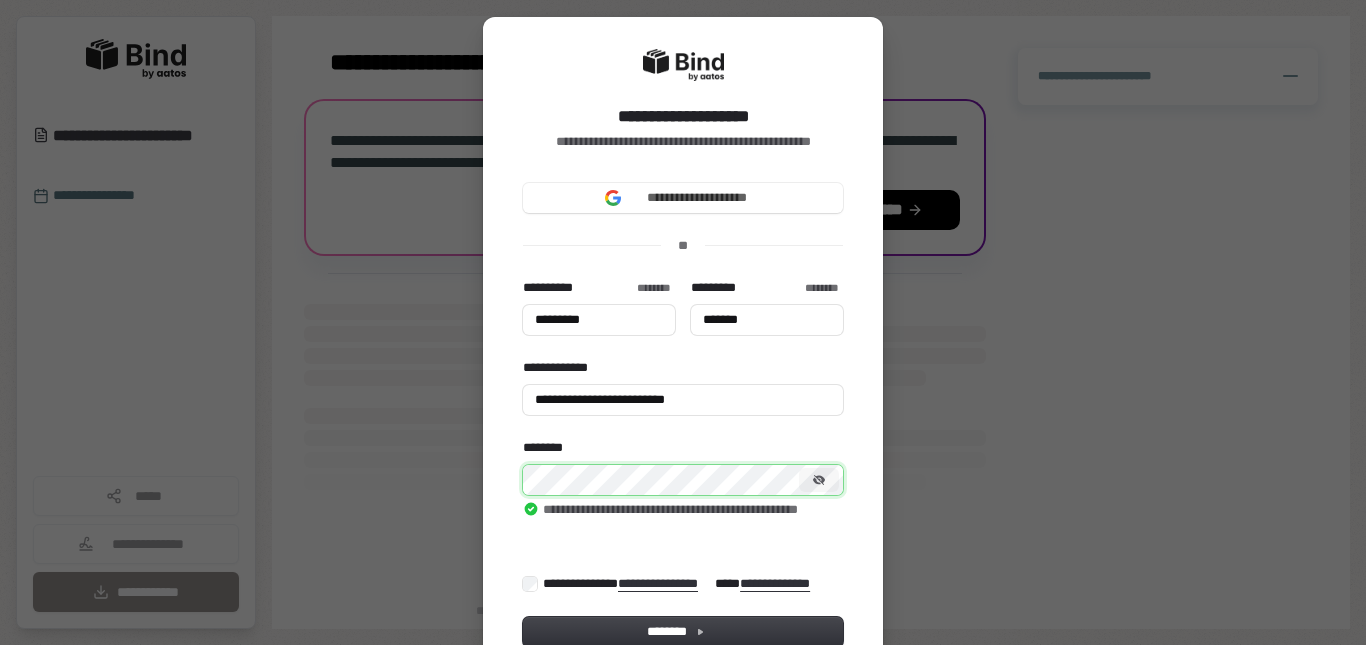 type on "*********" 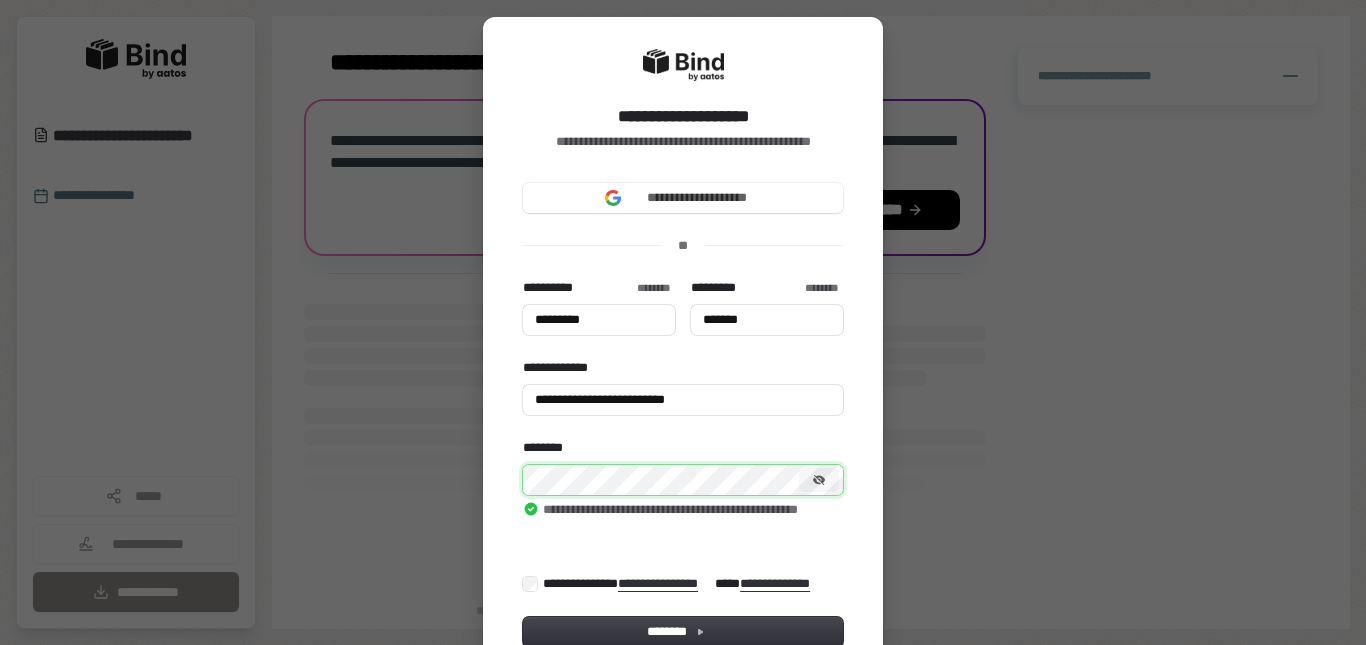 type on "*******" 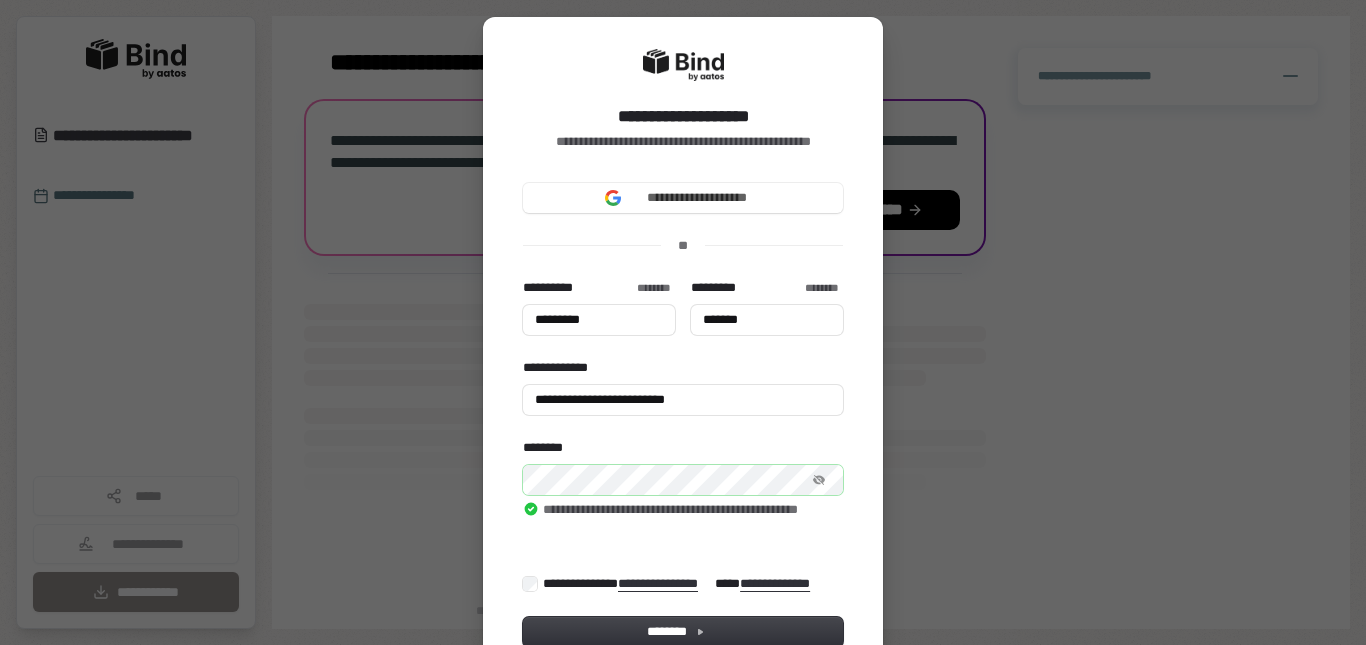 type on "*********" 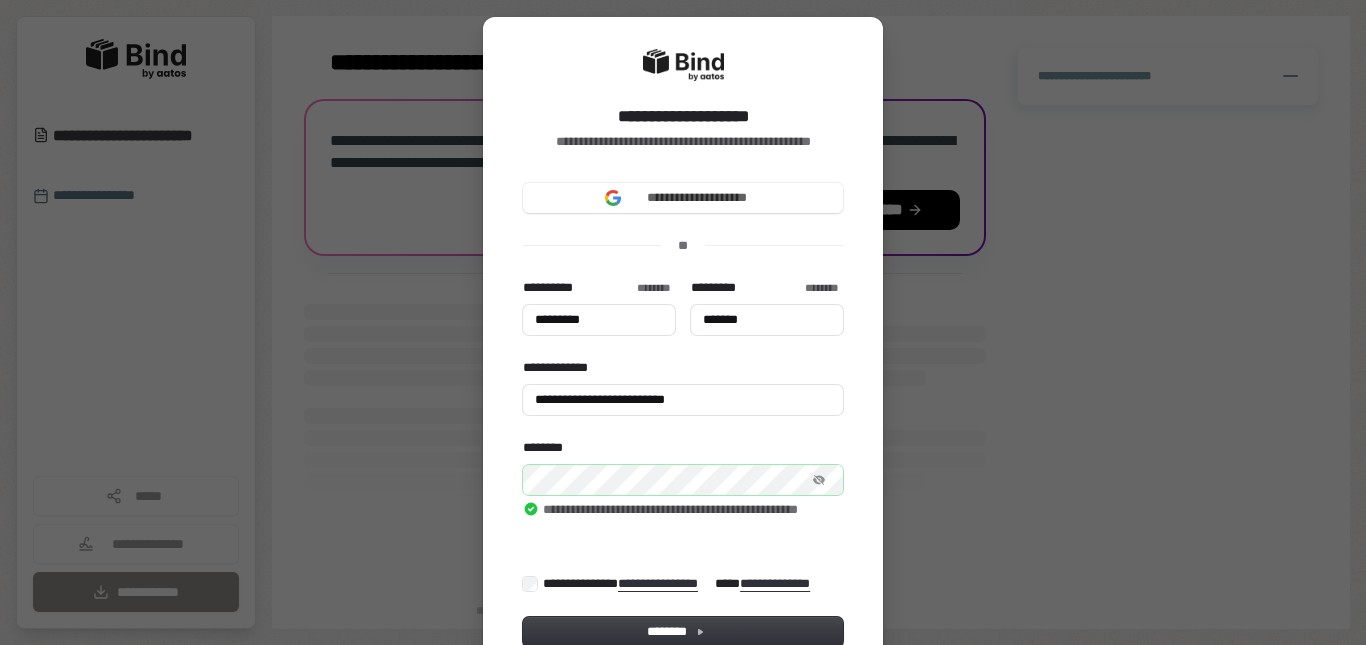 type on "*******" 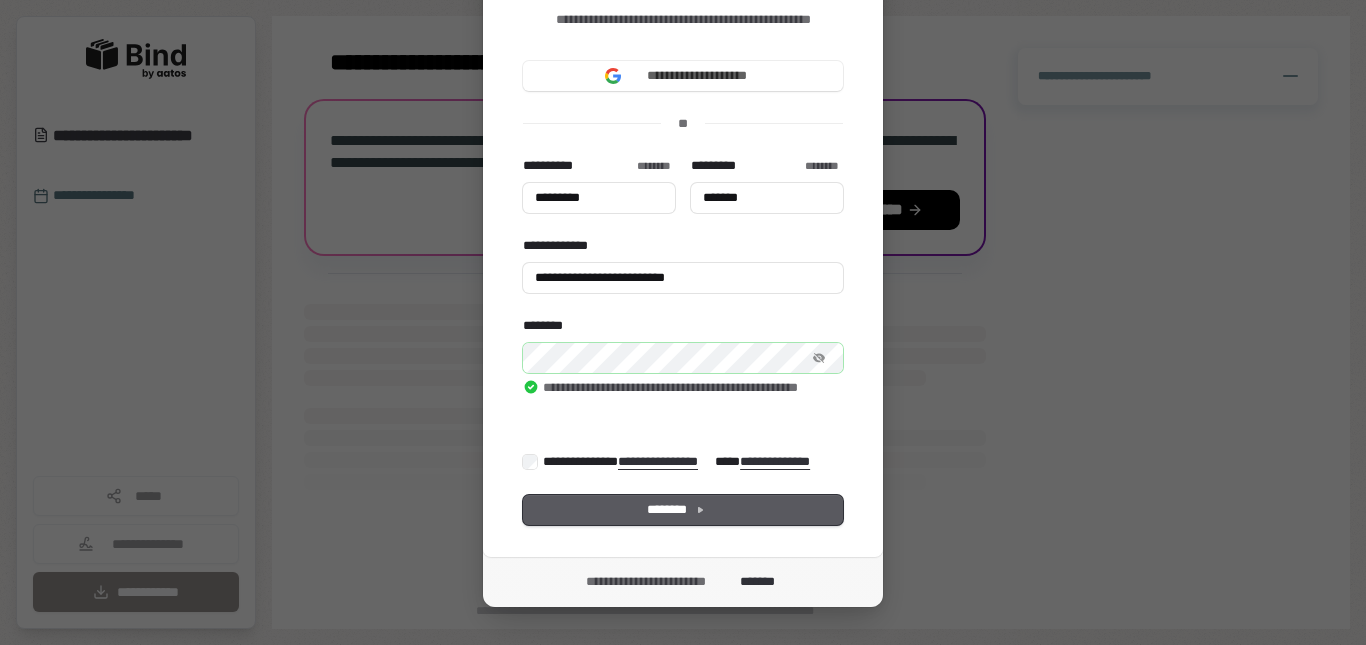 scroll, scrollTop: 195, scrollLeft: 0, axis: vertical 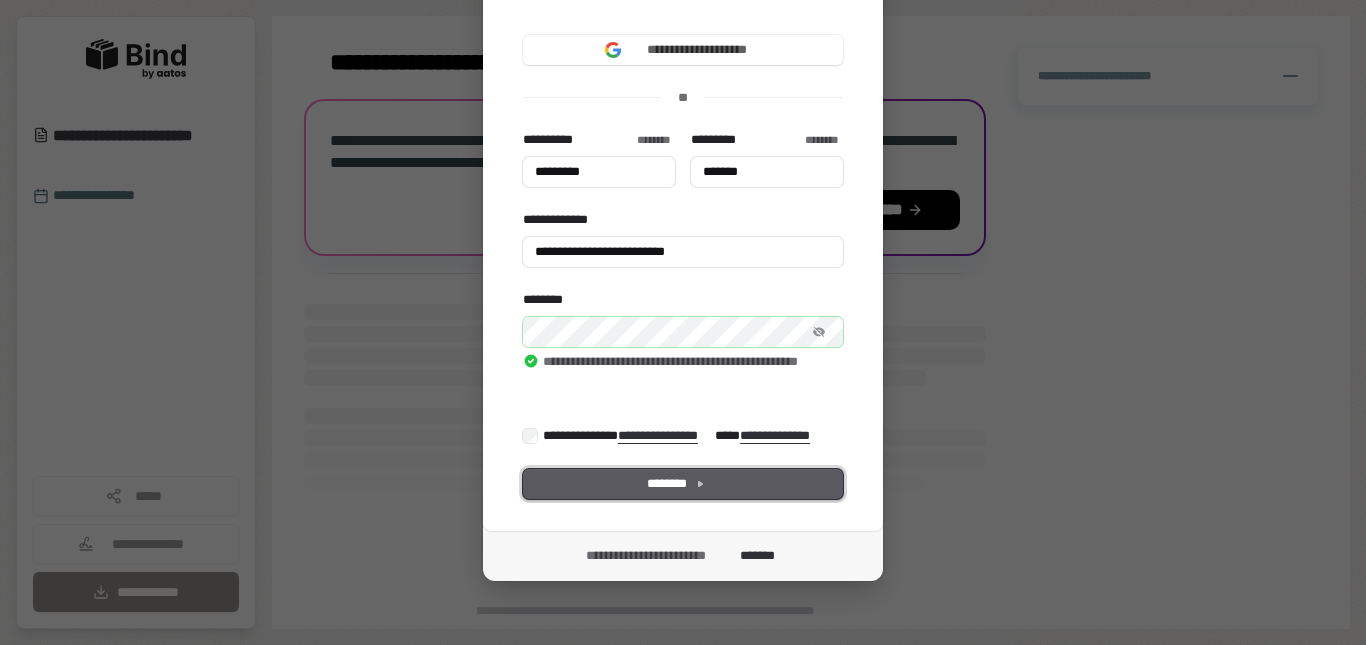 click on "********" at bounding box center (683, 484) 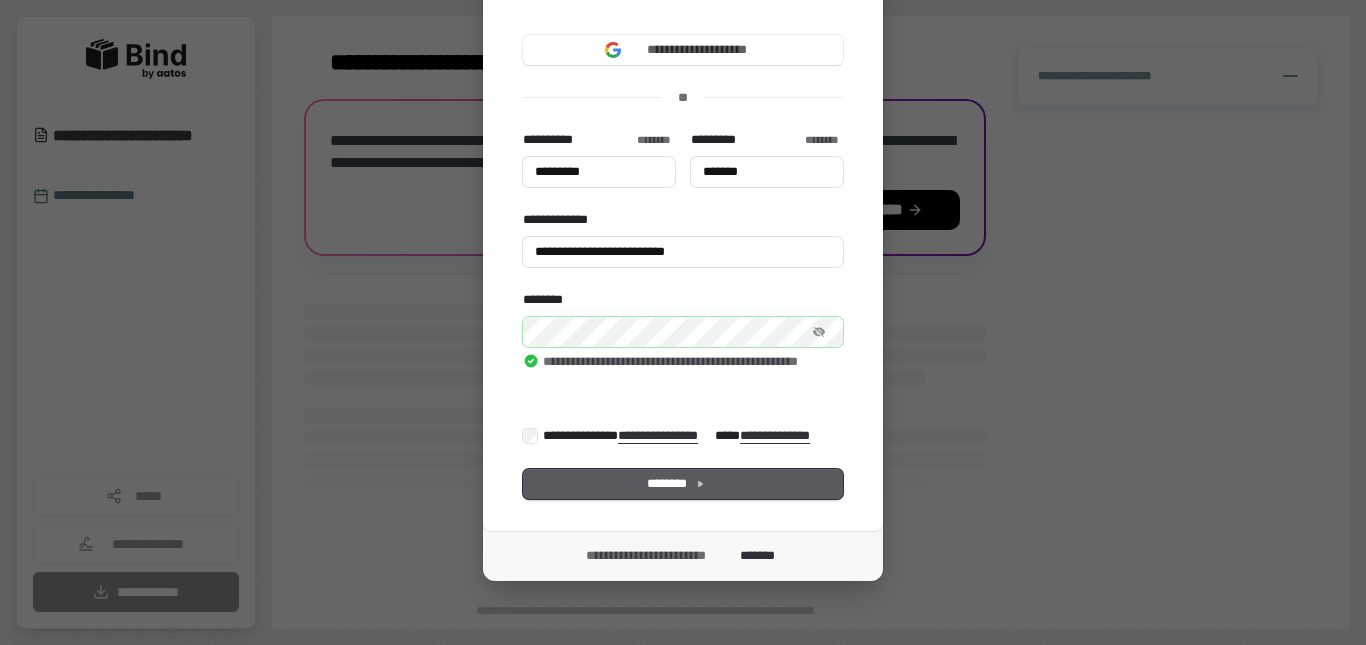 type on "*********" 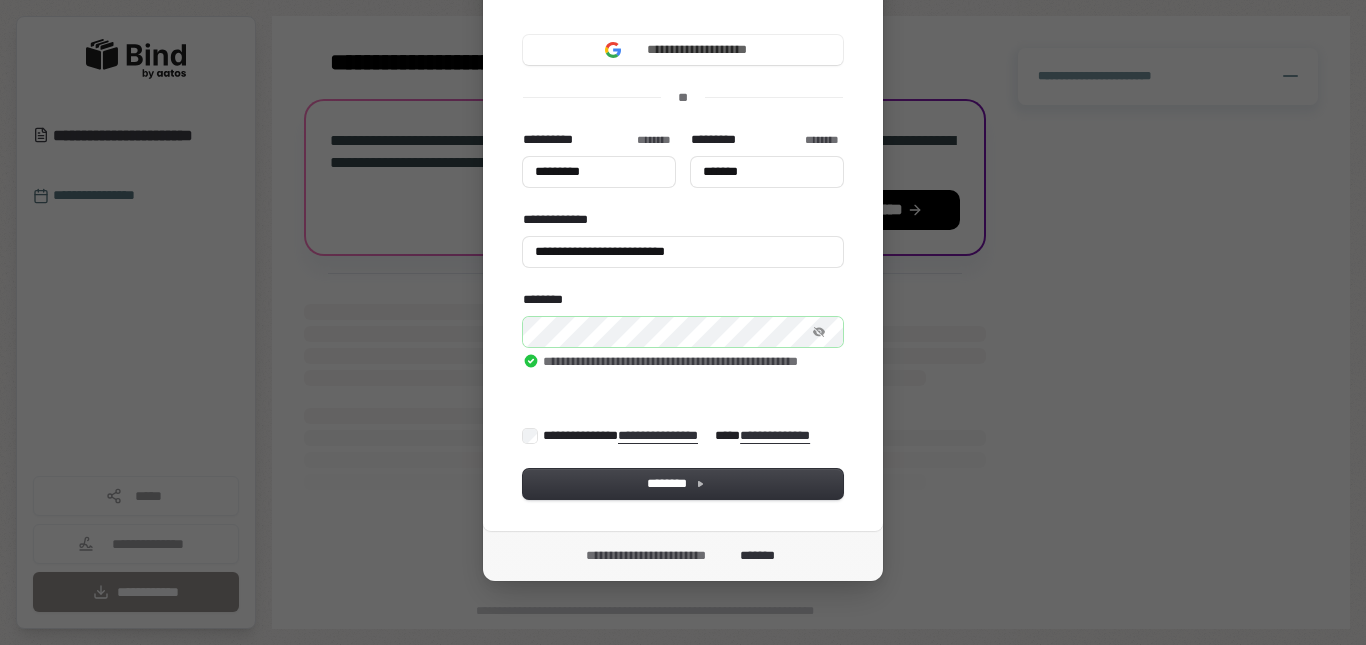 type on "*********" 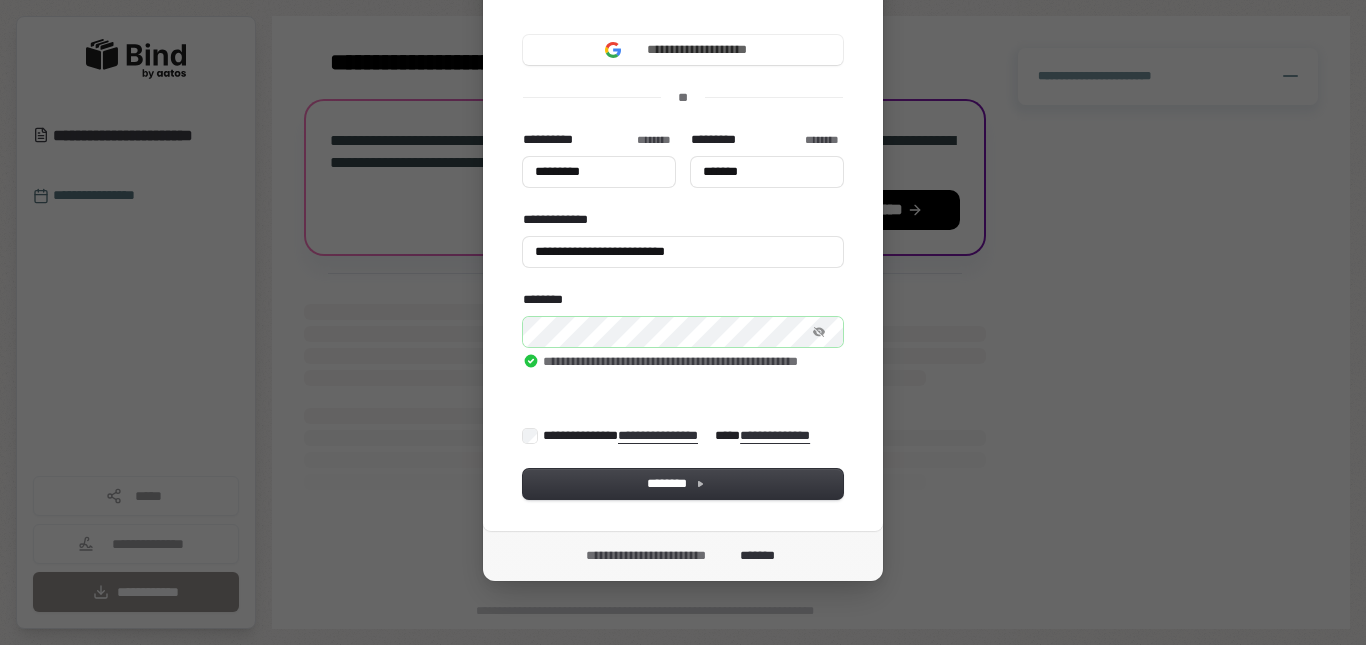type on "*******" 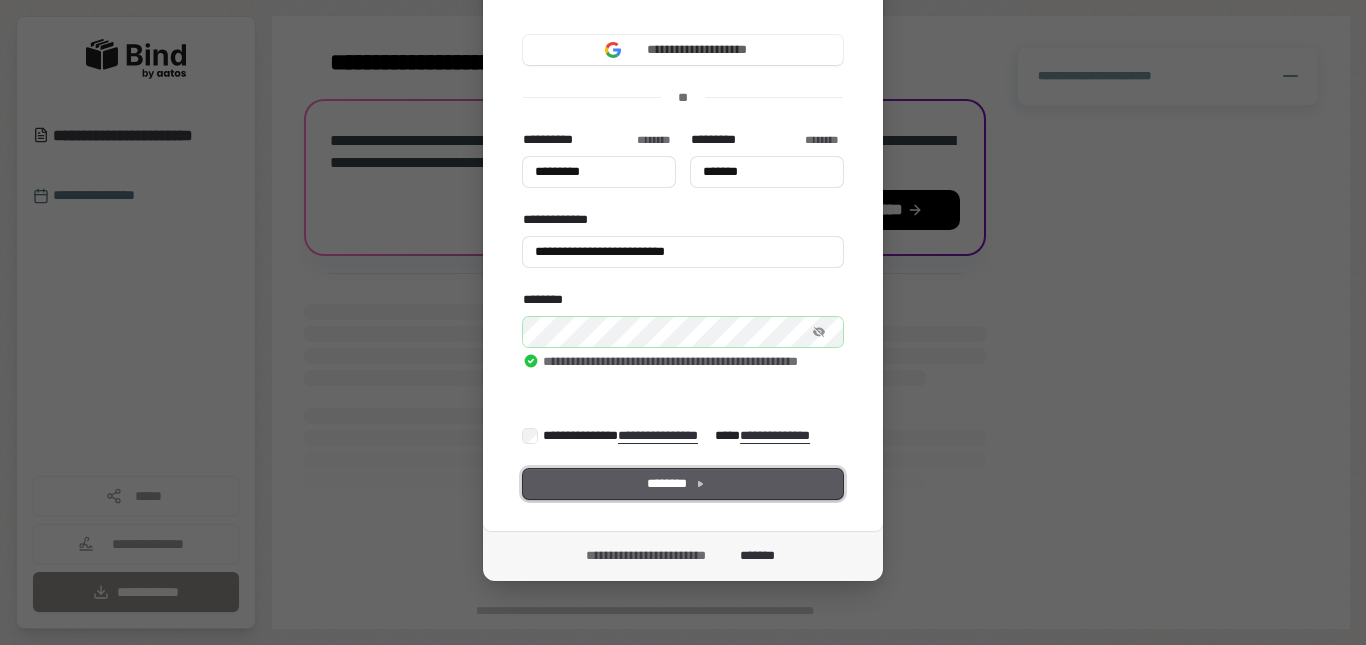 type on "*********" 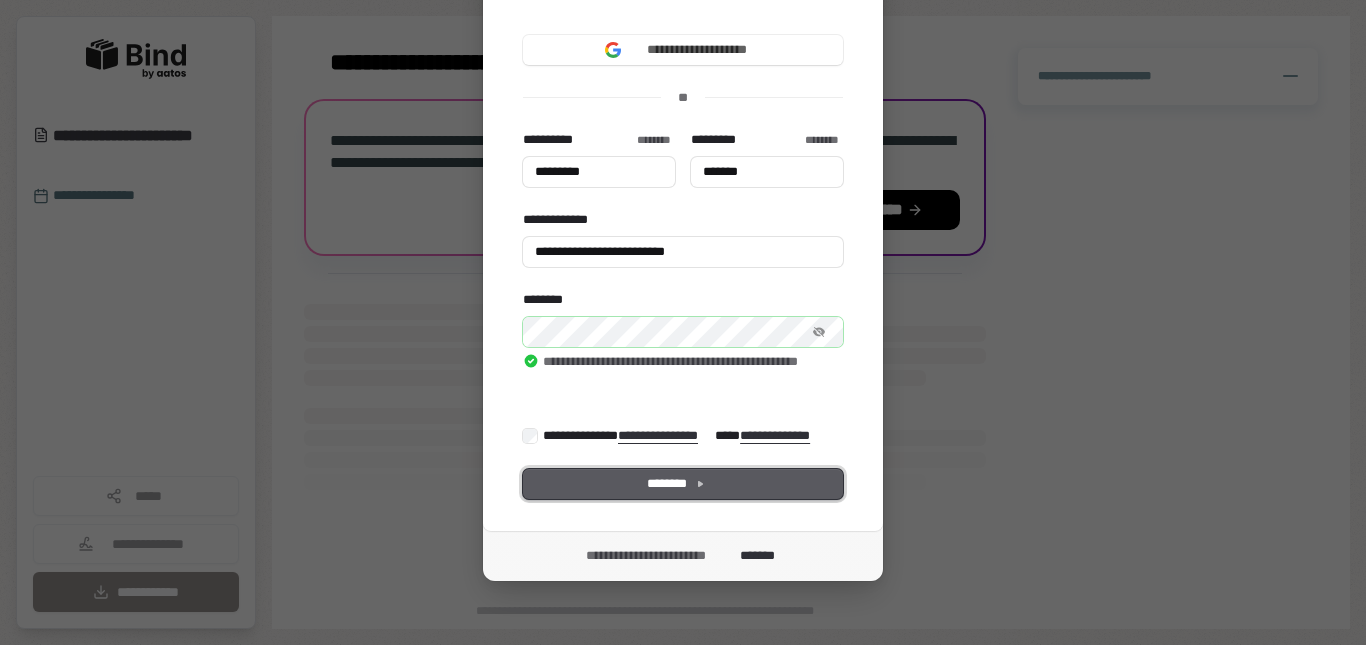 type on "*******" 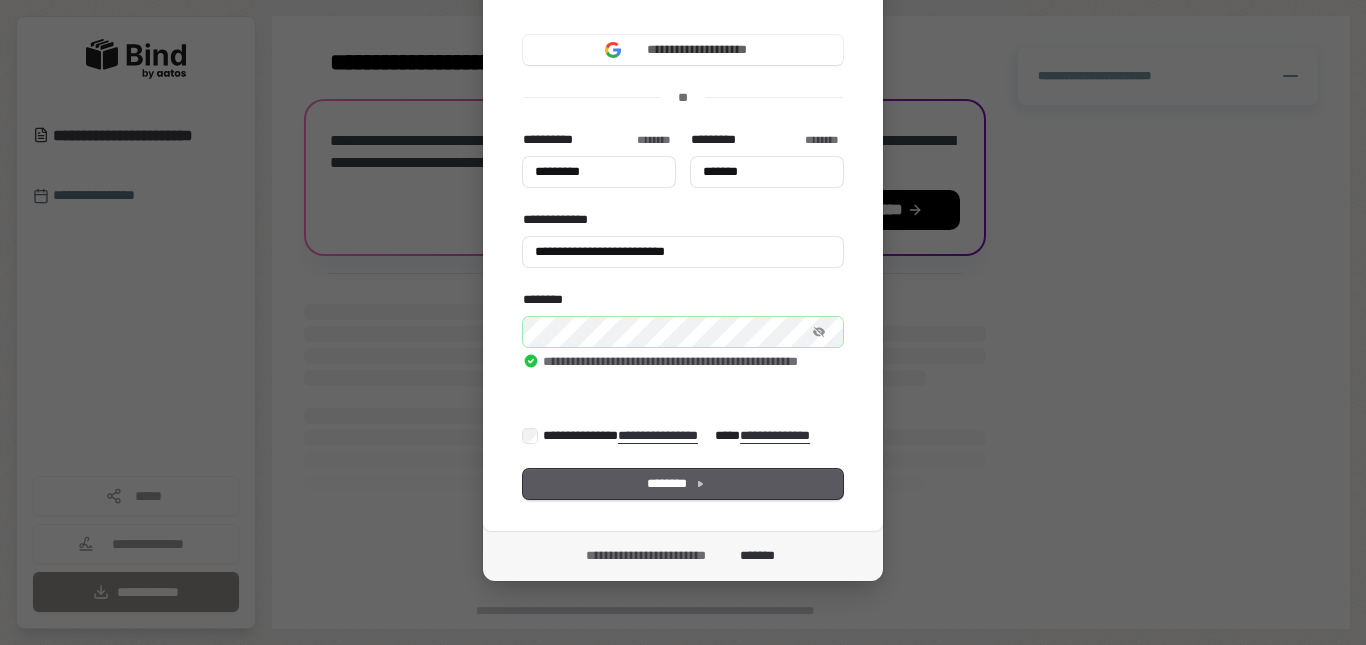 type on "*********" 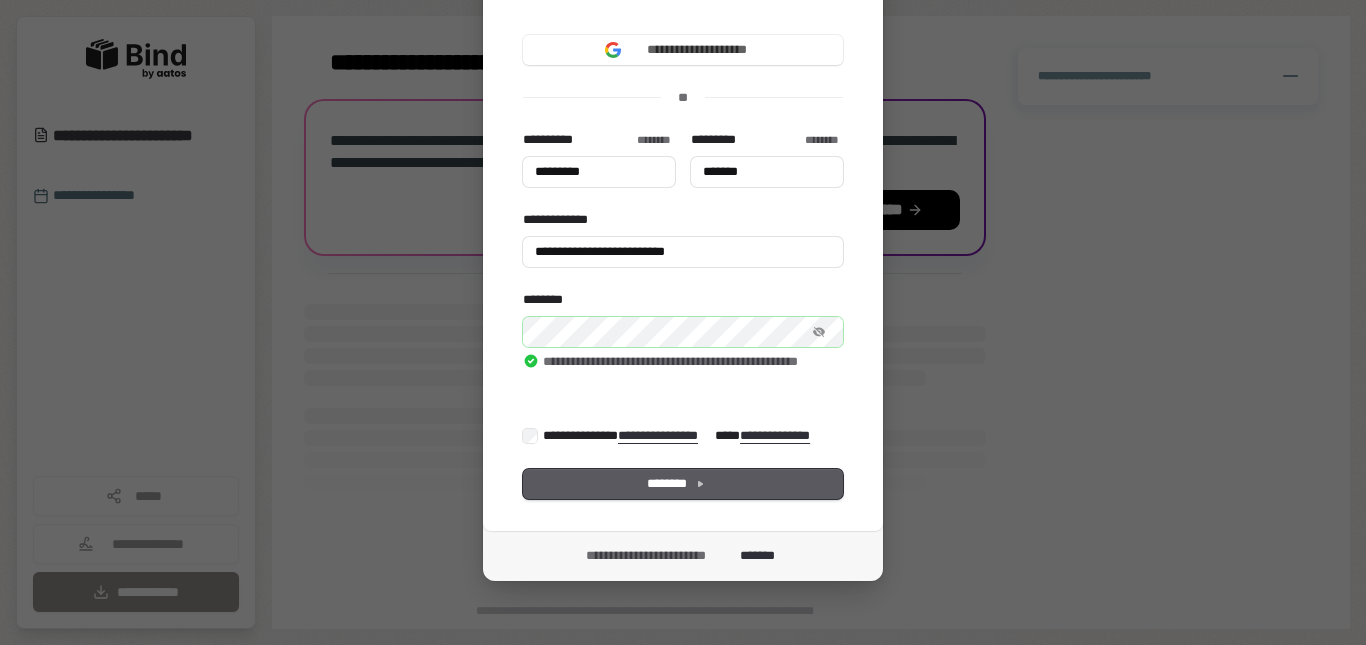 type on "*******" 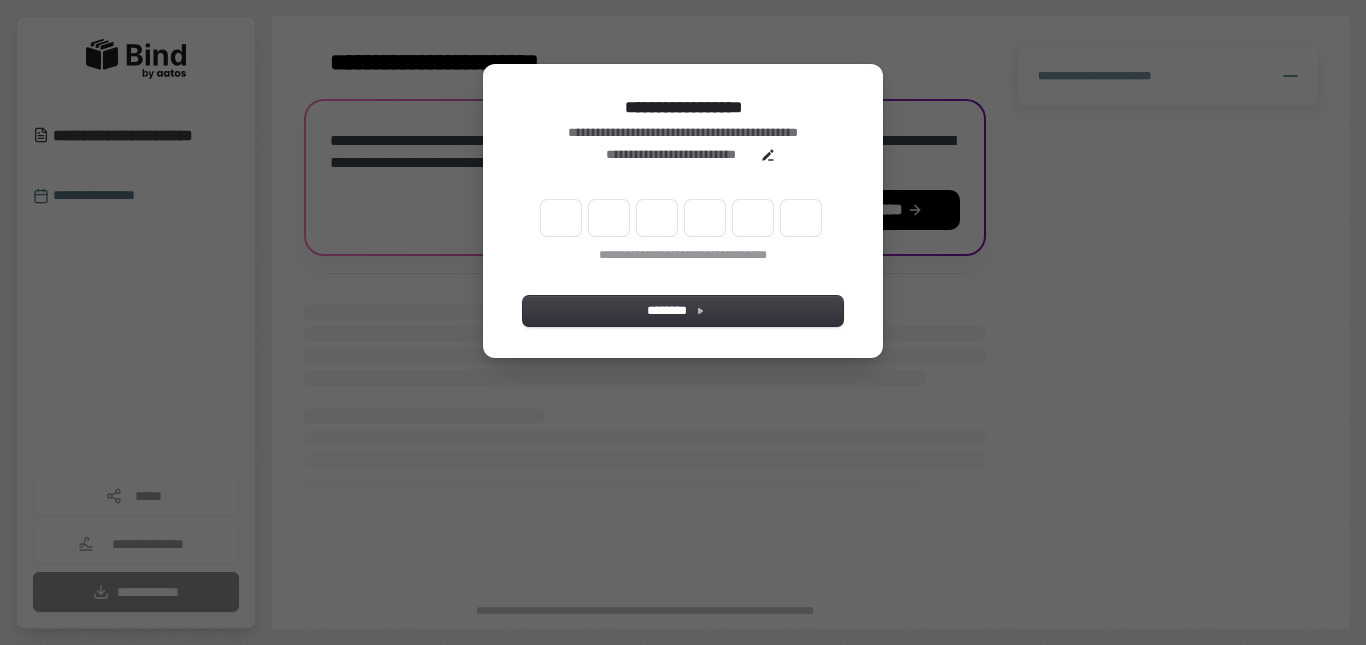 scroll, scrollTop: 0, scrollLeft: 0, axis: both 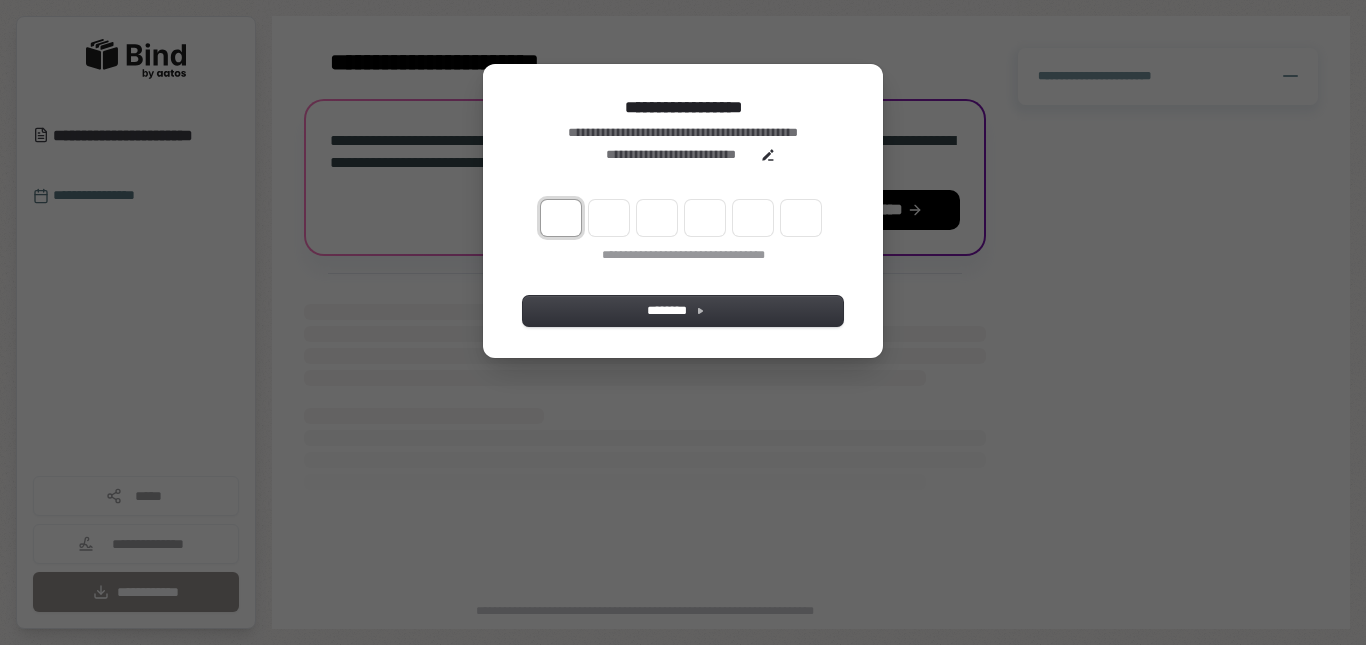 click at bounding box center (561, 218) 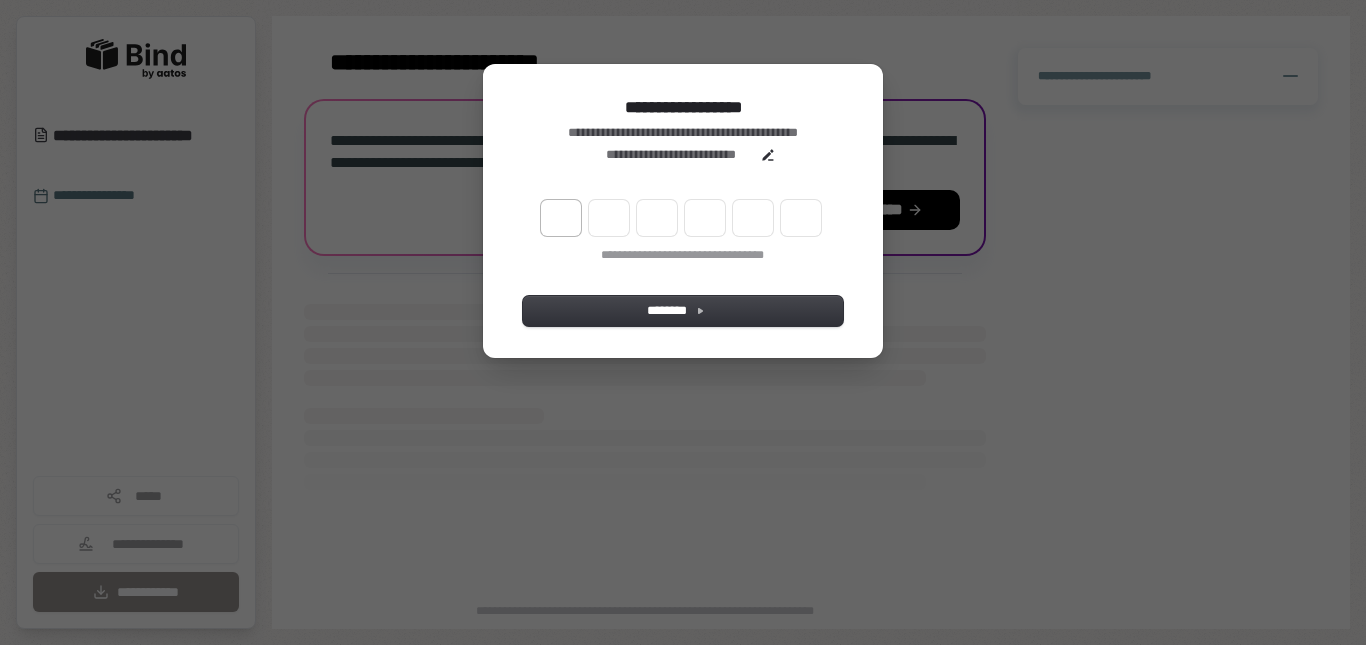 type on "******" 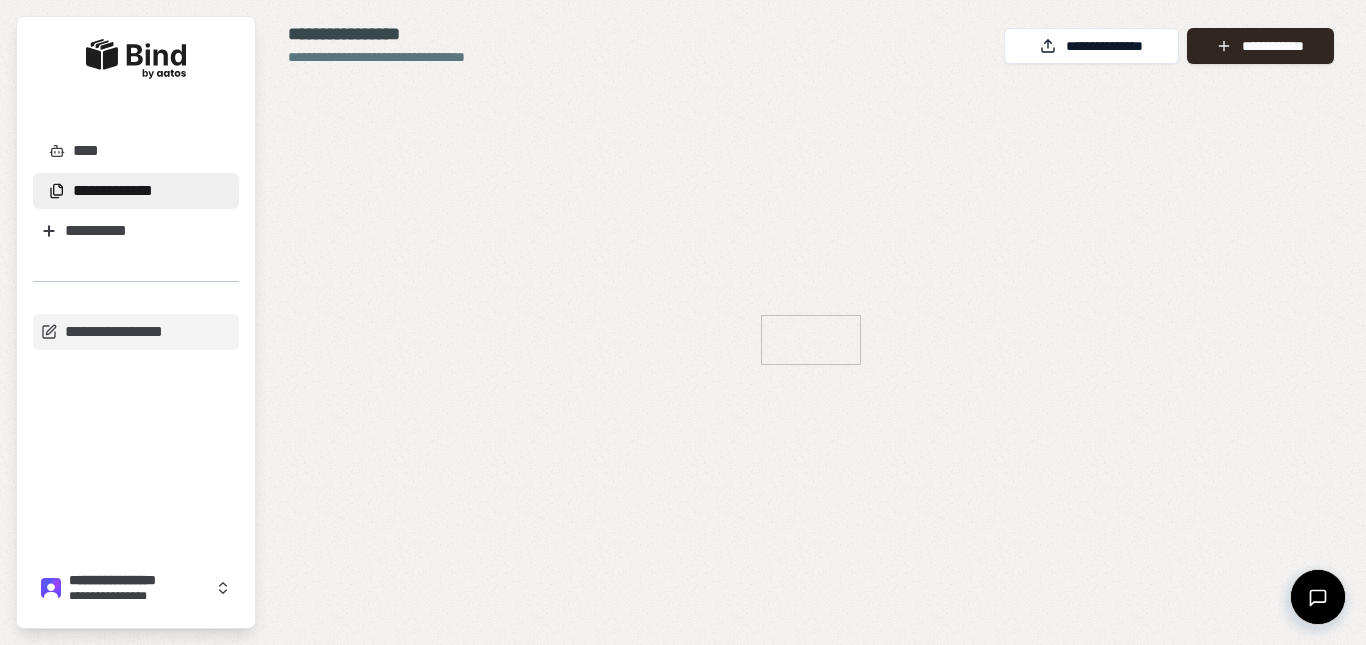 scroll, scrollTop: 0, scrollLeft: 0, axis: both 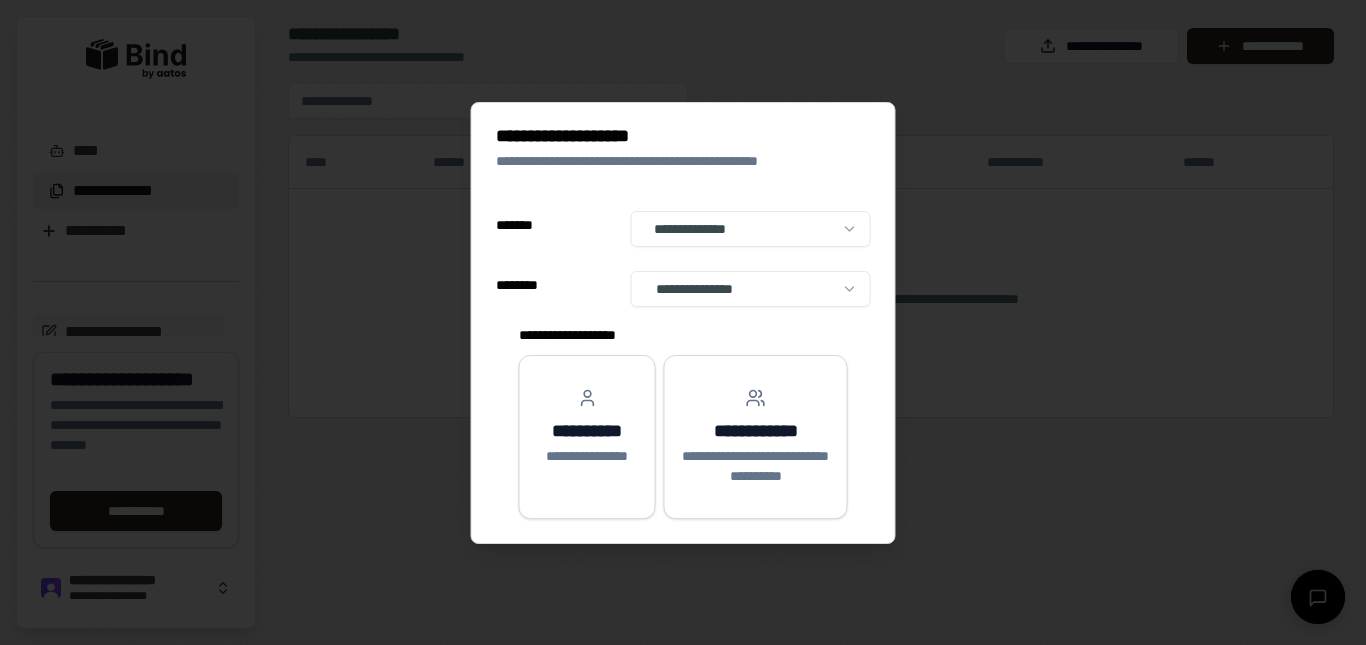 select on "**" 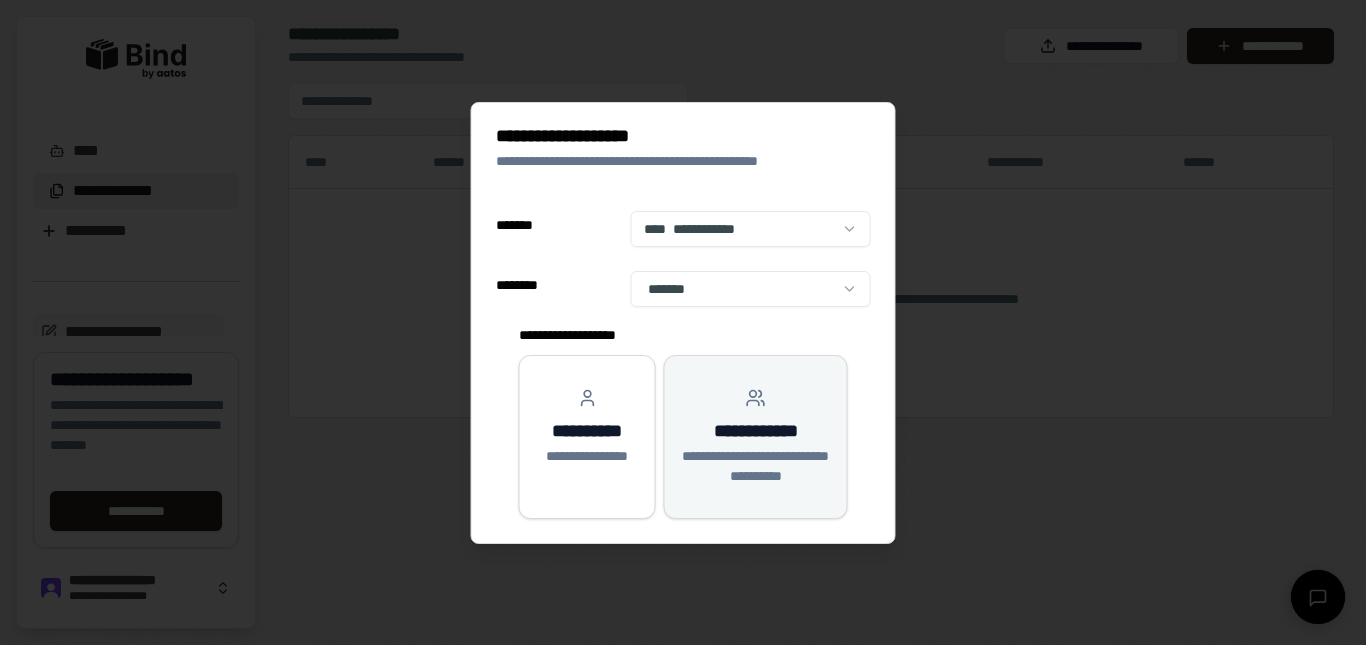click on "**********" at bounding box center (756, 437) 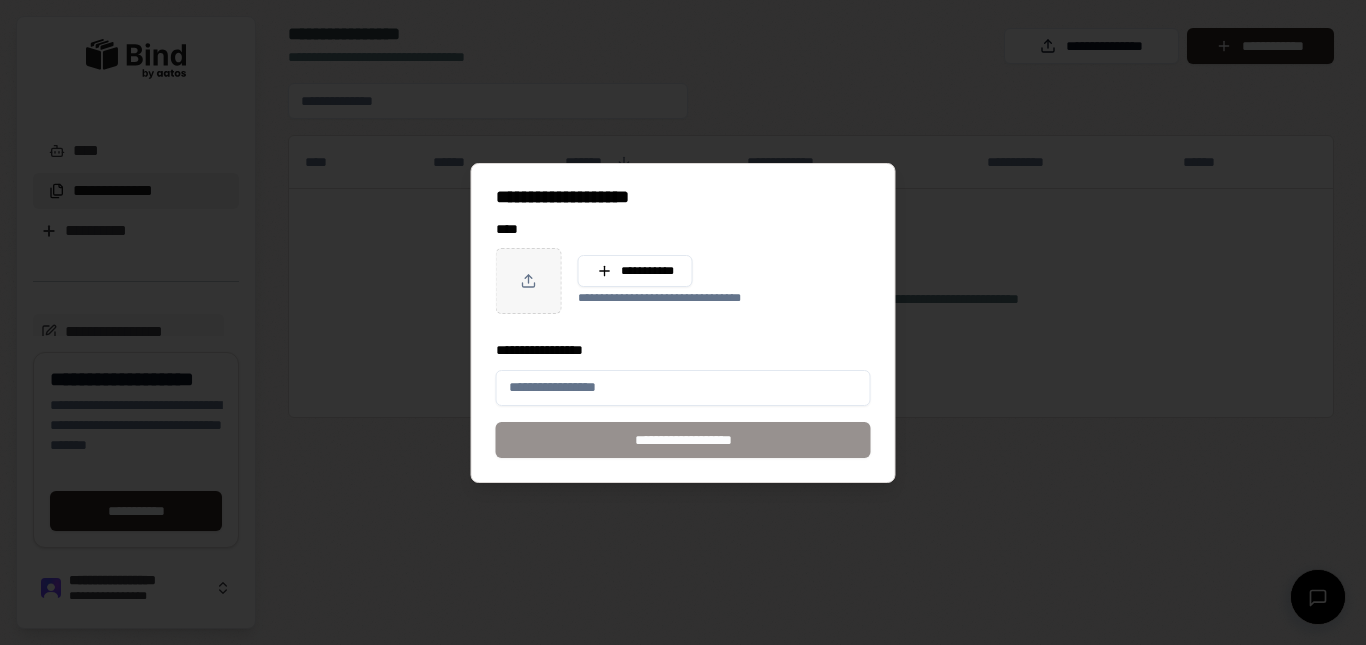 click on "**********" at bounding box center (683, 388) 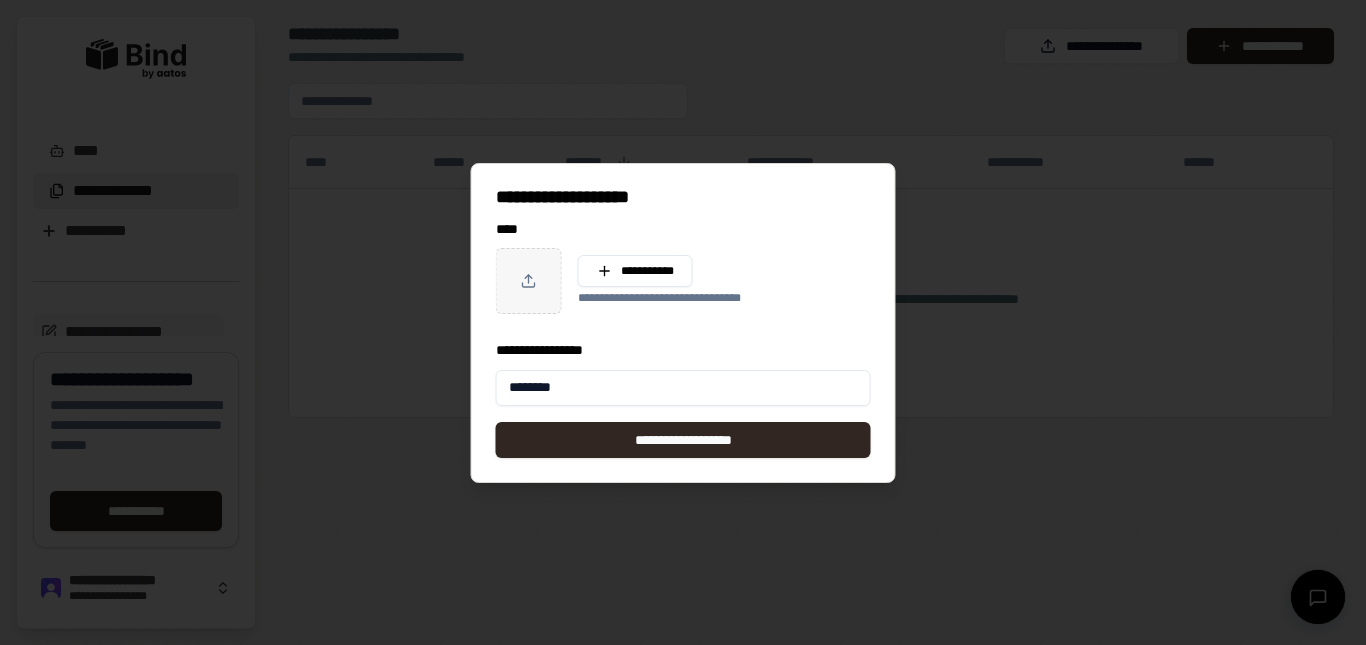 click on "********" at bounding box center [683, 388] 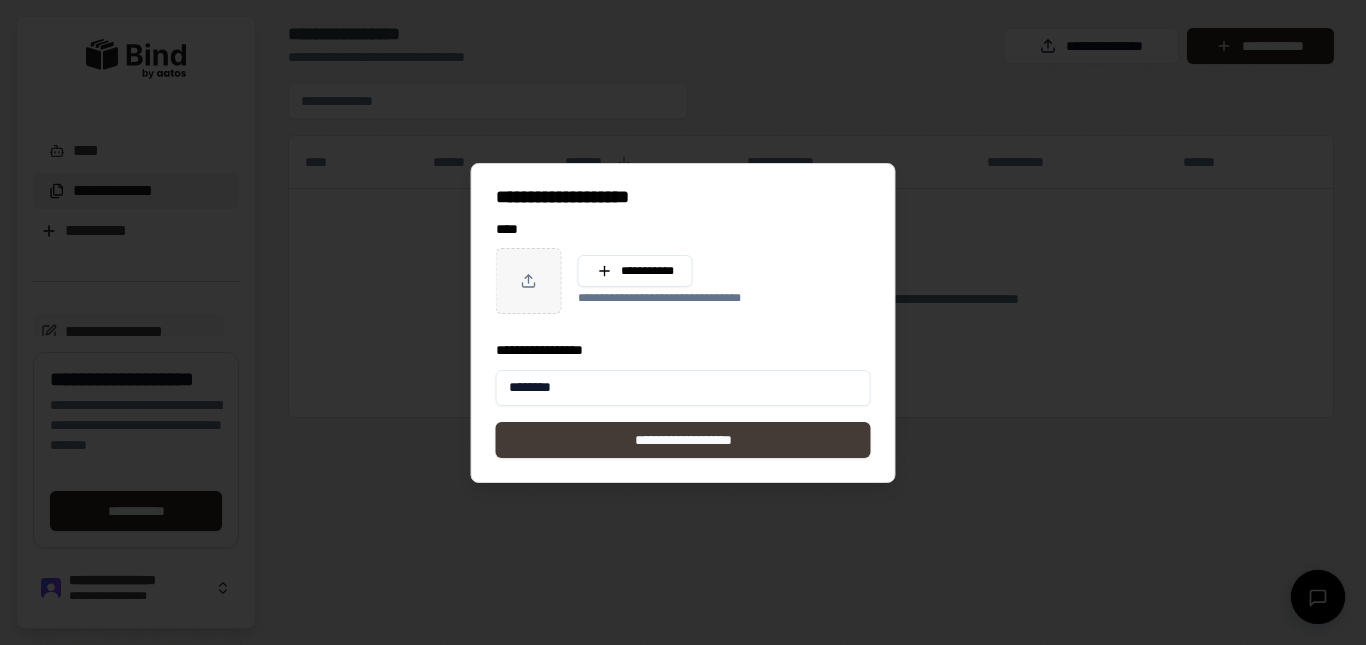 type on "********" 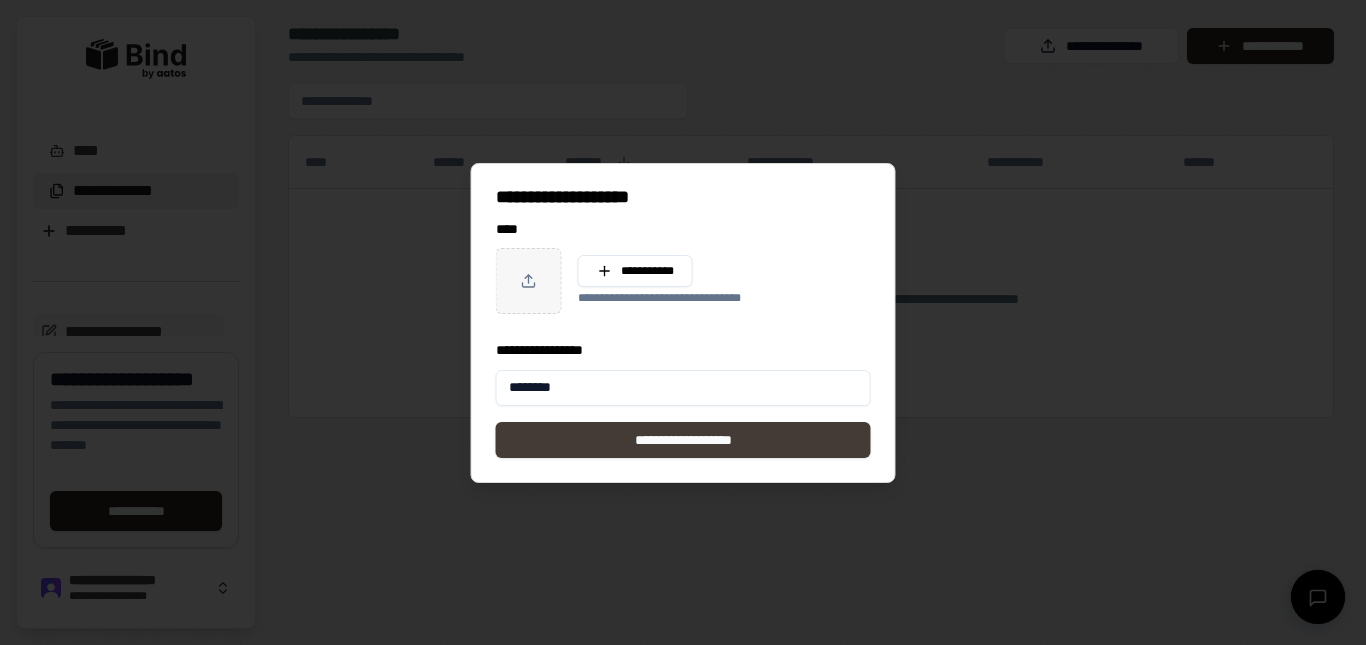 click on "**********" at bounding box center [683, 440] 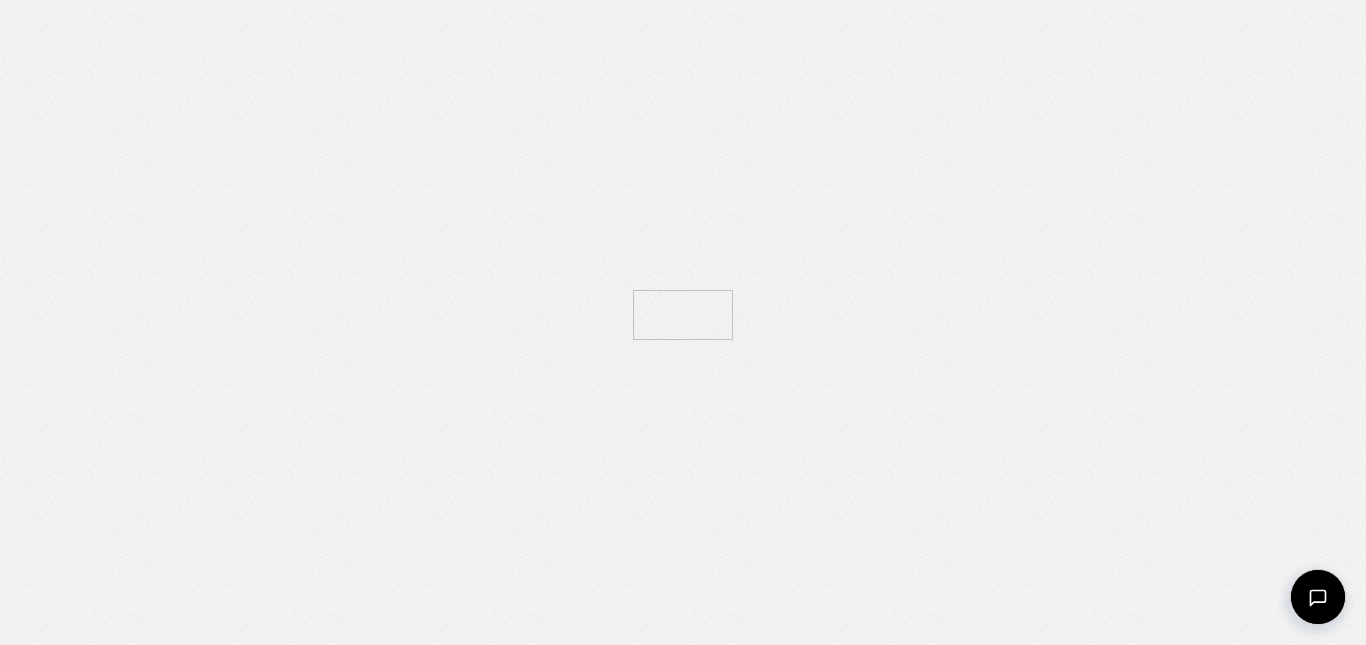 scroll, scrollTop: 0, scrollLeft: 0, axis: both 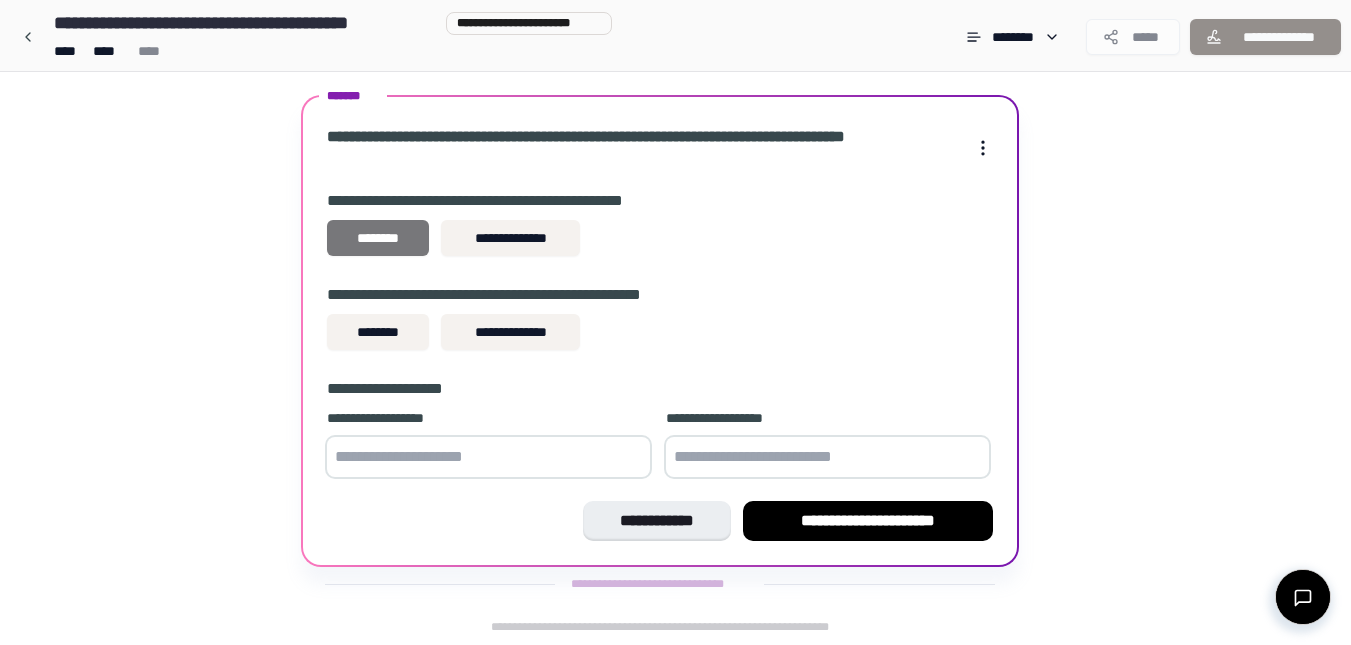 click on "********" at bounding box center [378, 238] 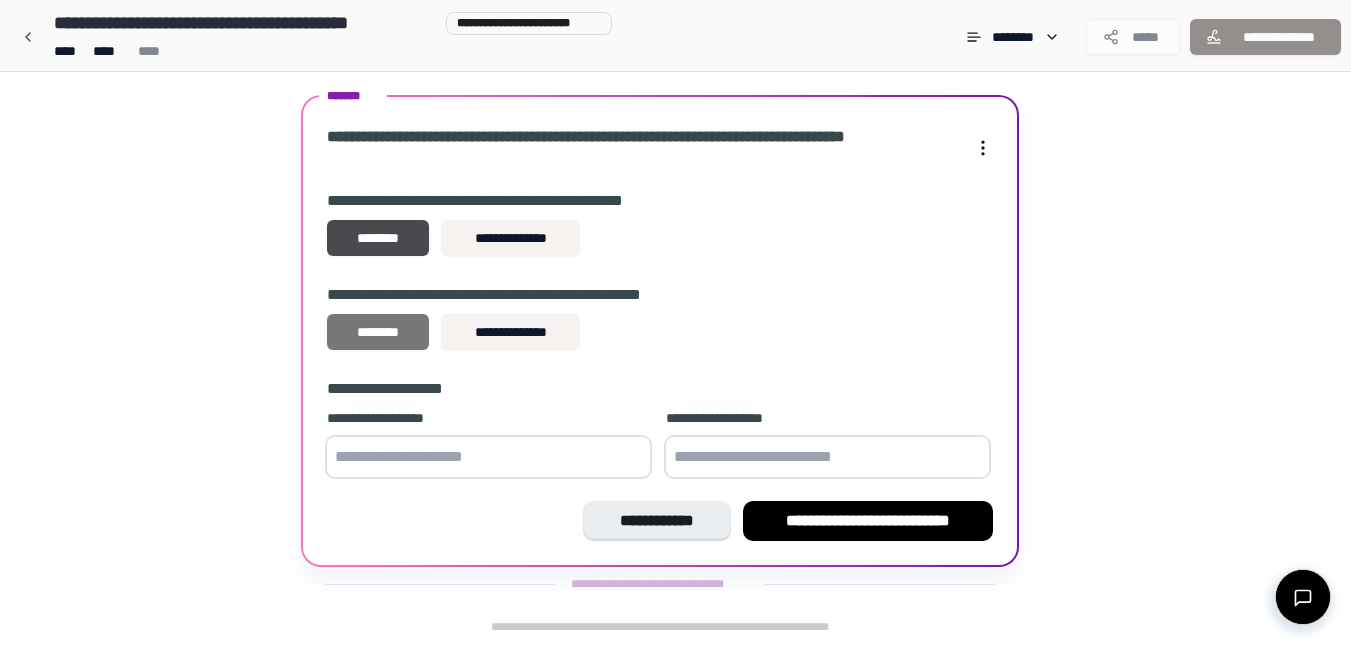 click on "********" at bounding box center (378, 332) 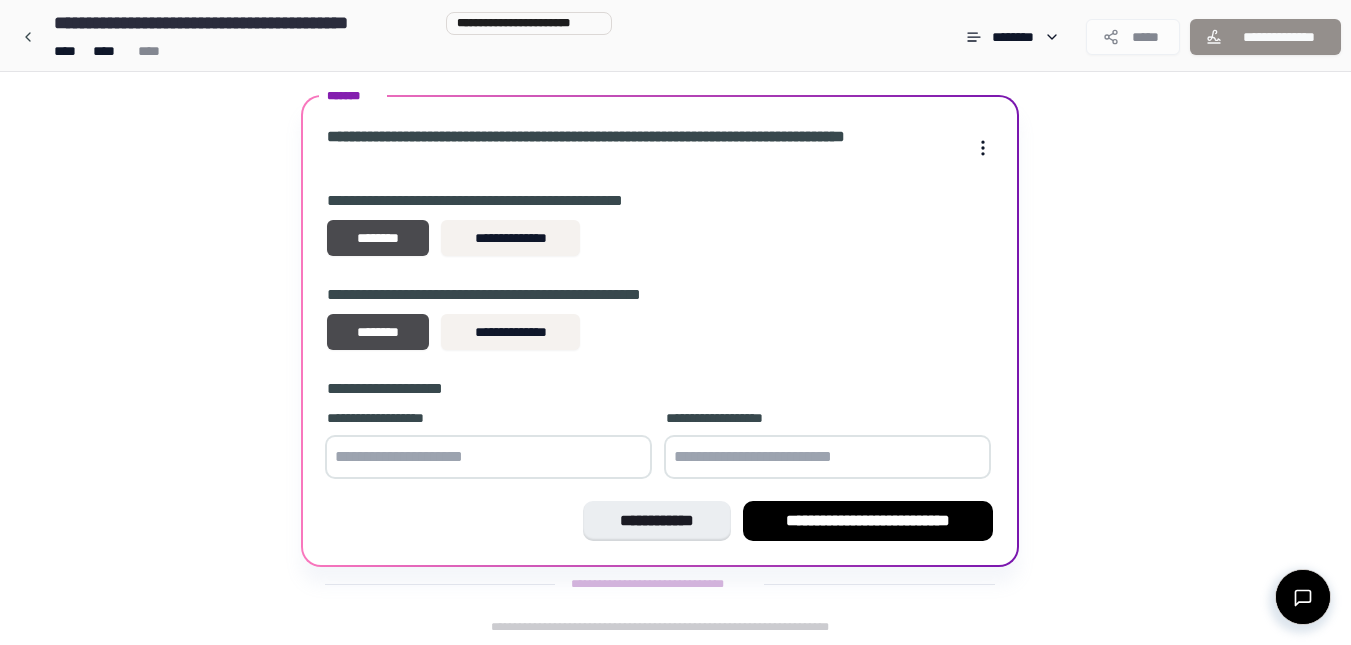 click at bounding box center (488, 457) 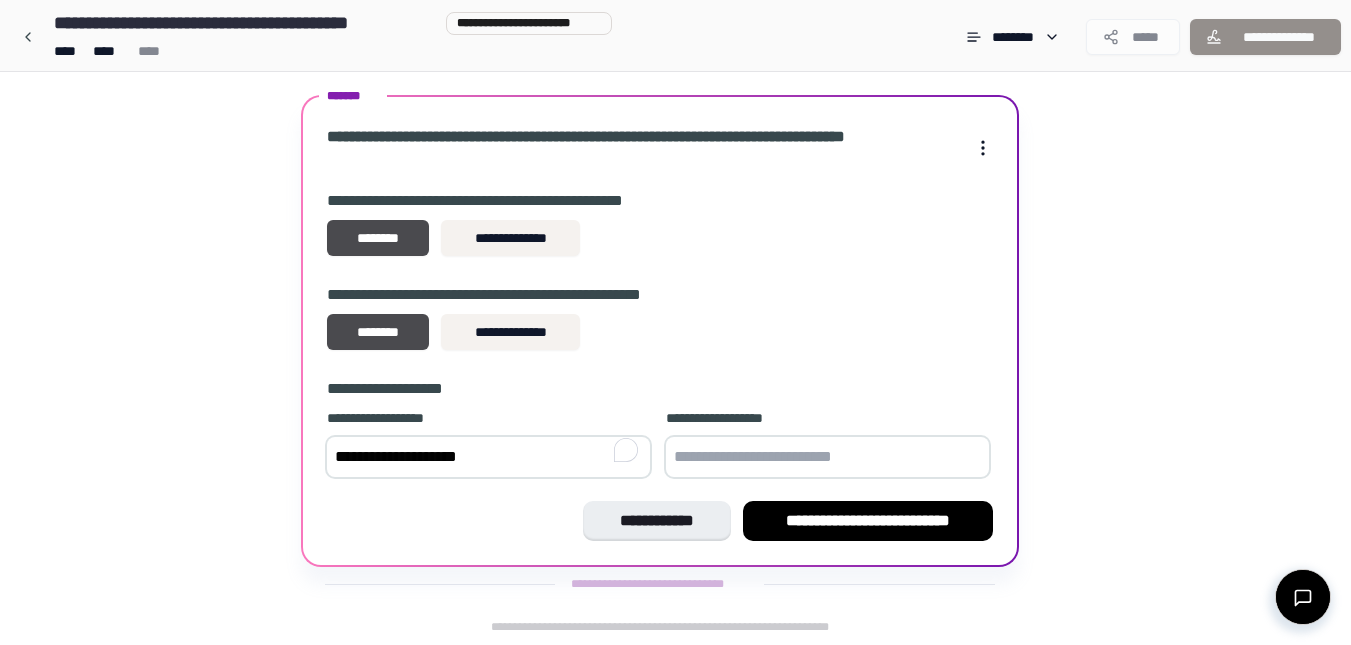 type on "**********" 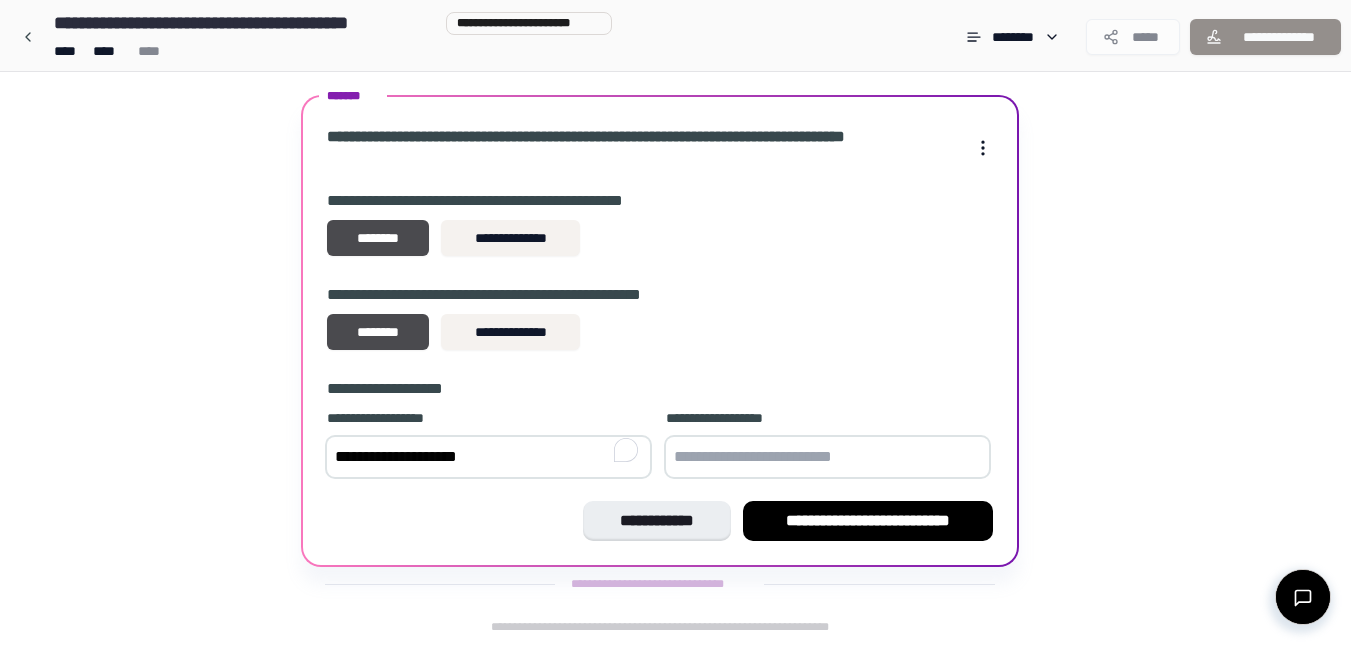 click at bounding box center [827, 457] 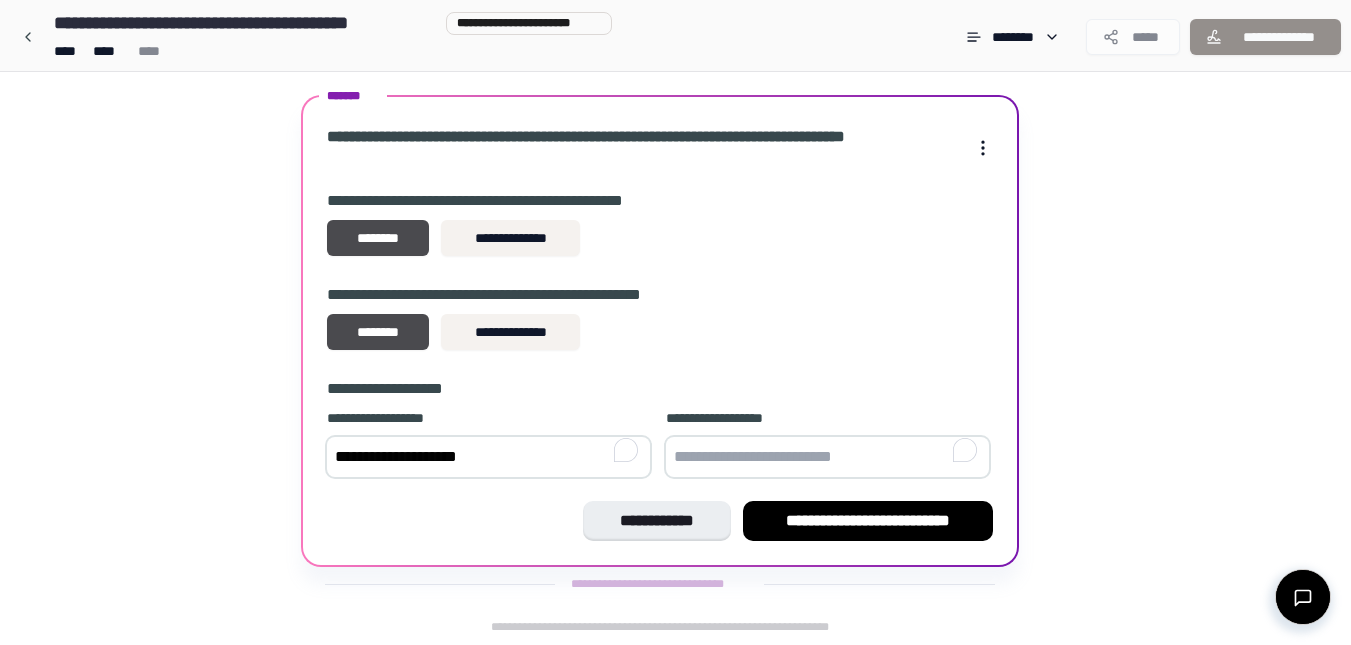 click at bounding box center (827, 457) 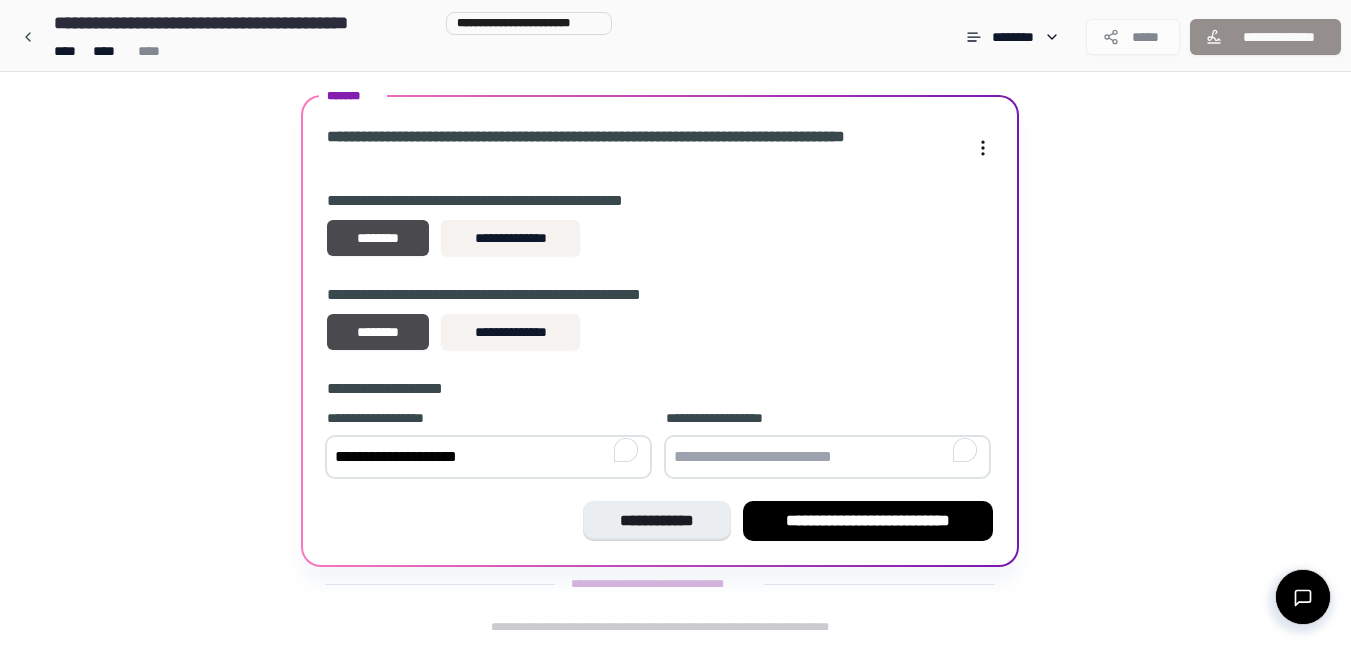 paste on "**********" 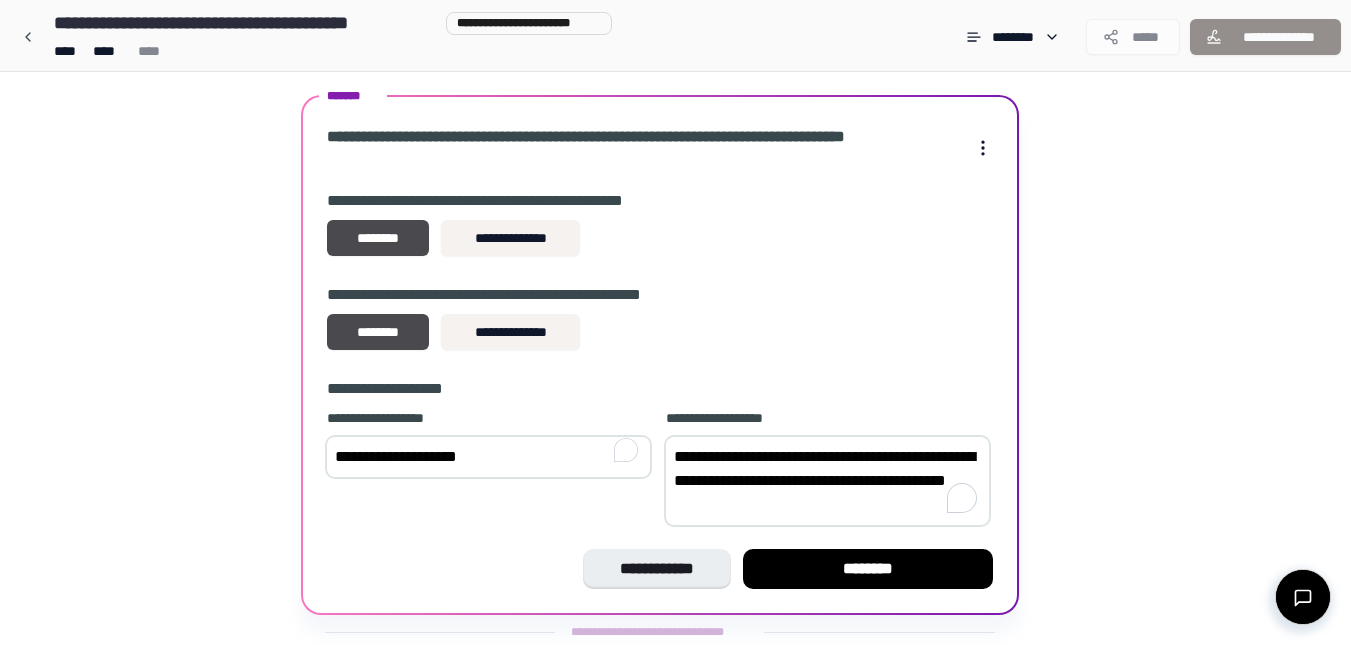 scroll, scrollTop: 108, scrollLeft: 0, axis: vertical 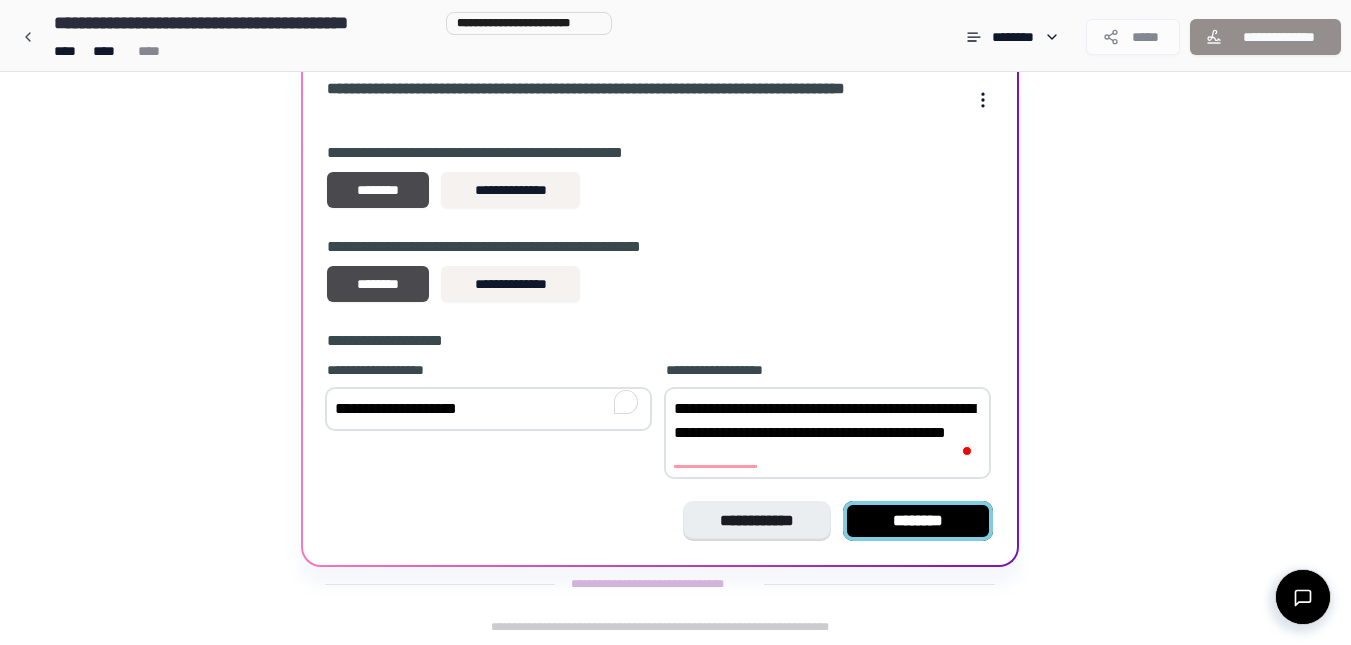 type on "**********" 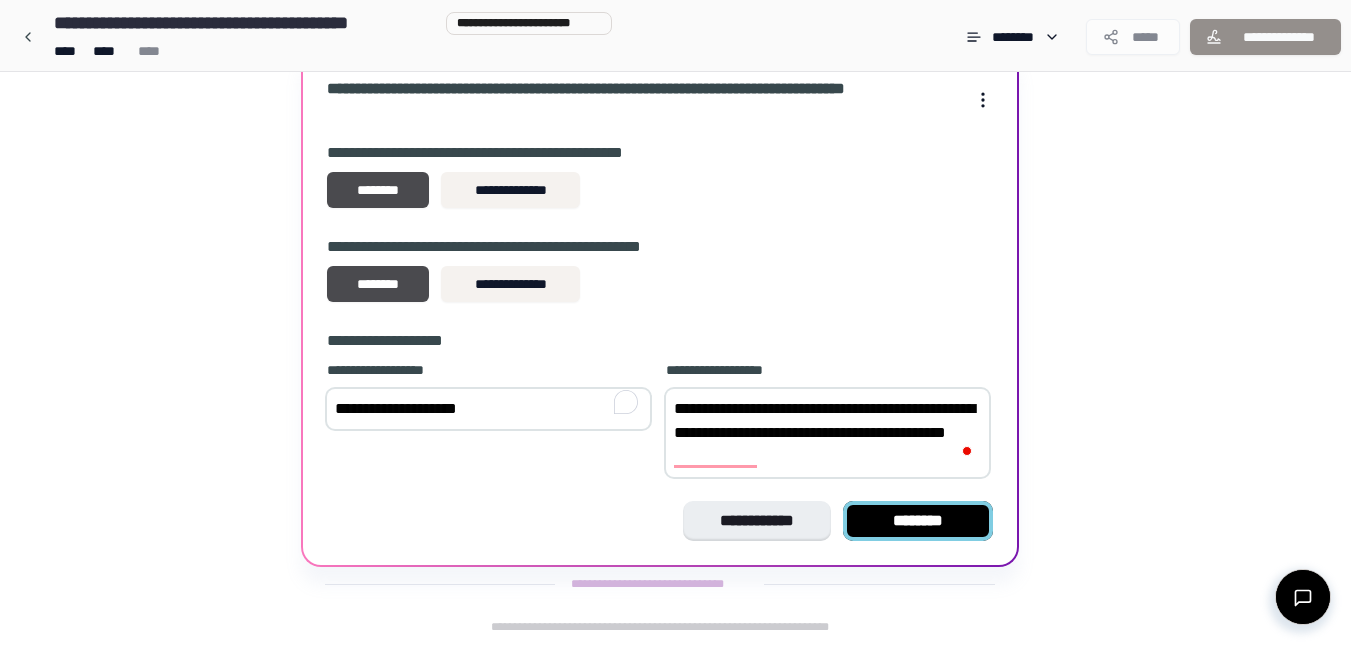 click on "********" at bounding box center (918, 521) 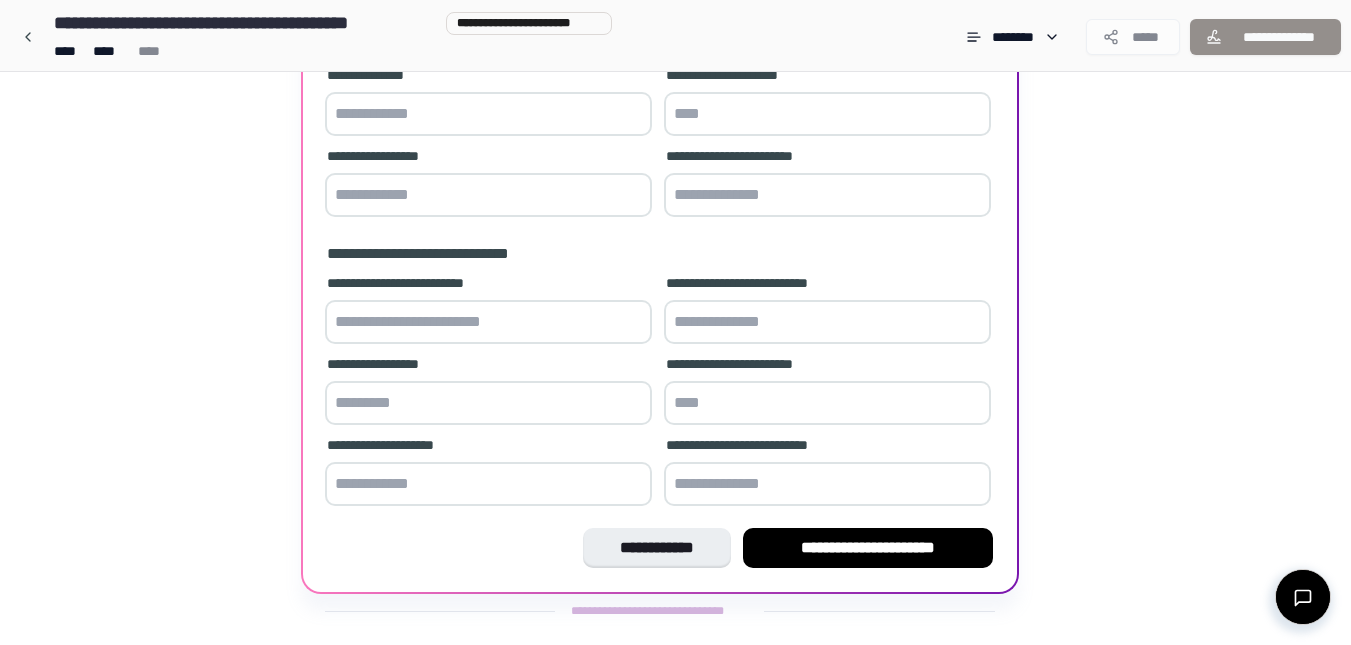 scroll, scrollTop: 359, scrollLeft: 0, axis: vertical 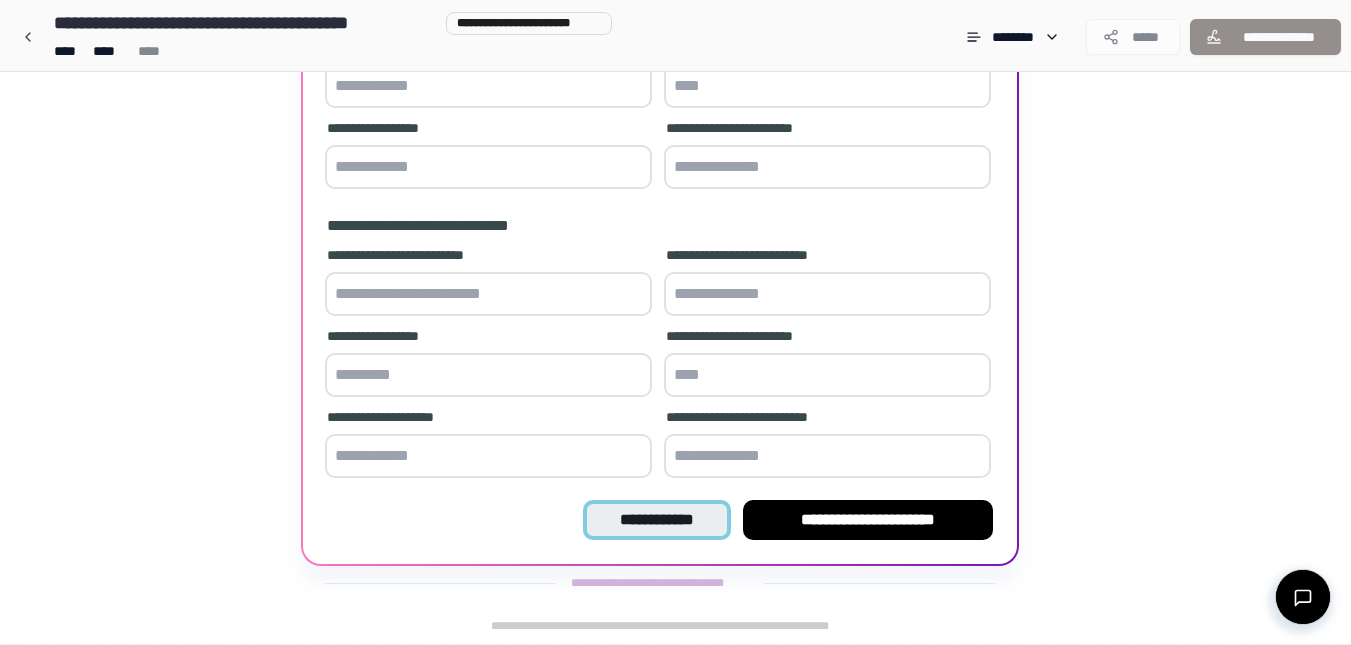 click on "**********" at bounding box center [656, 520] 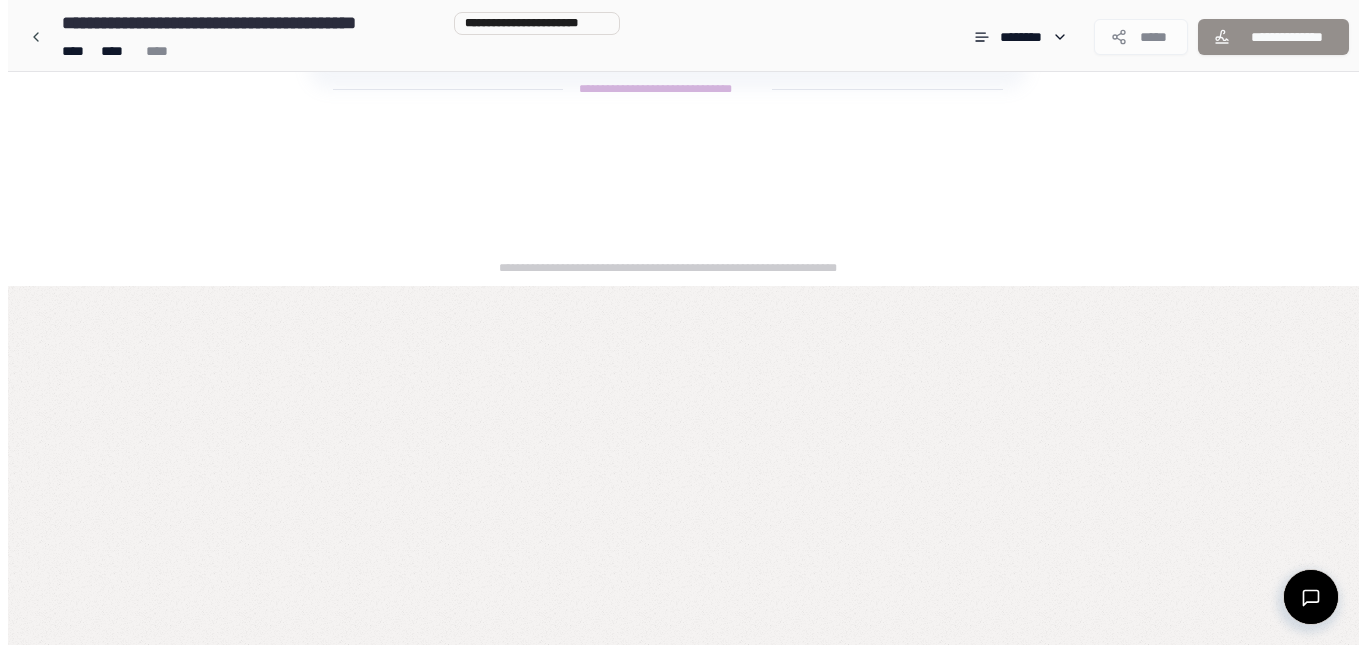 scroll, scrollTop: 0, scrollLeft: 0, axis: both 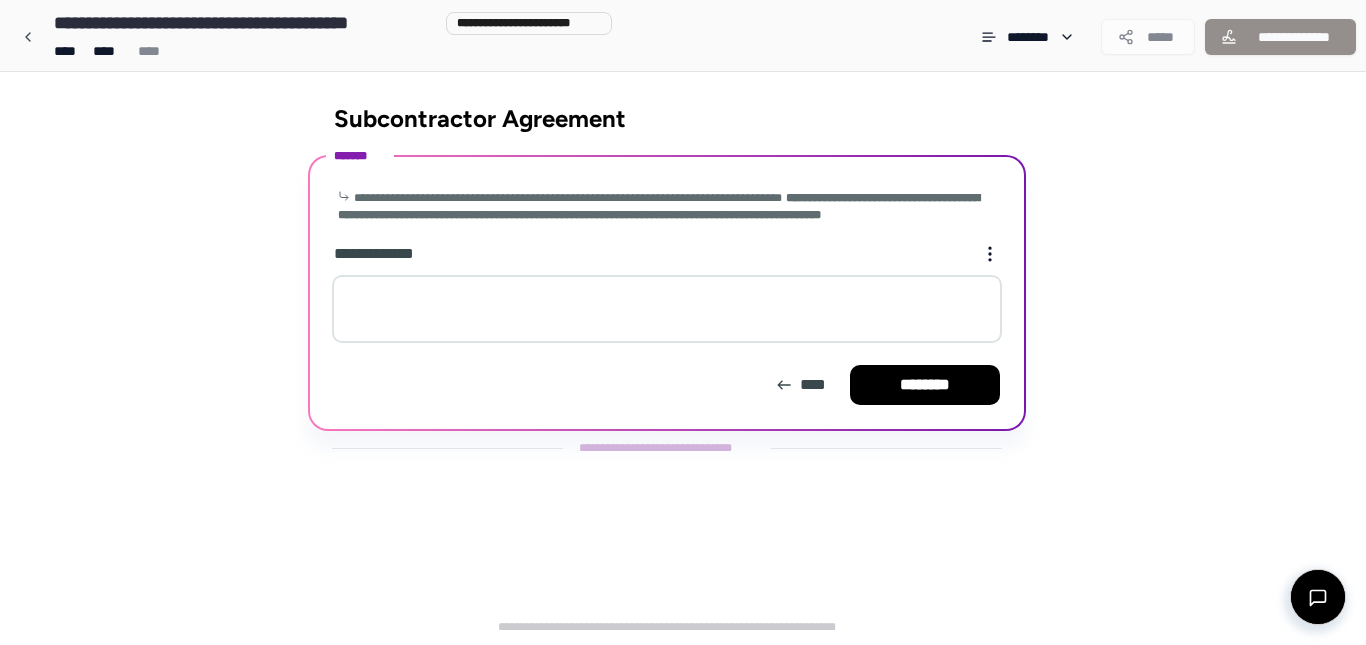 click at bounding box center (667, 309) 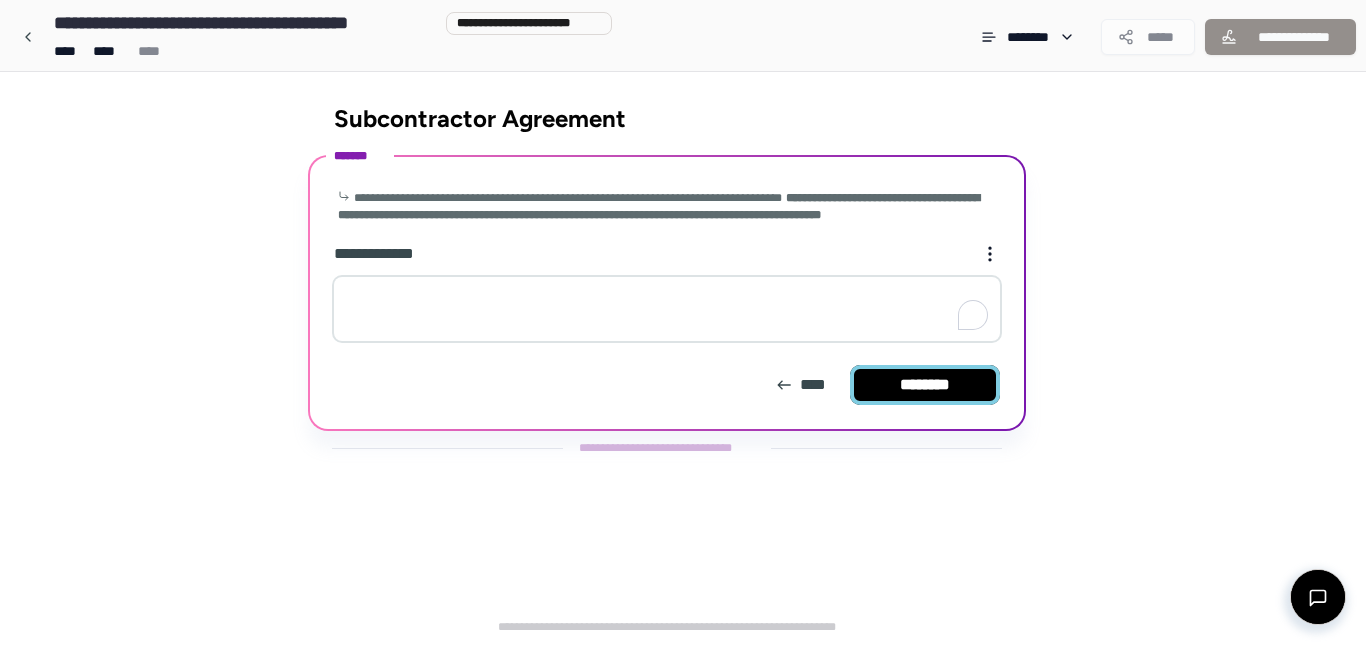 click on "********" at bounding box center [925, 385] 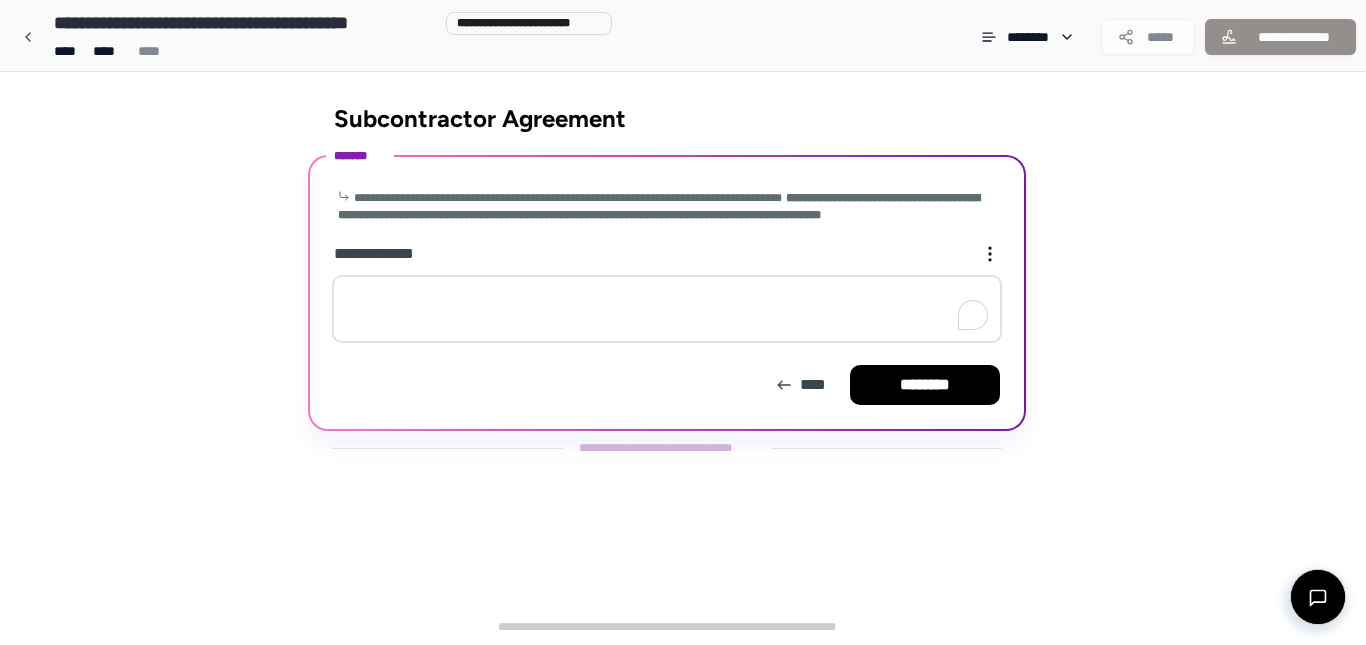 click at bounding box center (667, 309) 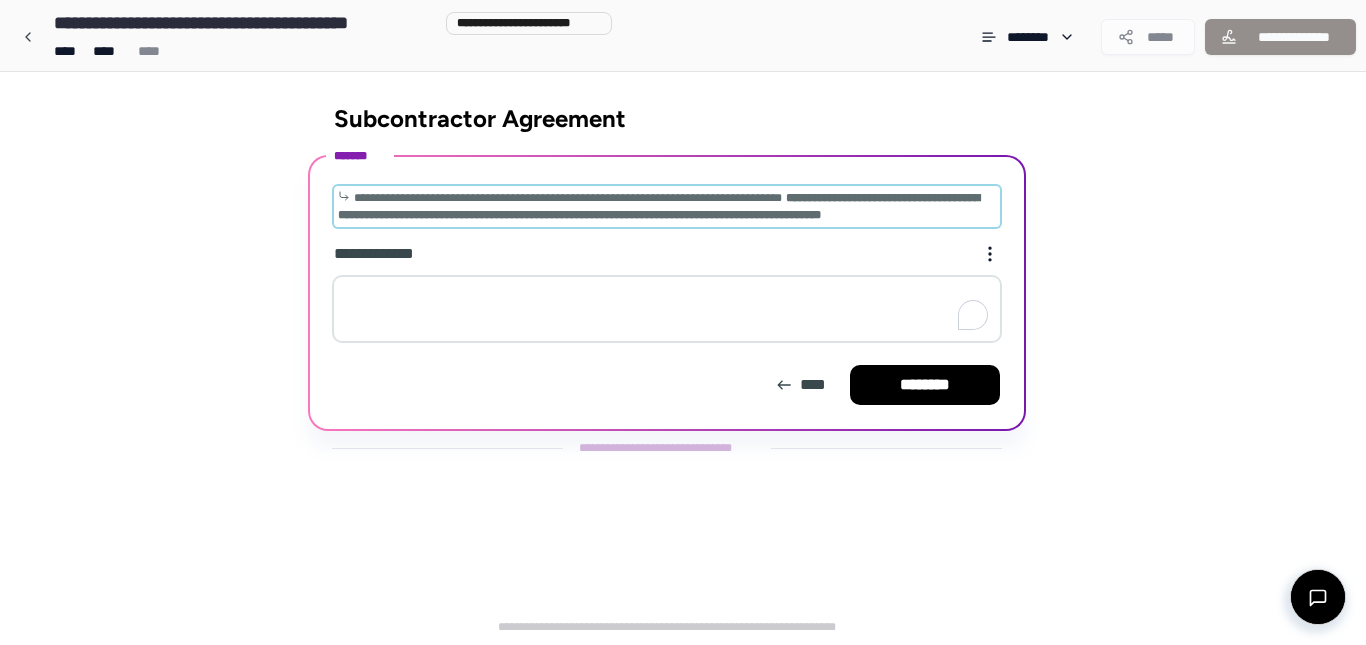 click on "**********" at bounding box center (659, 206) 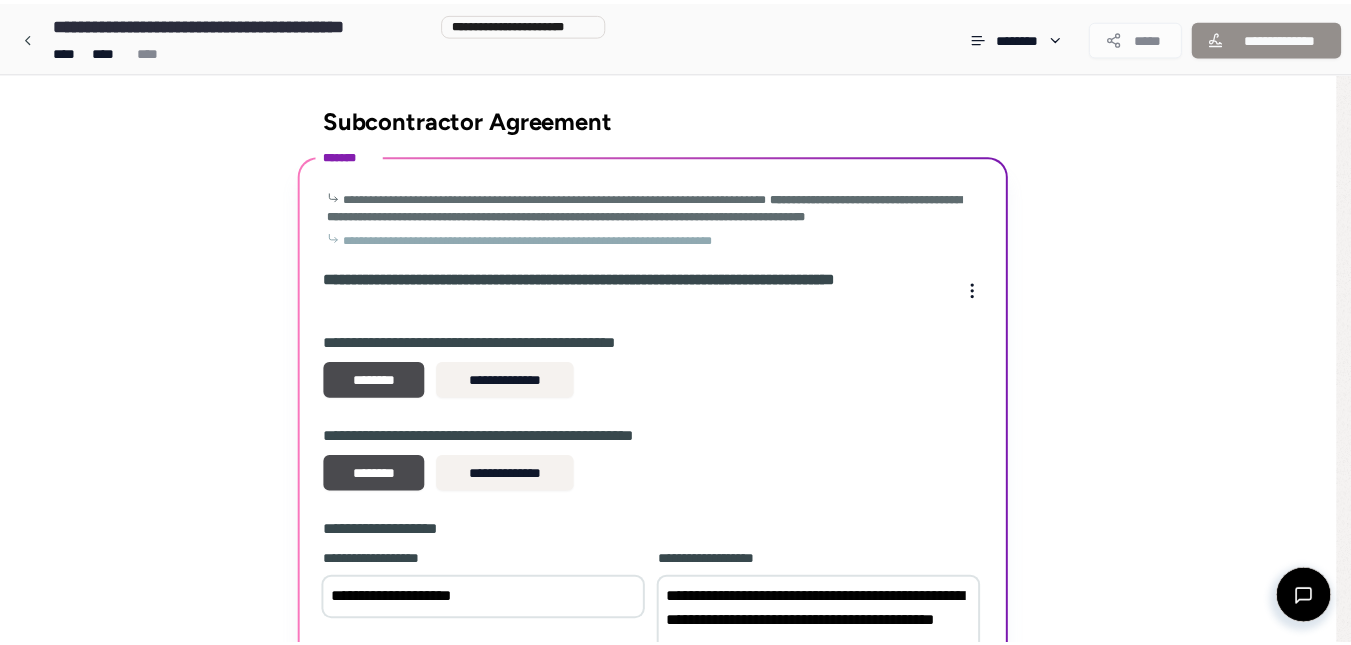scroll, scrollTop: 191, scrollLeft: 0, axis: vertical 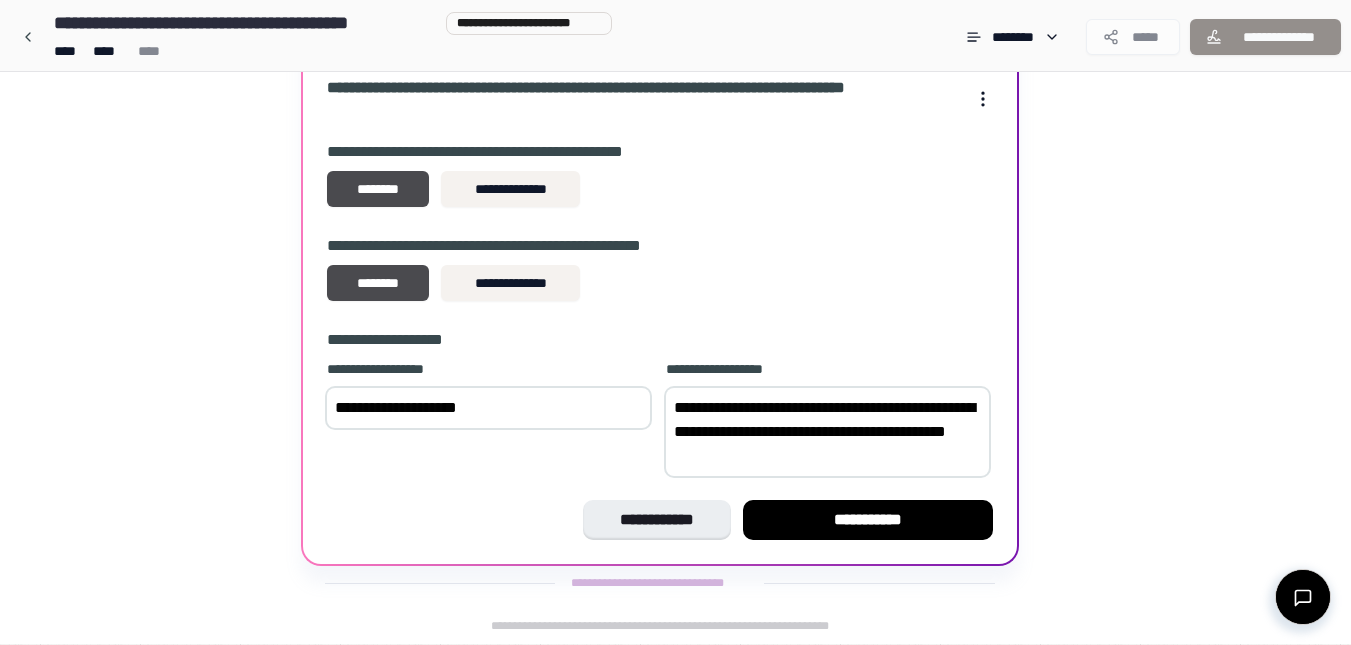 click on "**********" at bounding box center [827, 432] 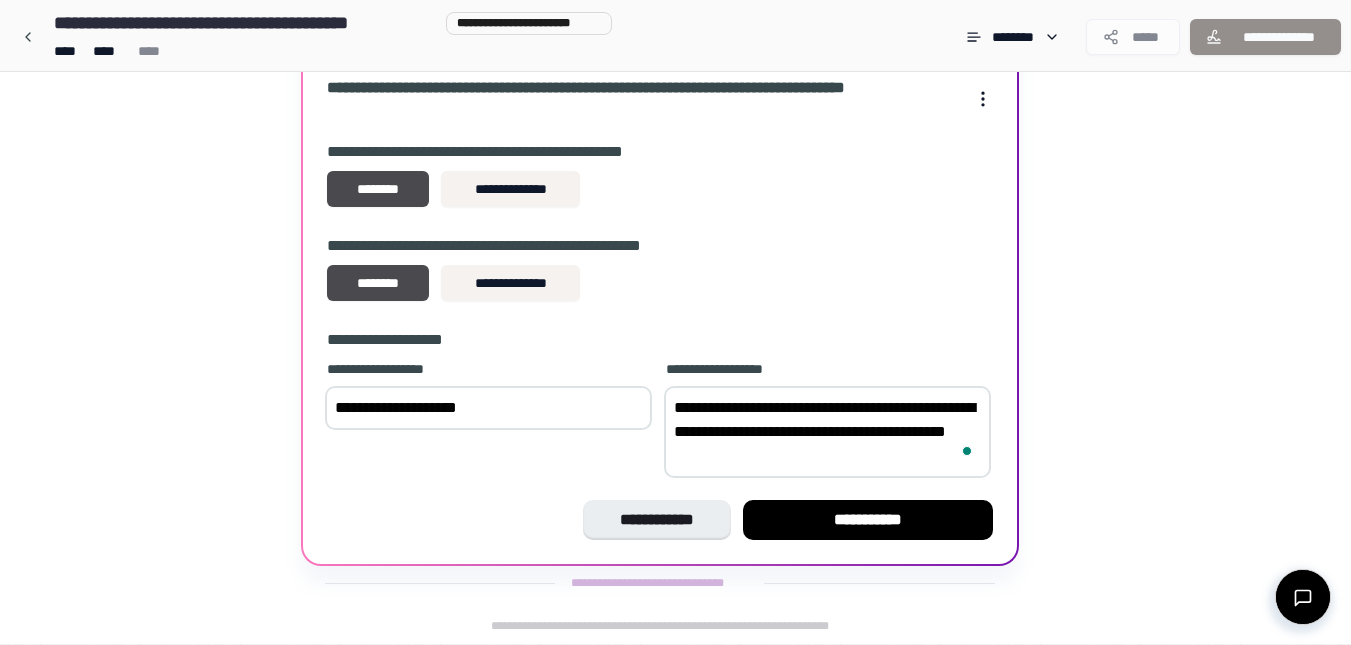 click on "**********" at bounding box center (827, 432) 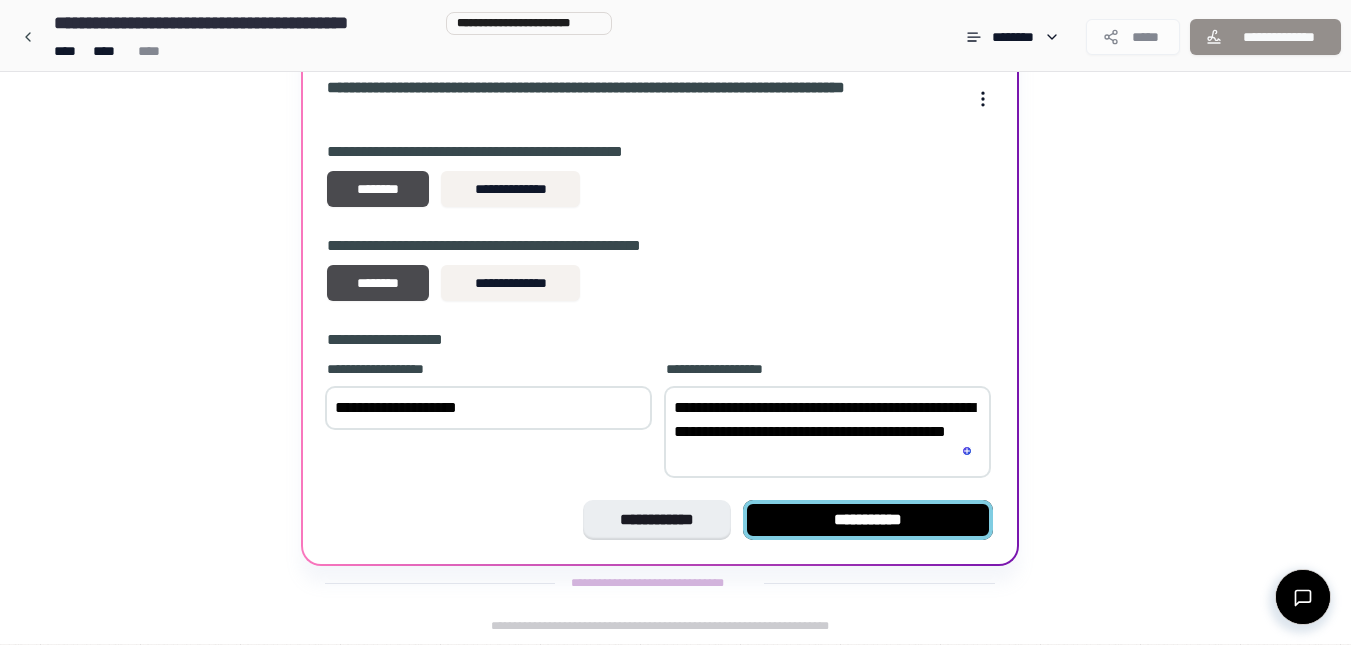 type on "**********" 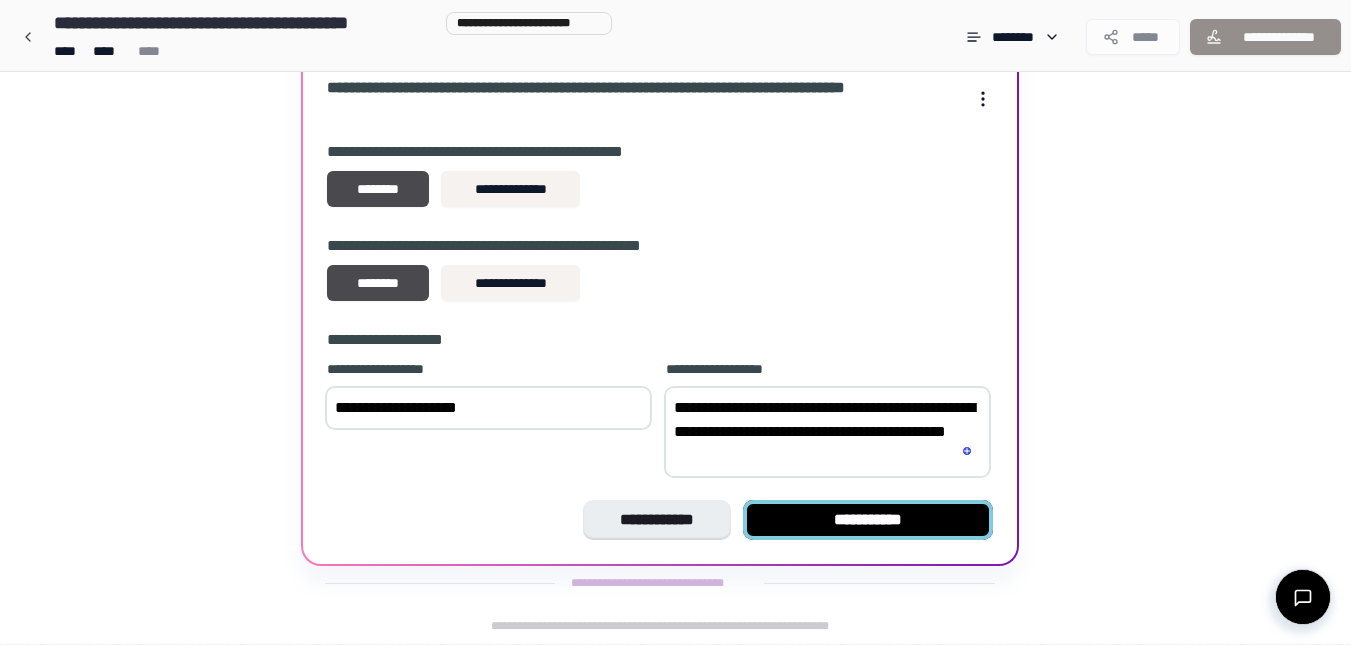 click on "**********" at bounding box center [868, 520] 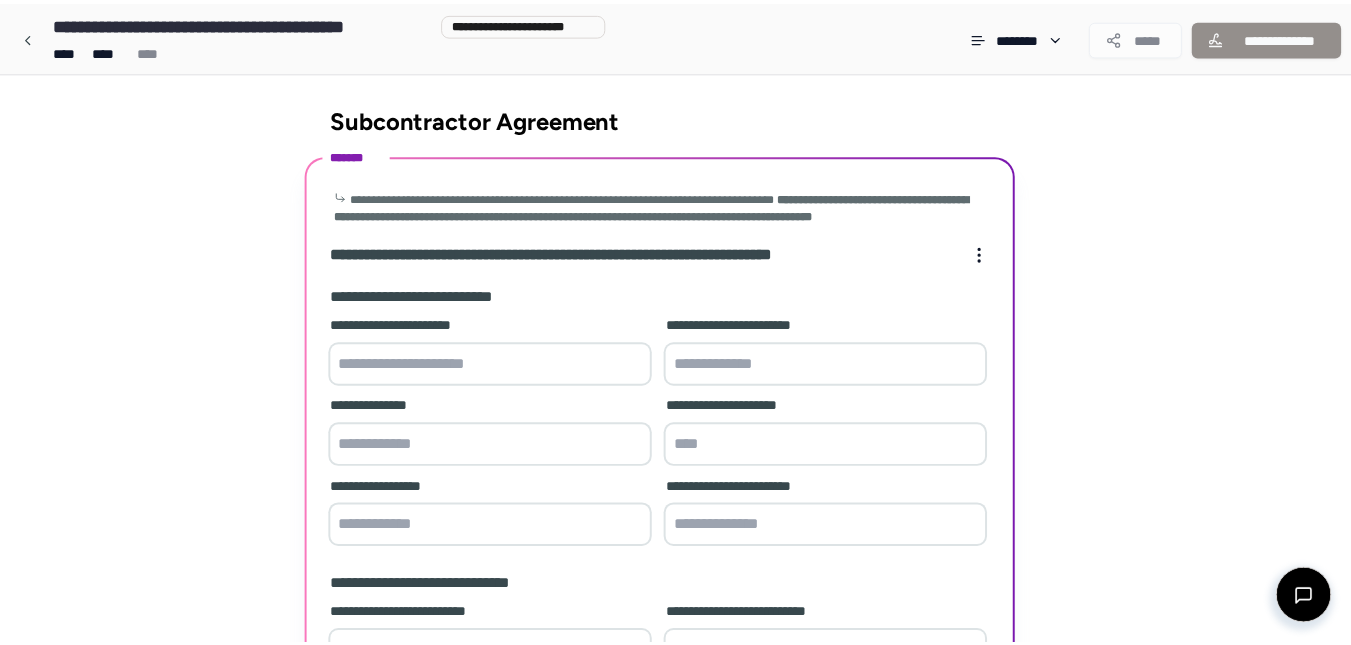 scroll, scrollTop: 359, scrollLeft: 0, axis: vertical 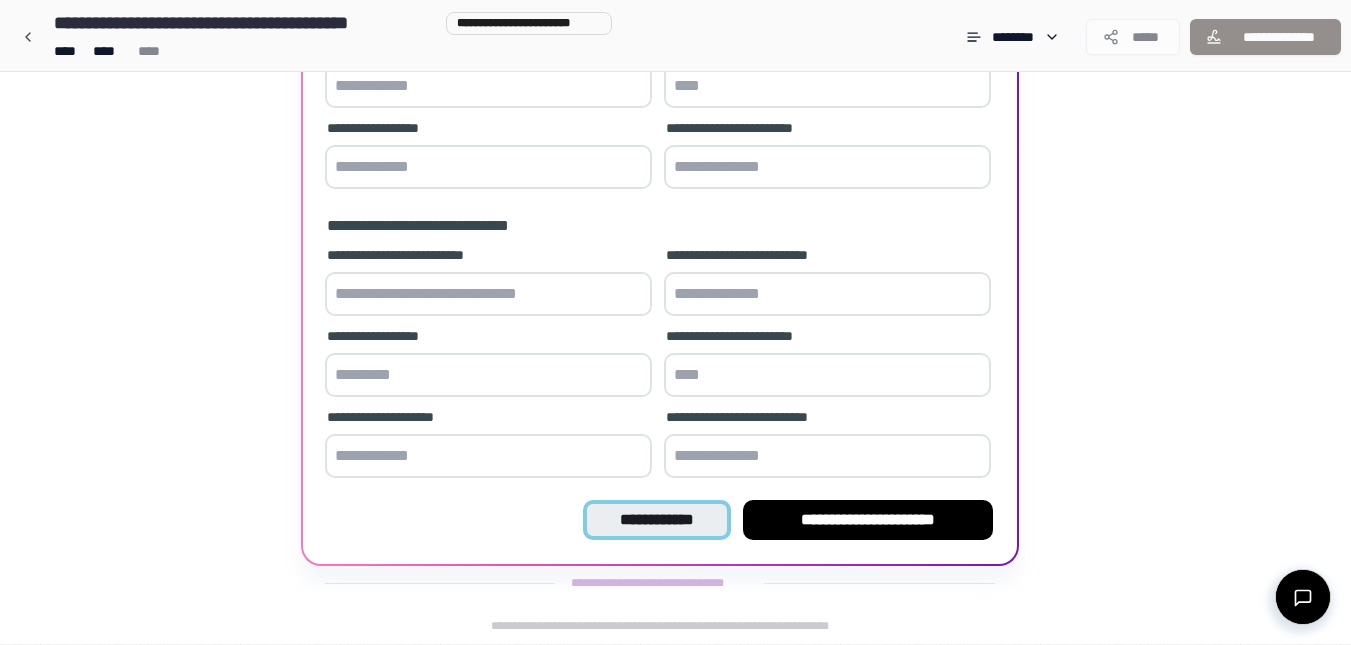click on "**********" at bounding box center [656, 520] 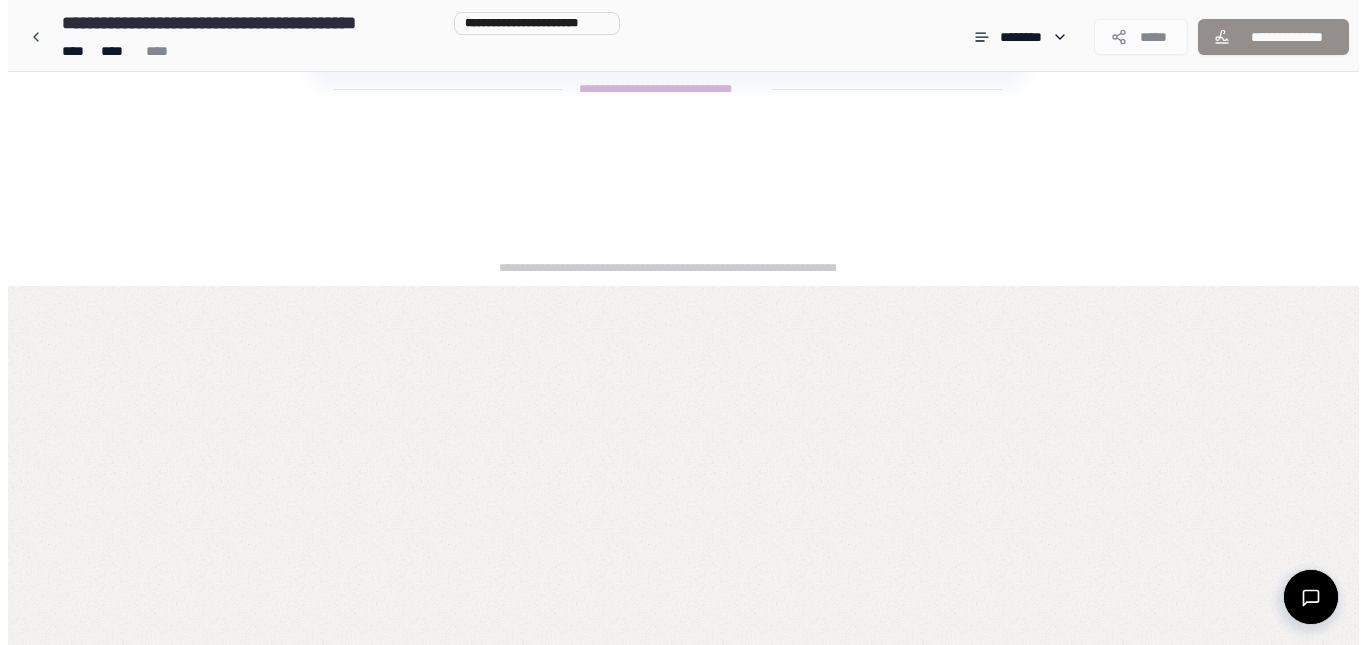 scroll, scrollTop: 0, scrollLeft: 0, axis: both 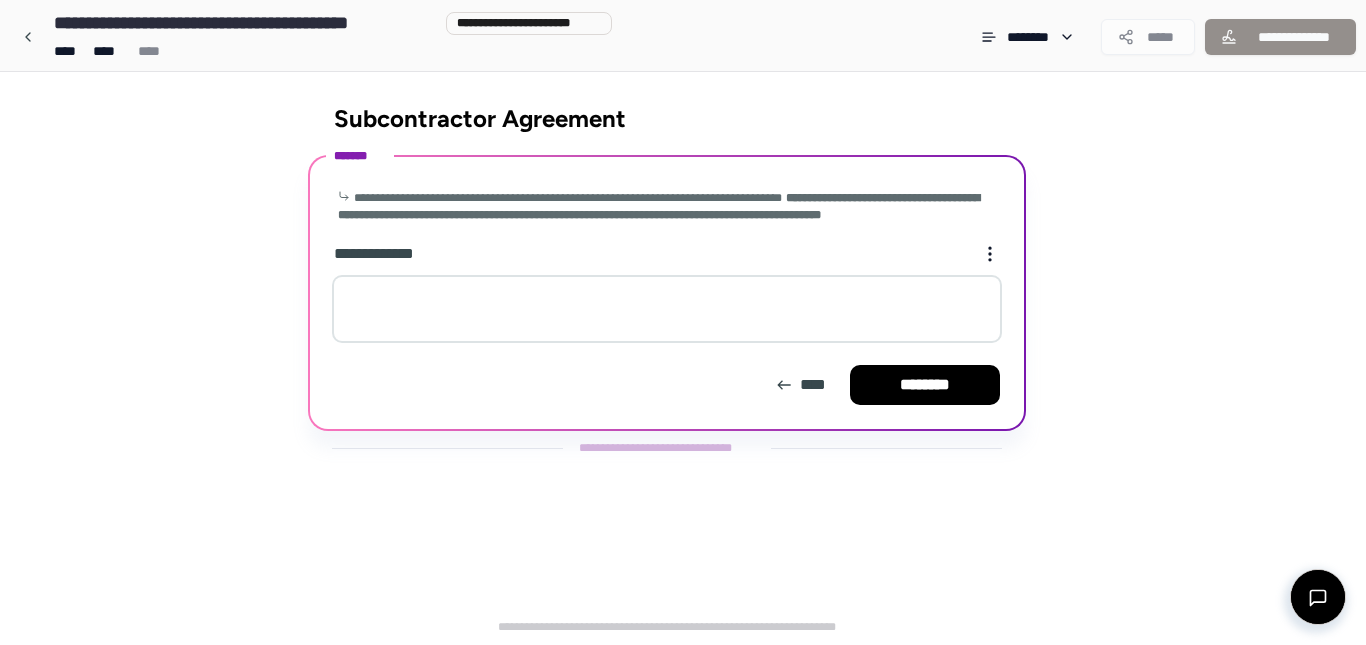 click at bounding box center (667, 309) 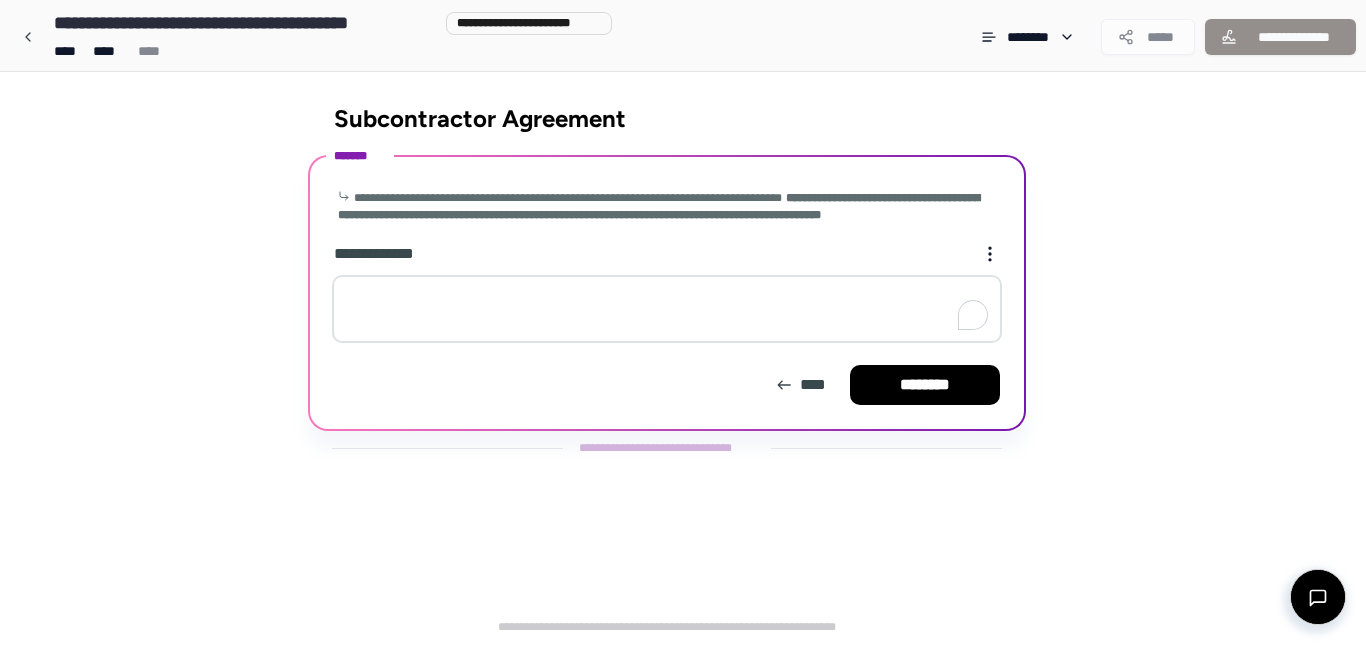 paste on "**********" 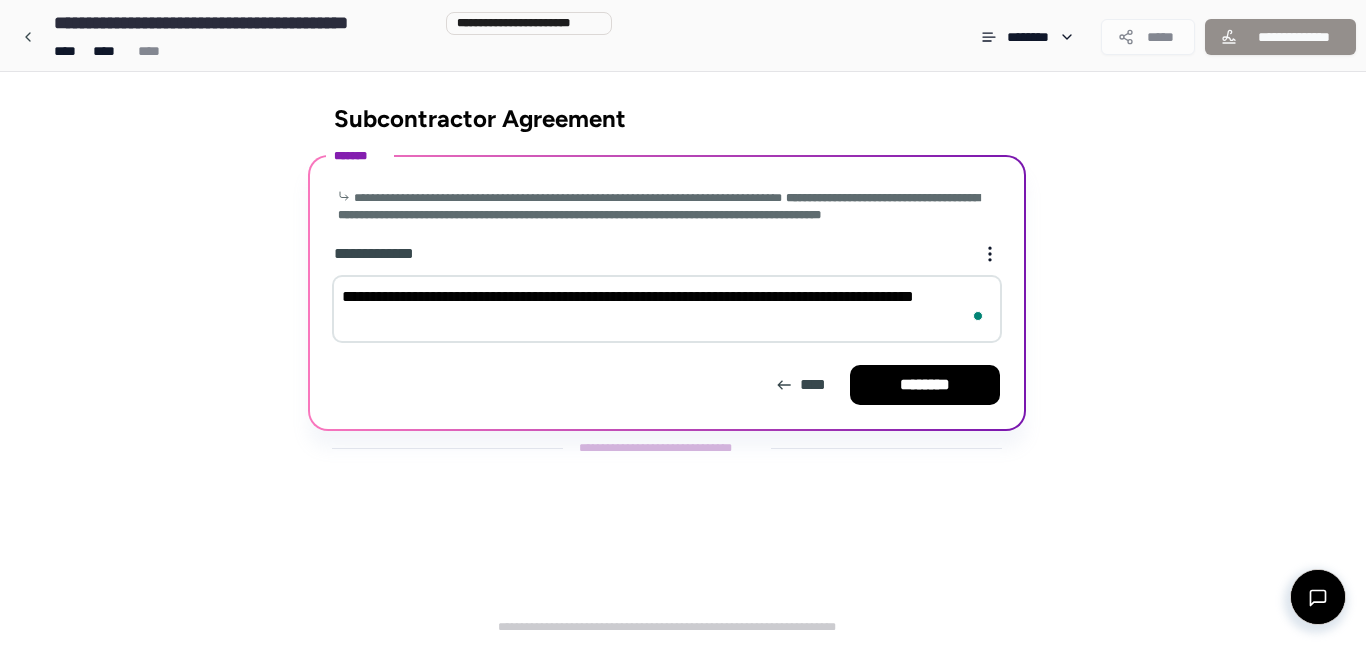 click on "**********" at bounding box center (667, 309) 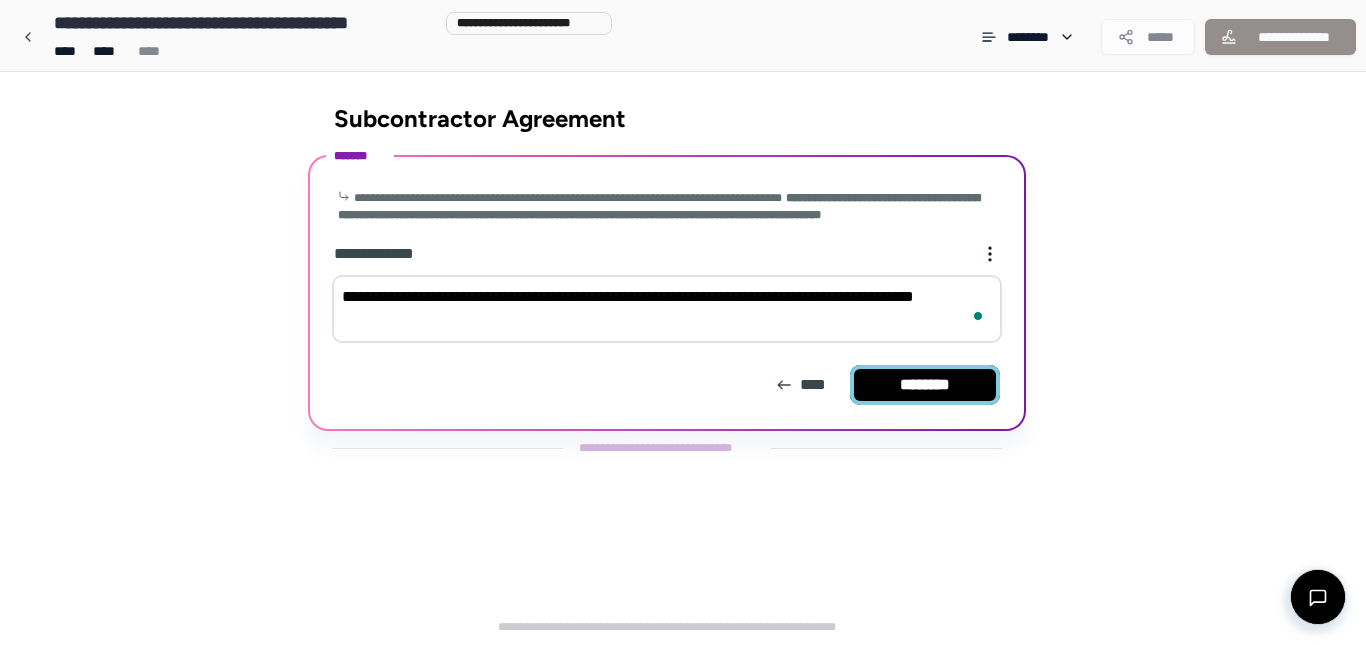 type on "**********" 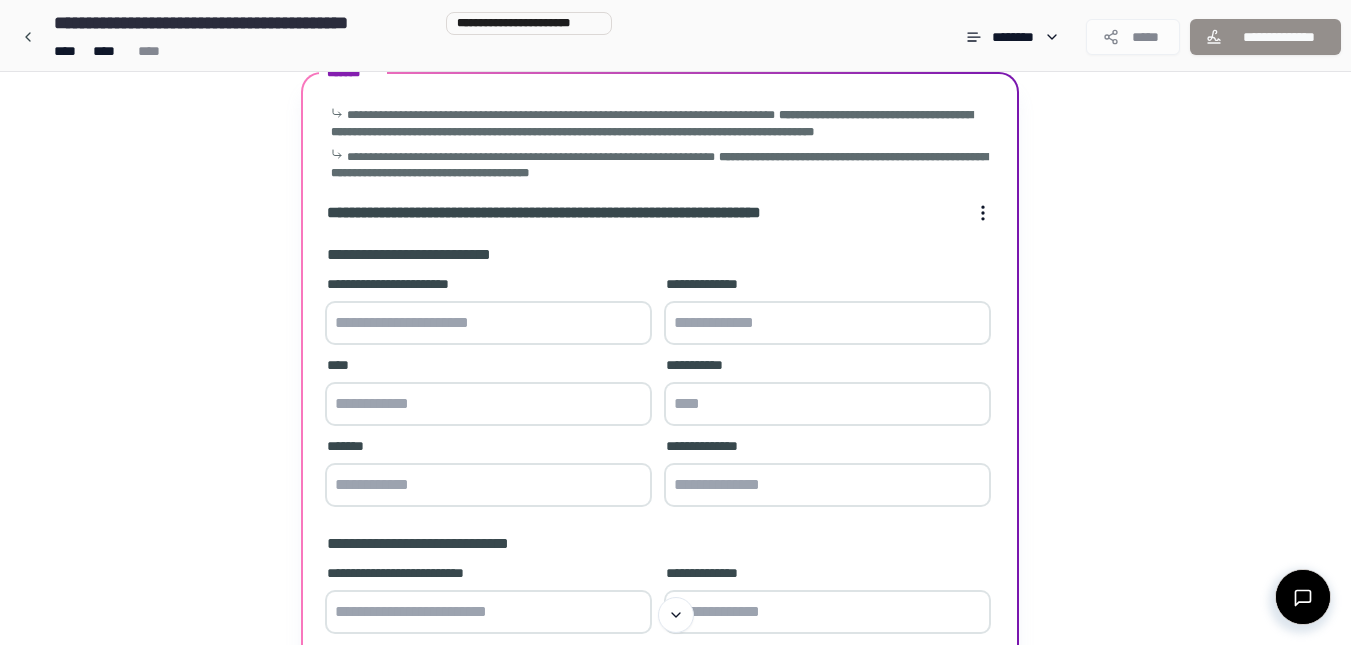 scroll, scrollTop: 0, scrollLeft: 0, axis: both 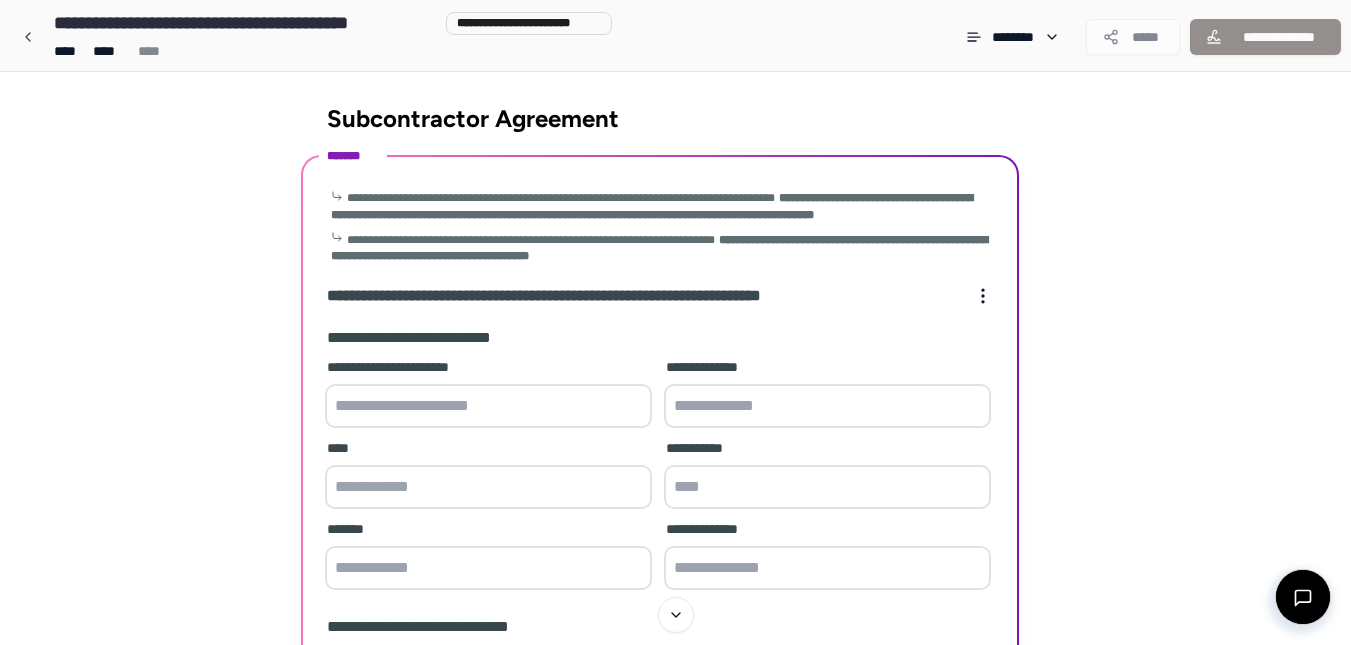 click at bounding box center (488, 406) 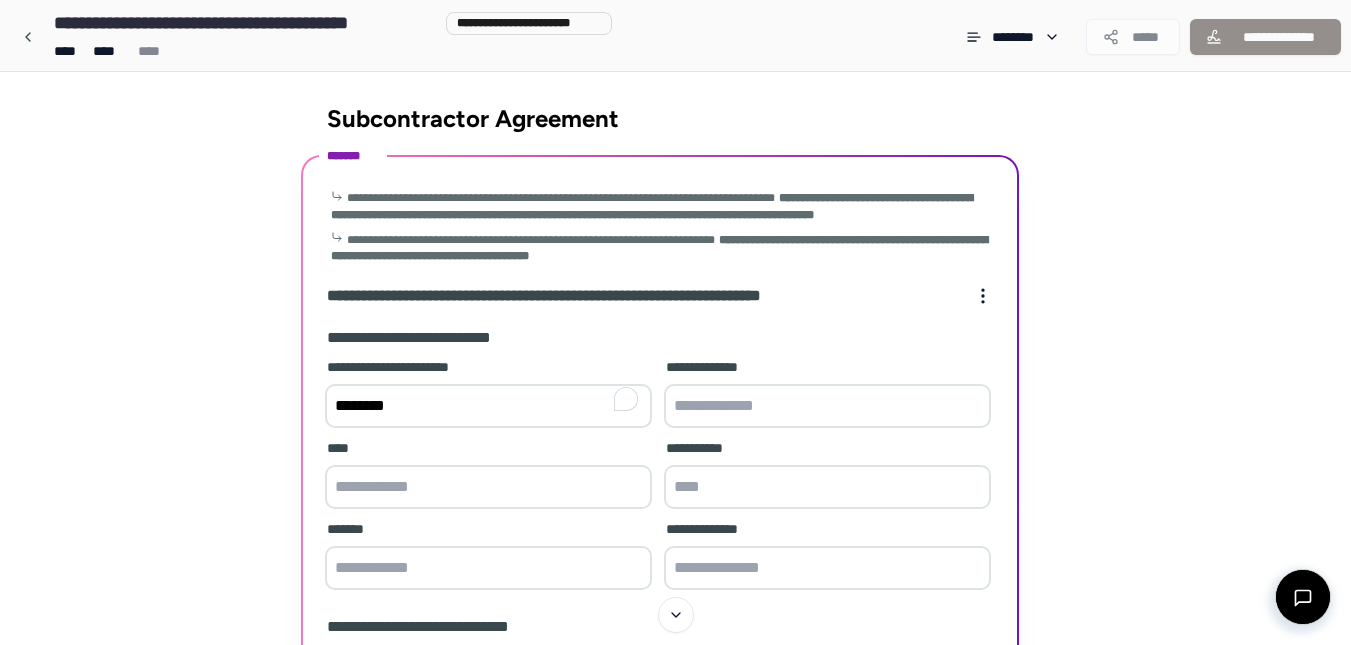 type on "********" 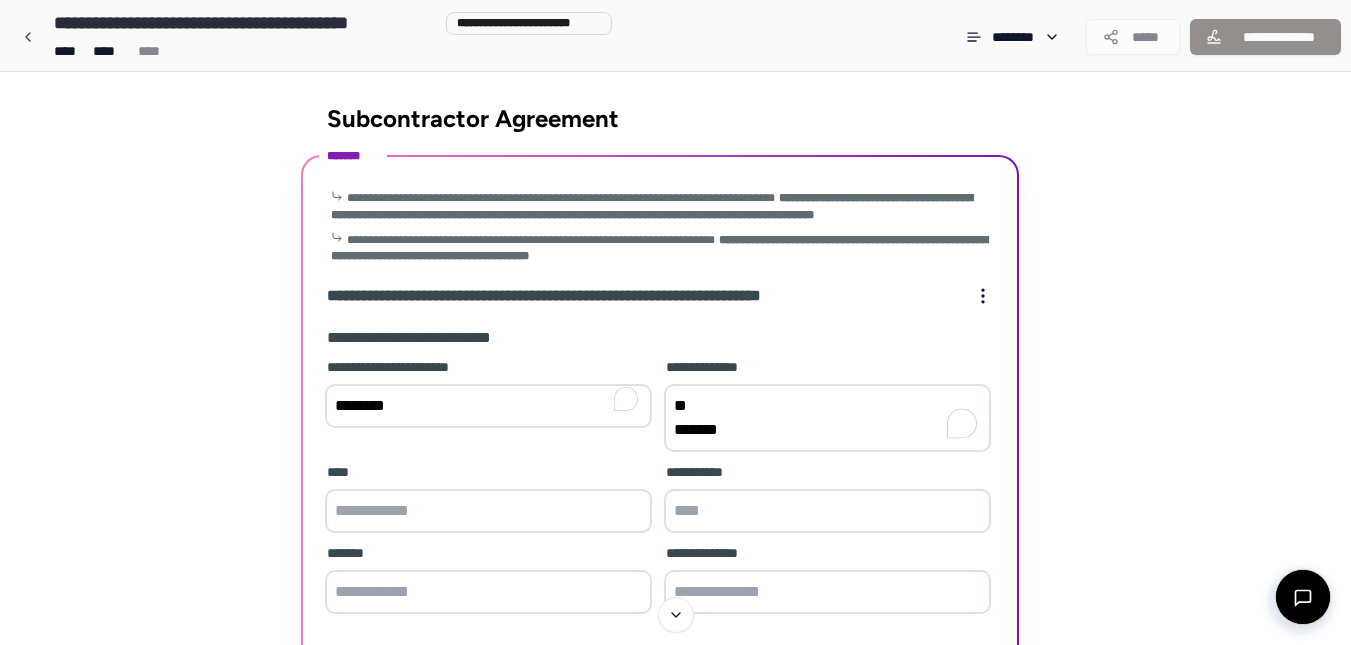 click on "[PHONE]
[PHONE]" at bounding box center (827, 418) 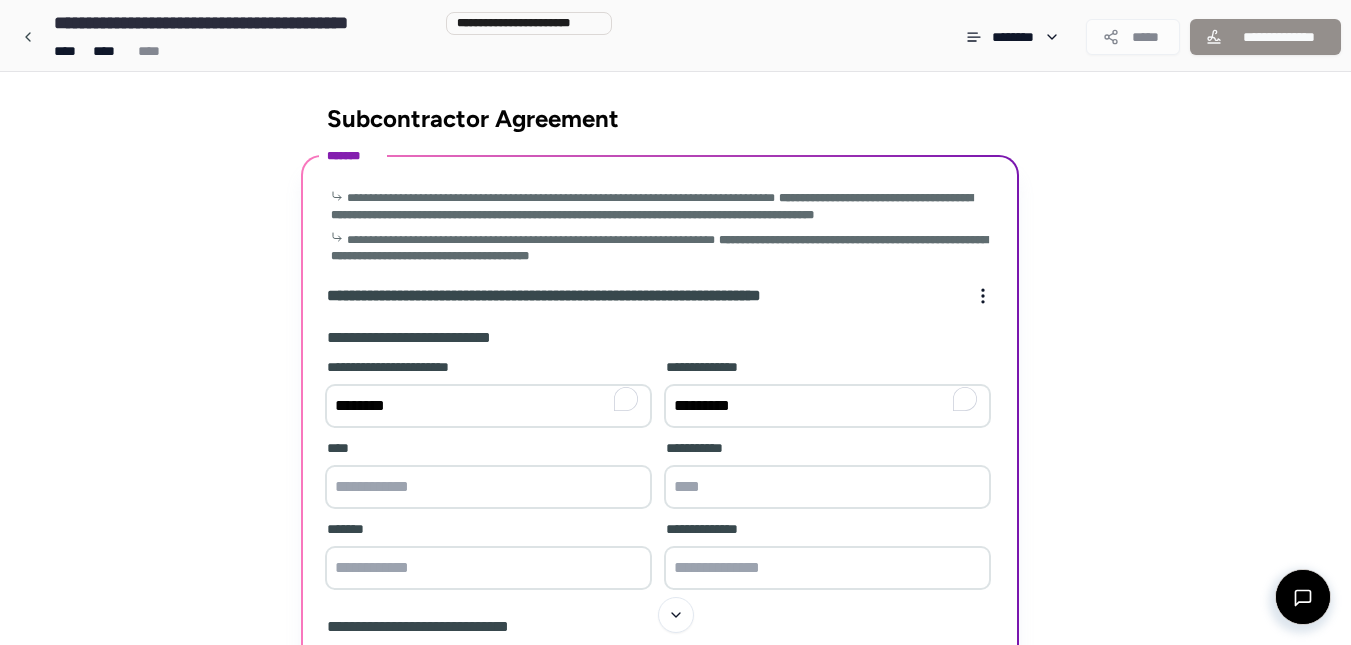 click on "*********" at bounding box center [827, 406] 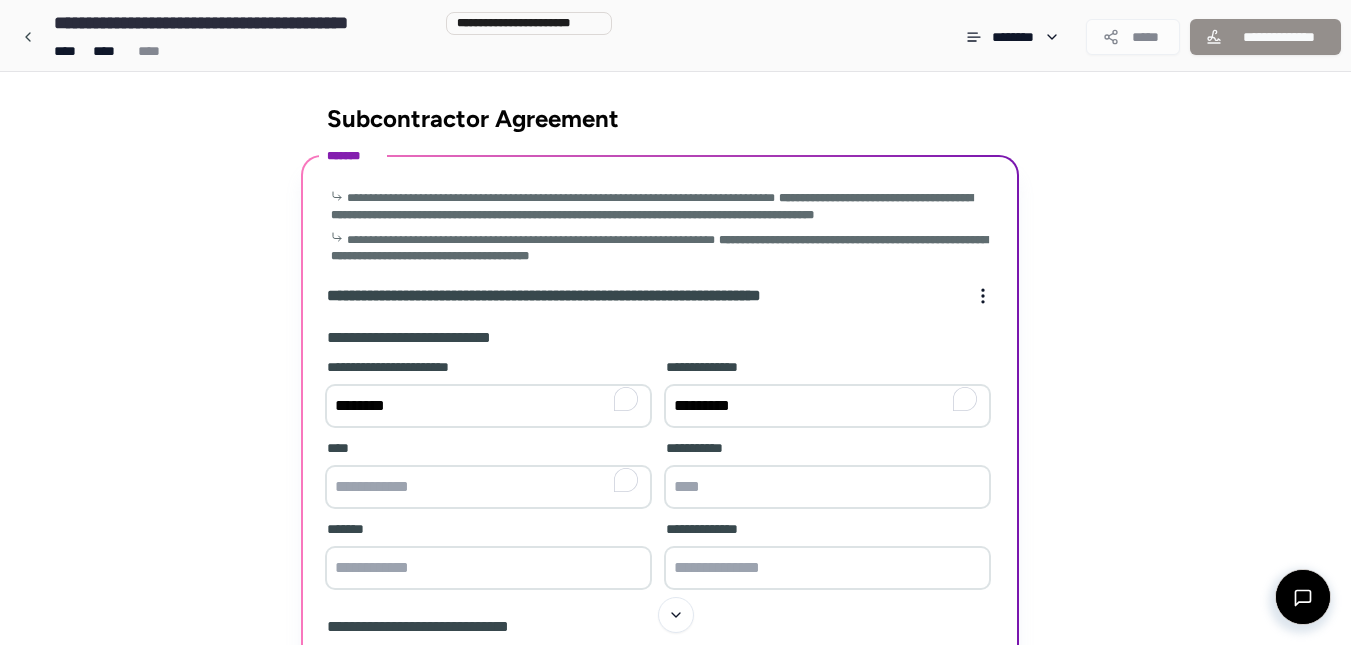 type on "*" 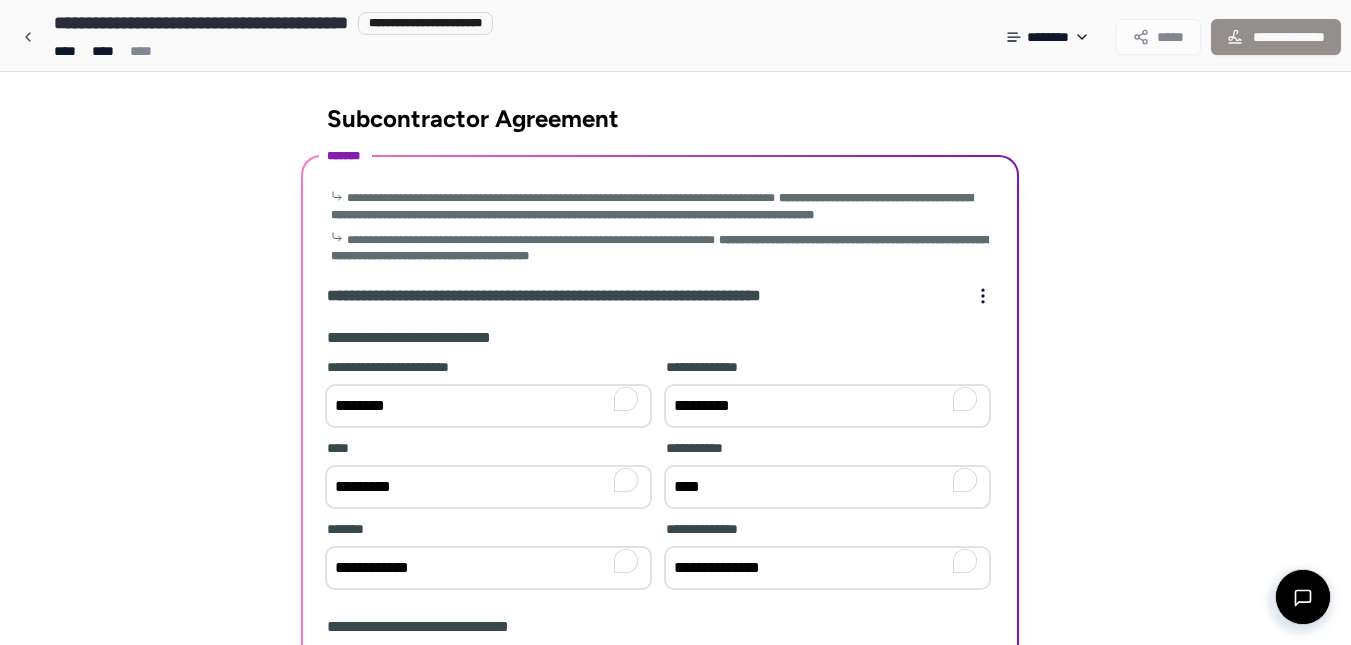 type on "********" 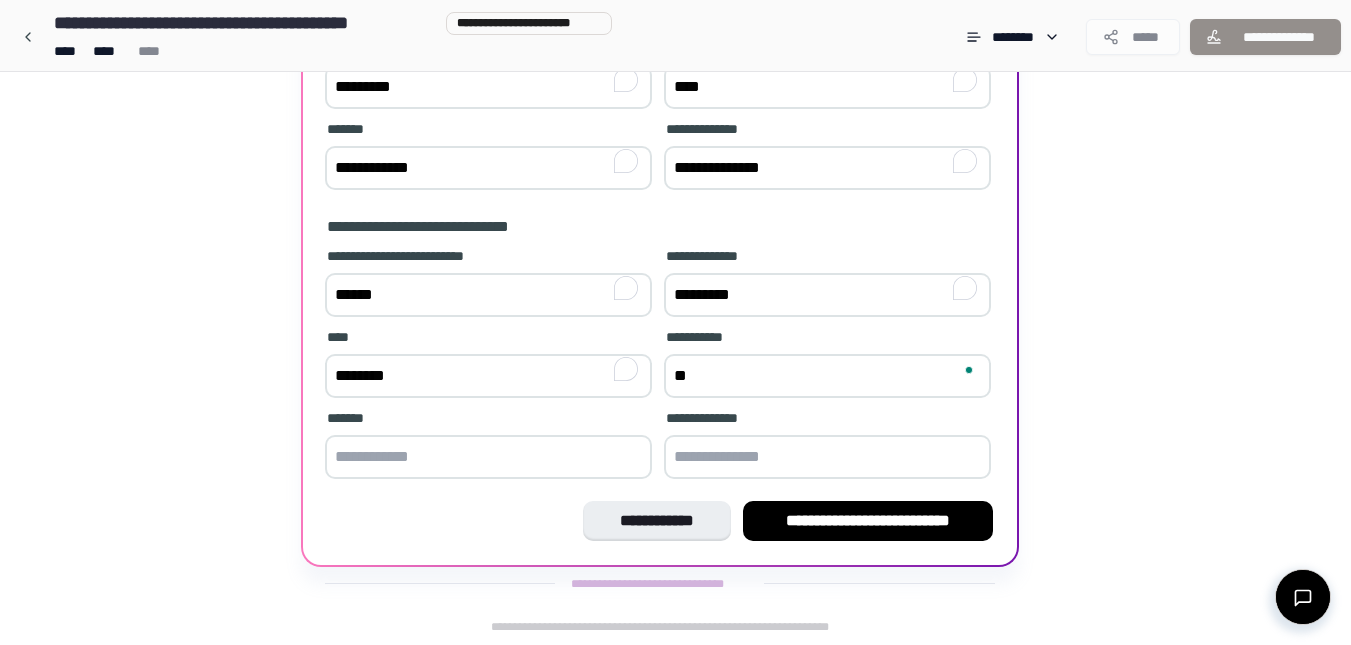type on "***" 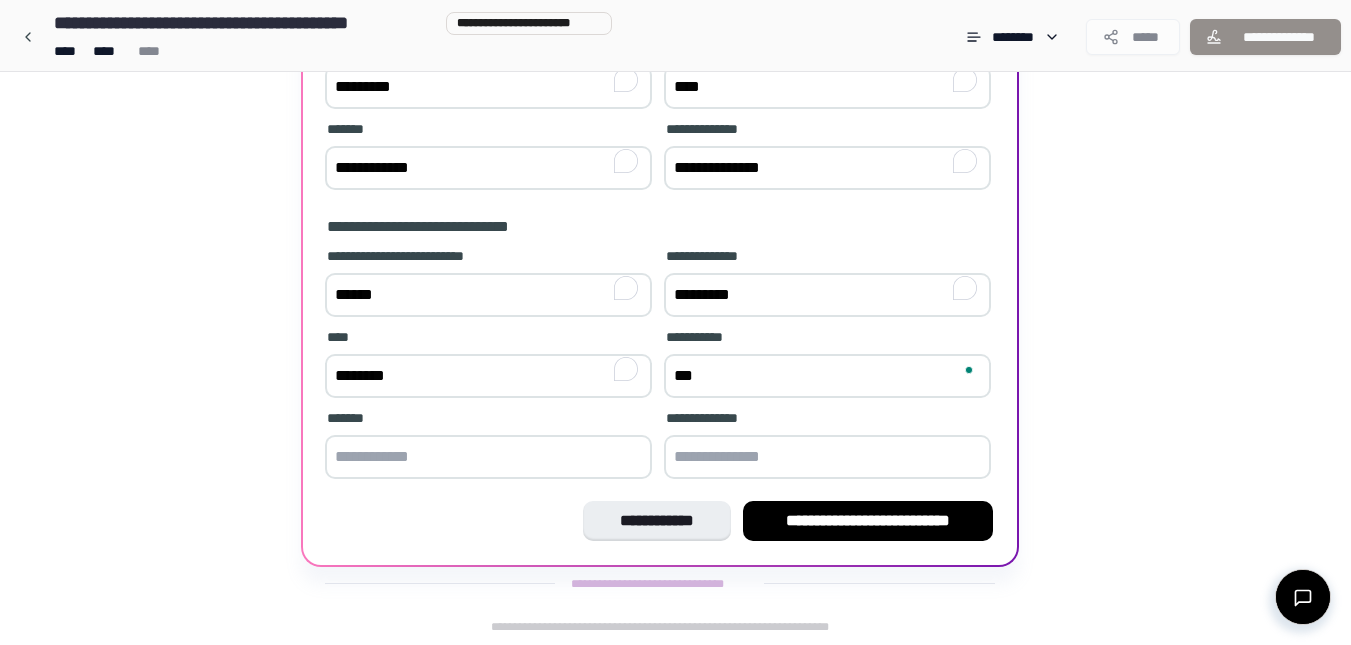 scroll, scrollTop: 400, scrollLeft: 0, axis: vertical 